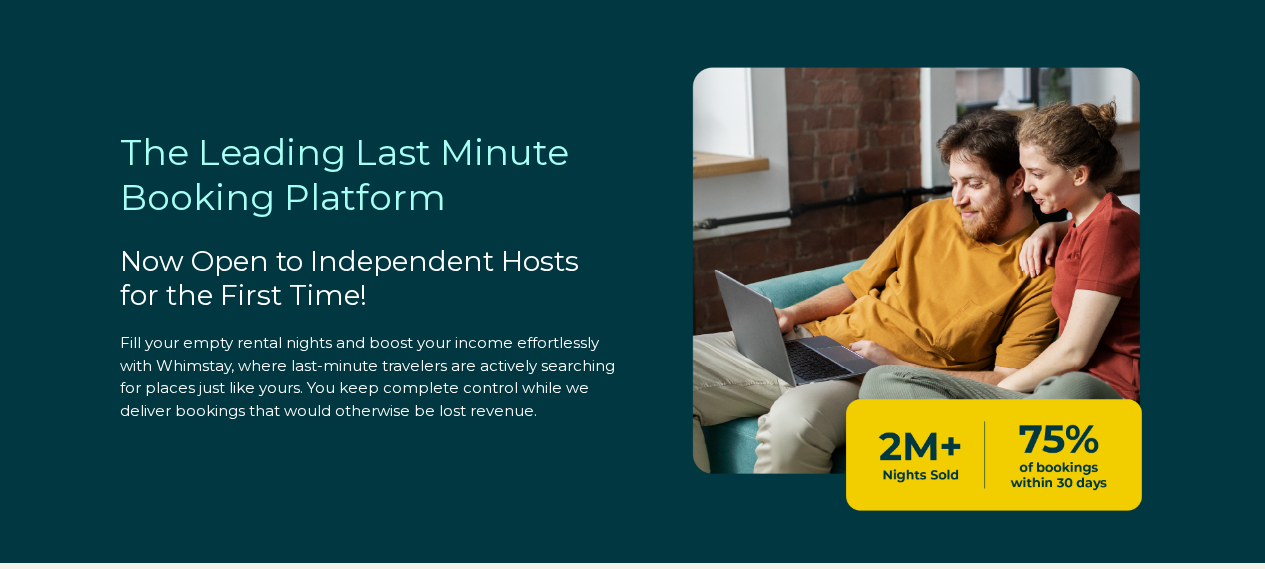 scroll, scrollTop: 0, scrollLeft: 0, axis: both 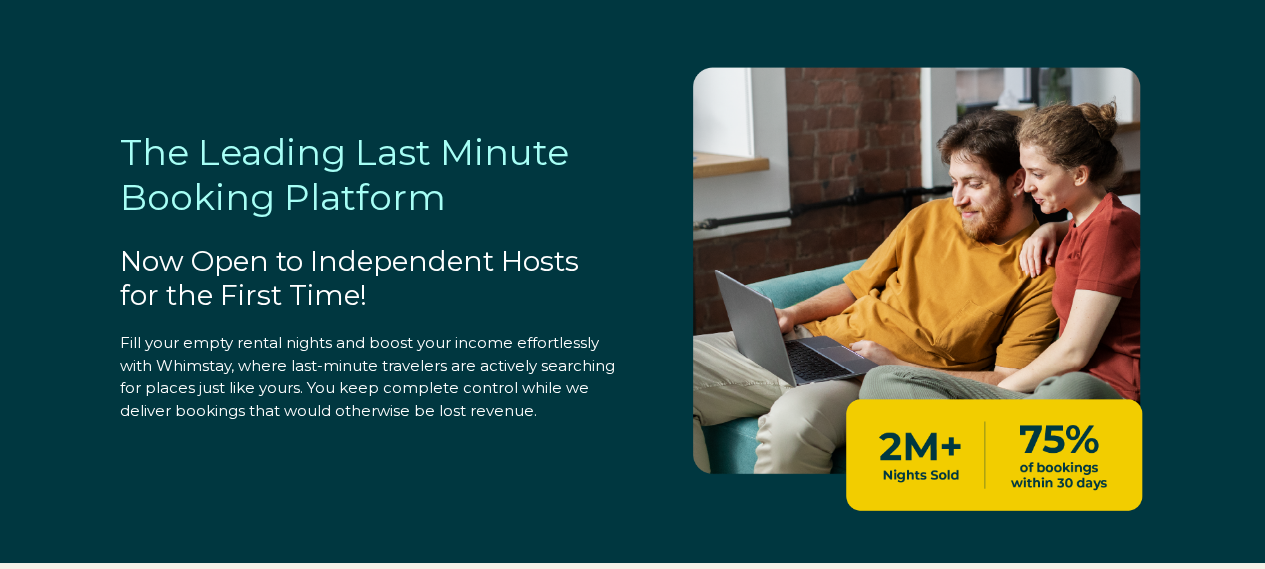 select on "US" 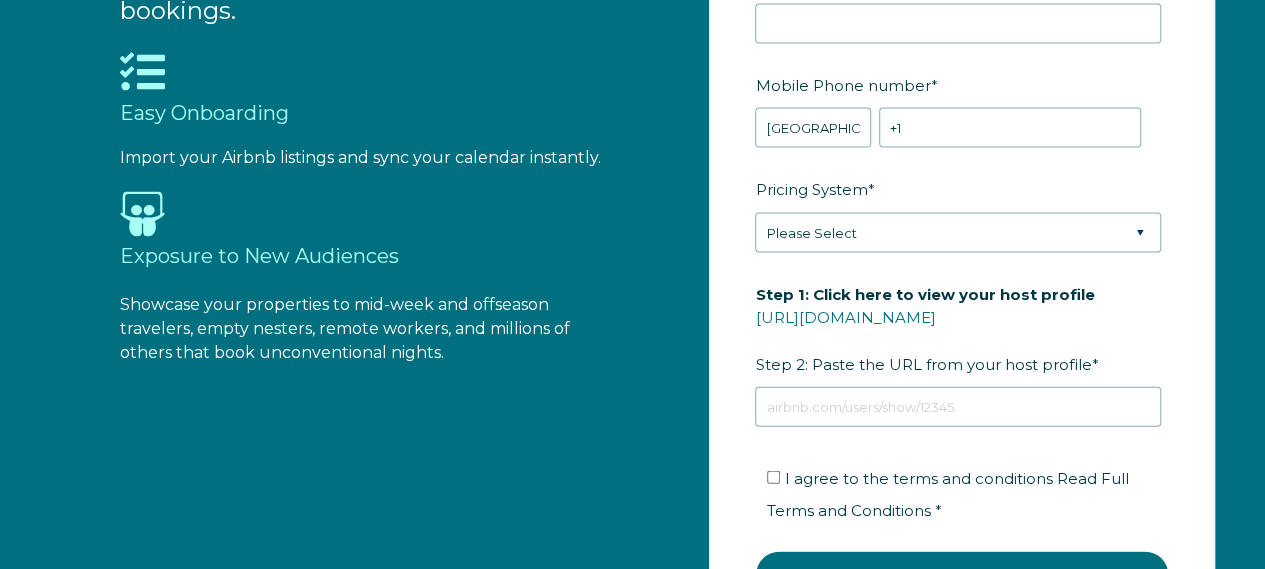 scroll, scrollTop: 1900, scrollLeft: 0, axis: vertical 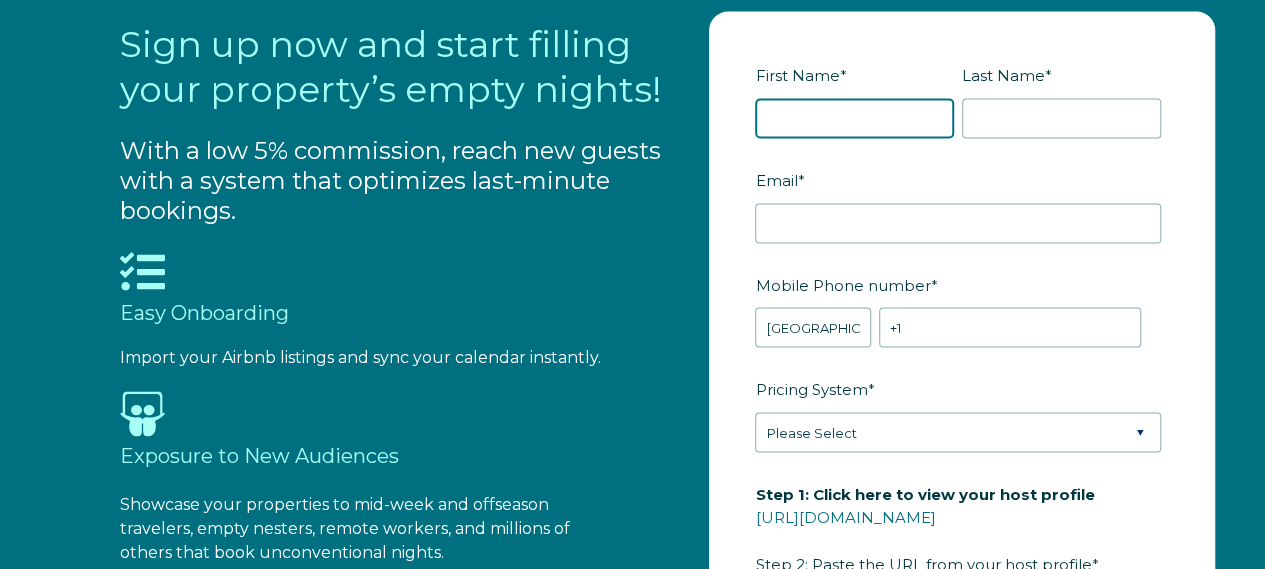 click on "First Name *" at bounding box center [854, 119] 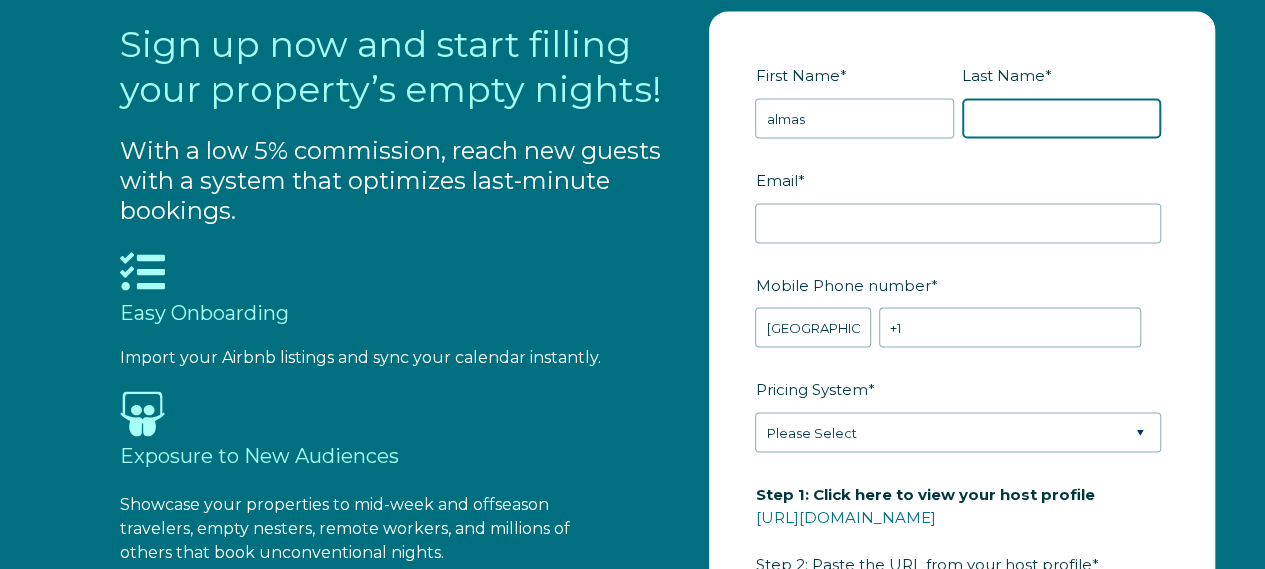 type on "begum" 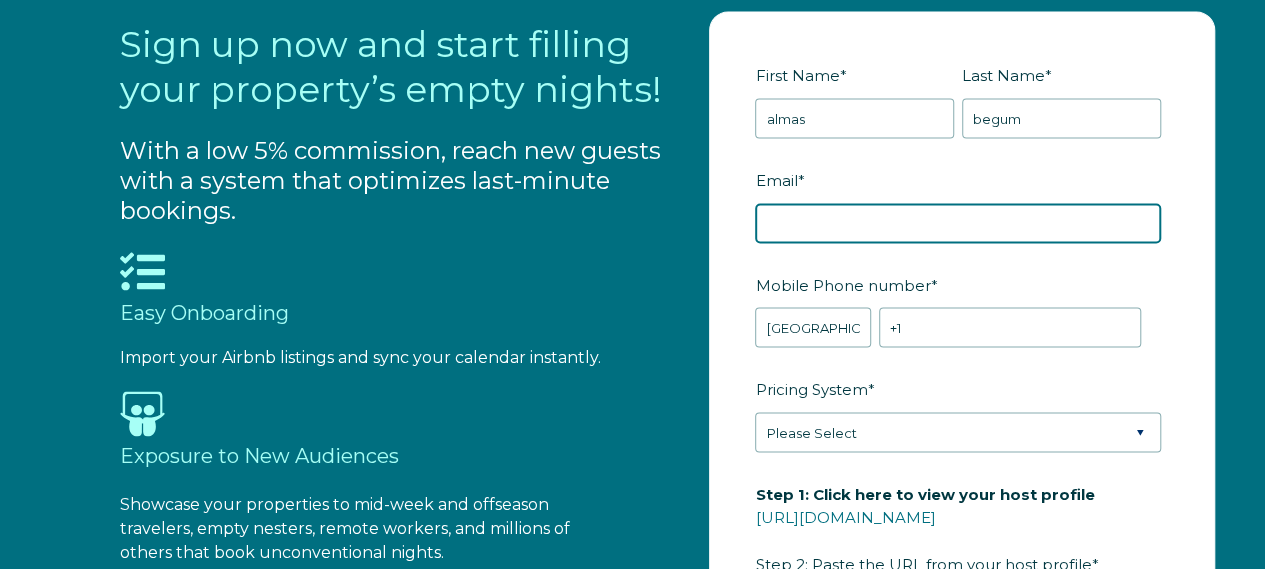 type on "[EMAIL_ADDRESS][DOMAIN_NAME]" 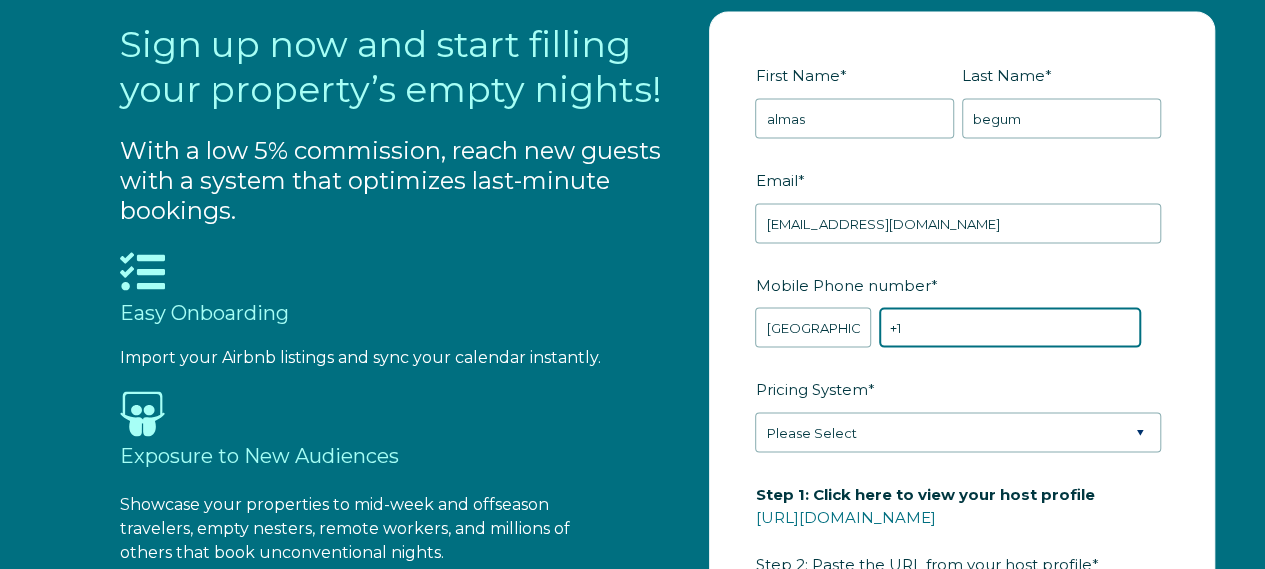 click on "+1" at bounding box center [1010, 328] 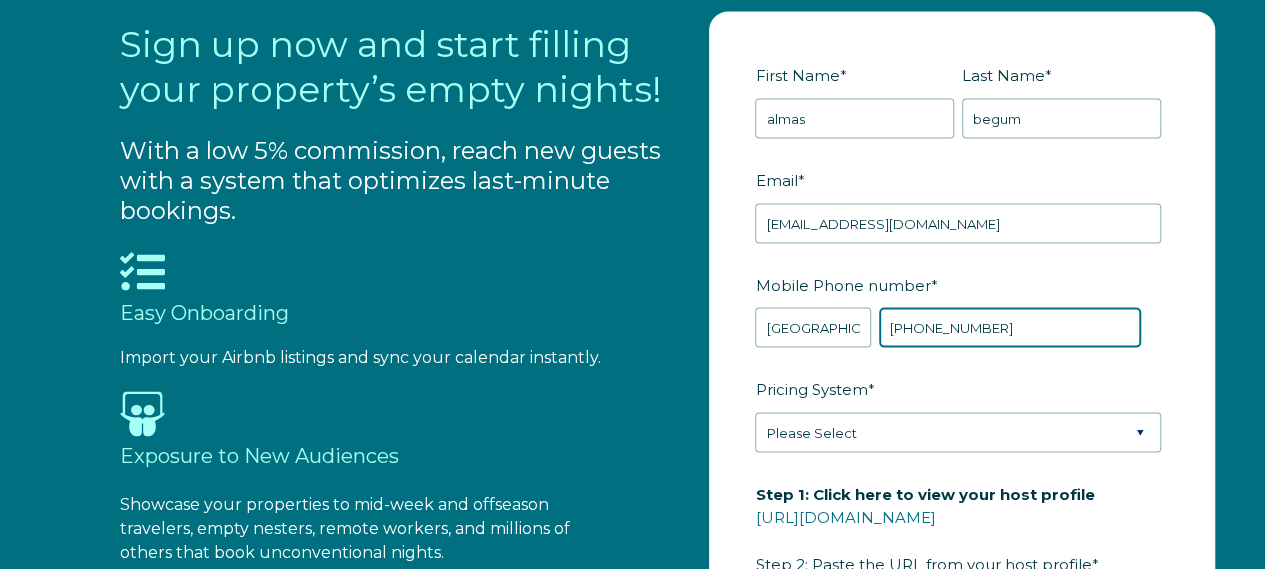 type on "+1 7164386314" 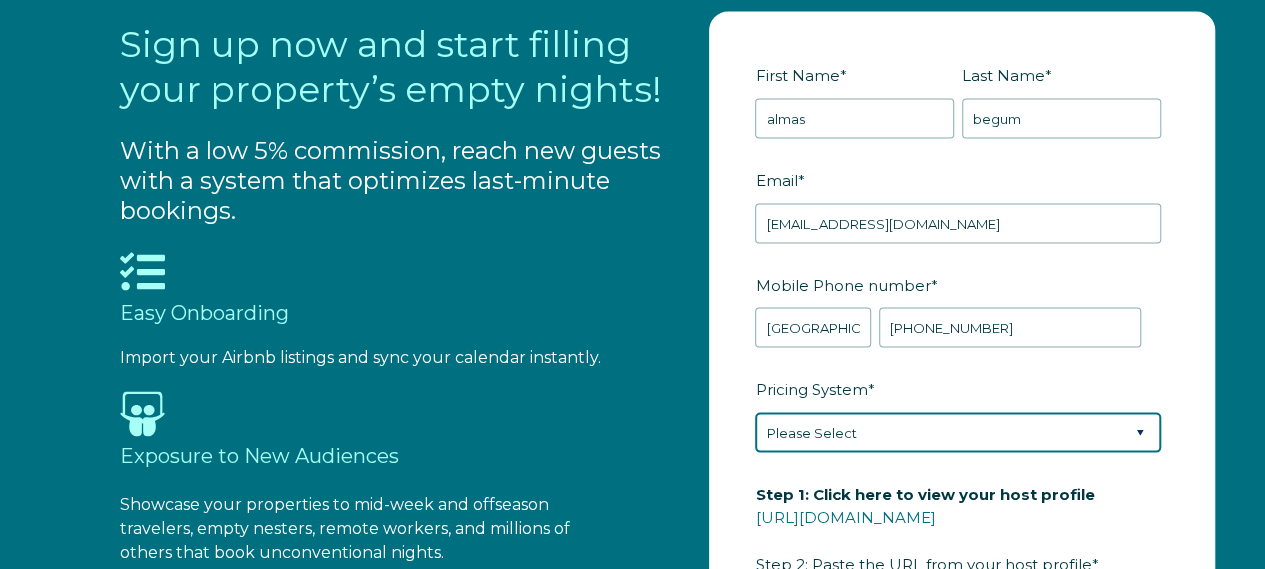 click on "Please Select Manual Airbnb Smart Pricing PriceLabs Wheelhouse Beyond Pricing 3rd Party - Dynamic" at bounding box center (958, 433) 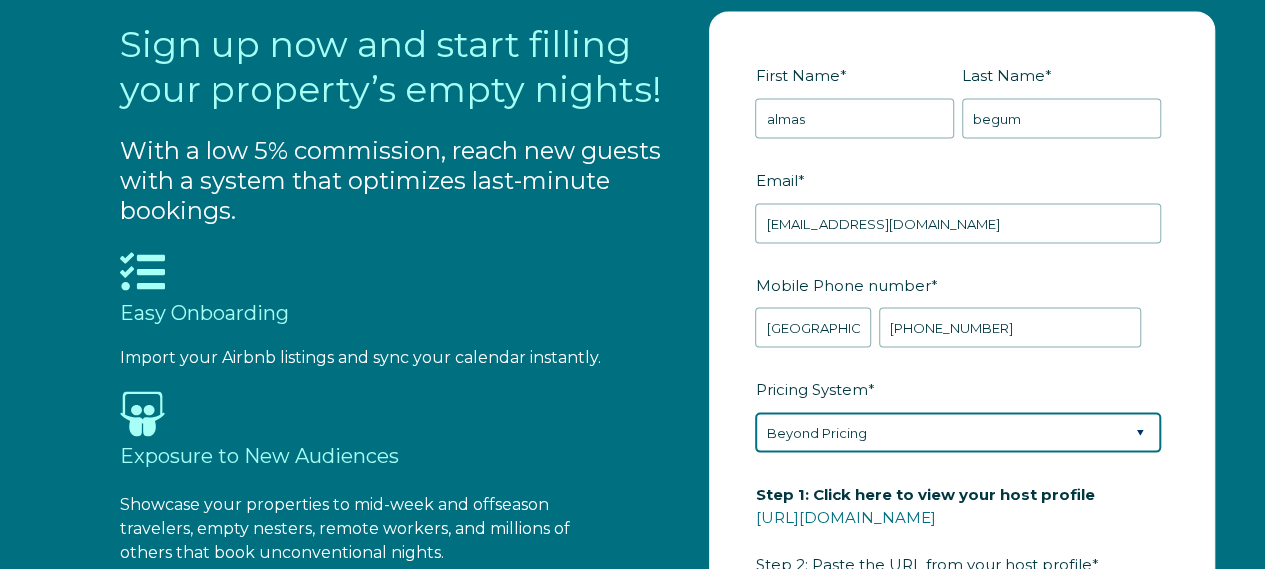 click on "Please Select Manual Airbnb Smart Pricing PriceLabs Wheelhouse Beyond Pricing 3rd Party - Dynamic" at bounding box center [958, 433] 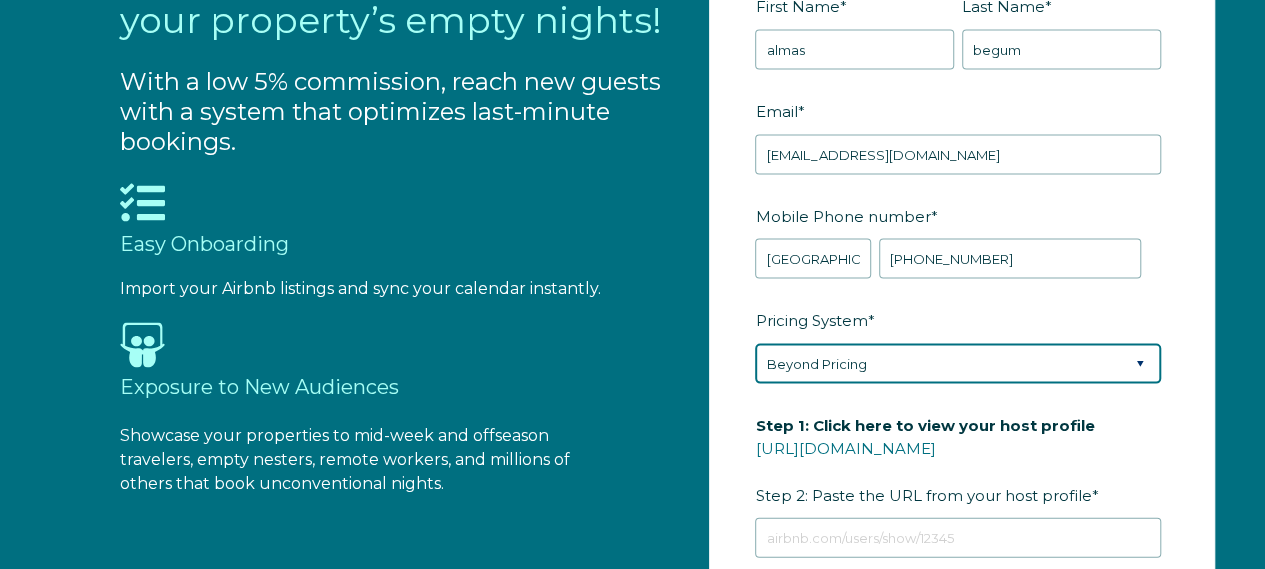scroll, scrollTop: 2000, scrollLeft: 0, axis: vertical 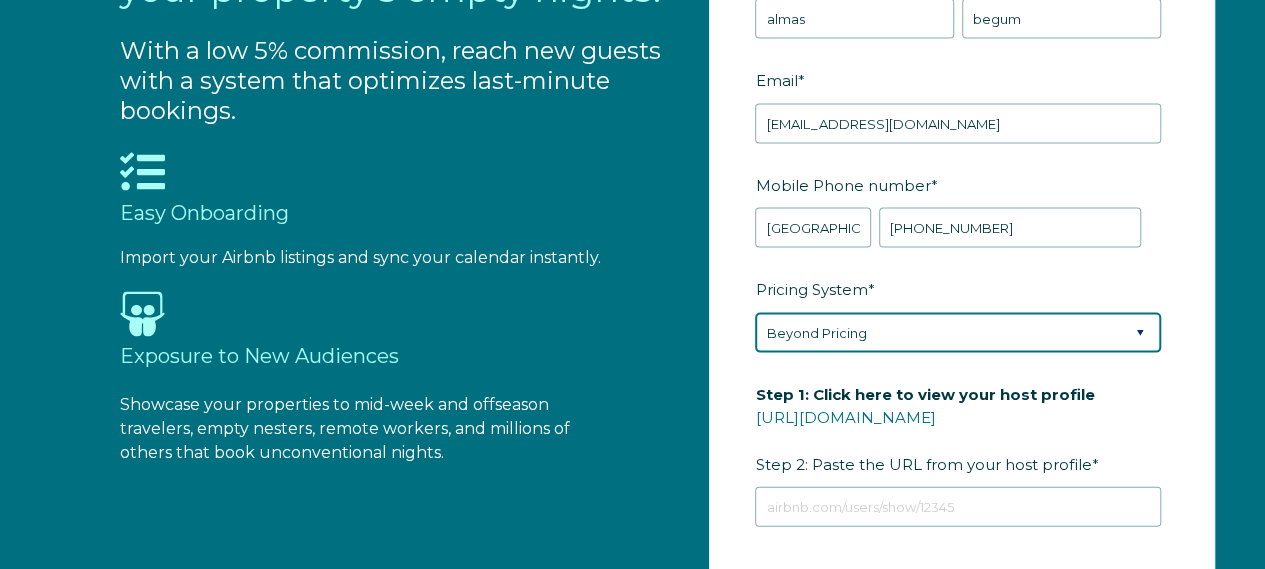 click on "Please Select Manual Airbnb Smart Pricing PriceLabs Wheelhouse Beyond Pricing 3rd Party - Dynamic" at bounding box center (958, 333) 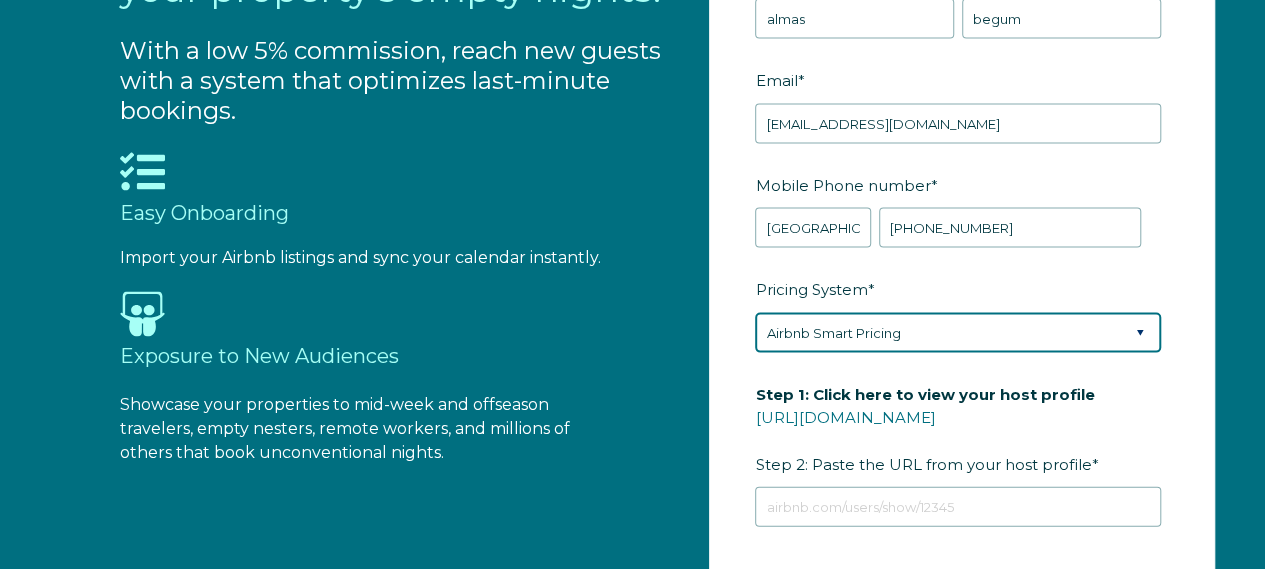 click on "Please Select Manual Airbnb Smart Pricing PriceLabs Wheelhouse Beyond Pricing 3rd Party - Dynamic" at bounding box center (958, 333) 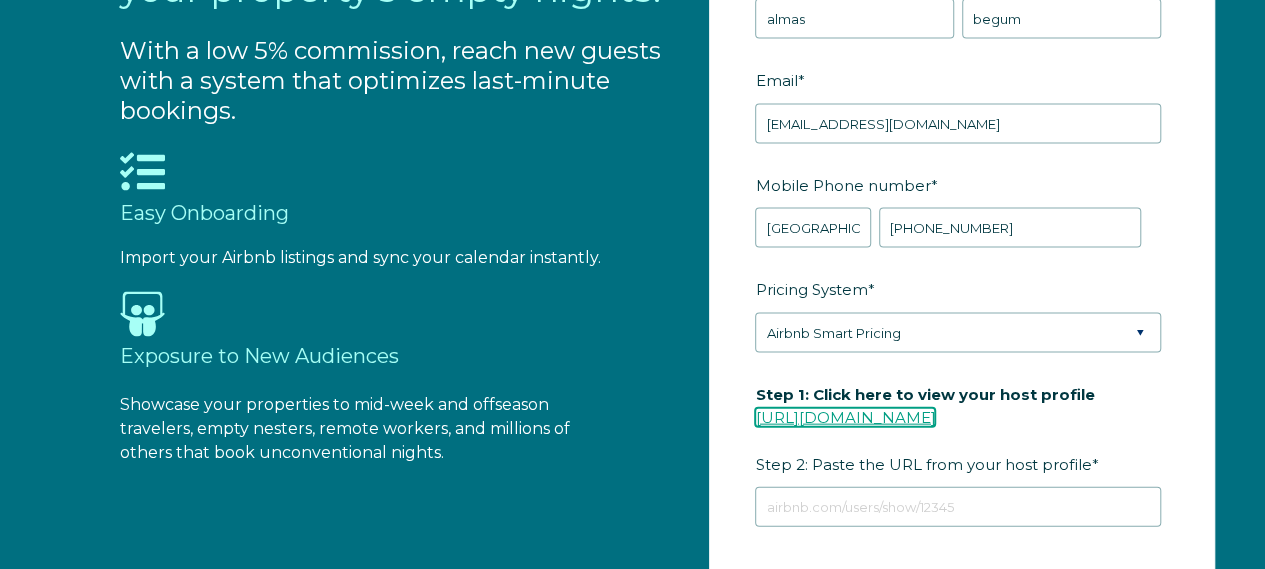 click on "https://www.airbnb.com/users/show/" at bounding box center [845, 417] 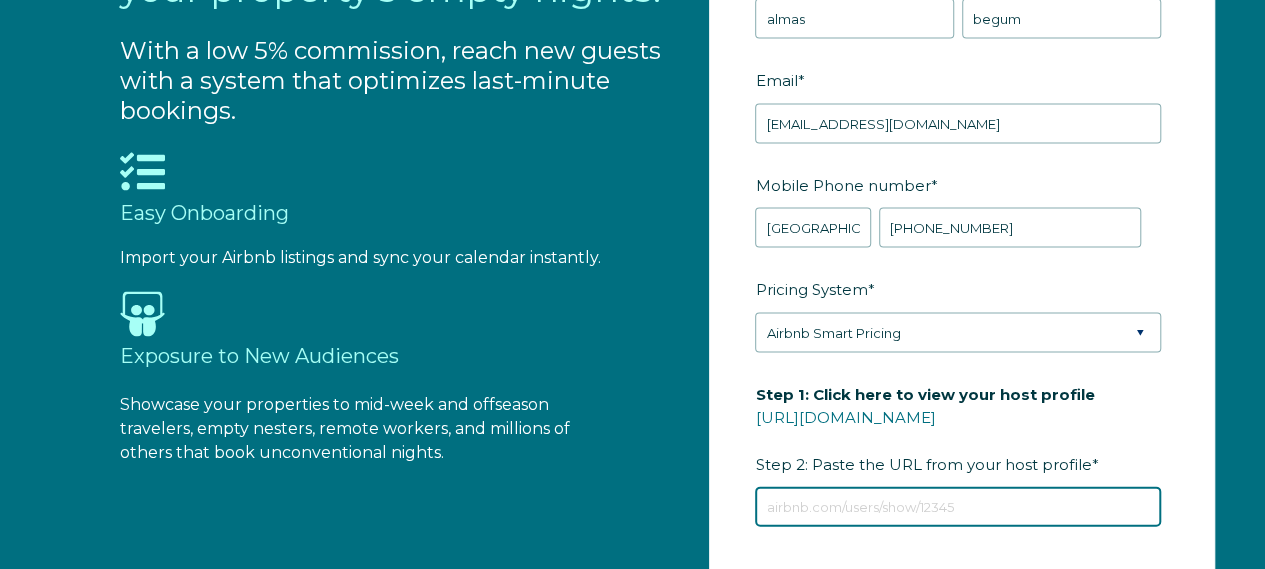 paste on "https://www.airbnb.com/users/show/183820203" 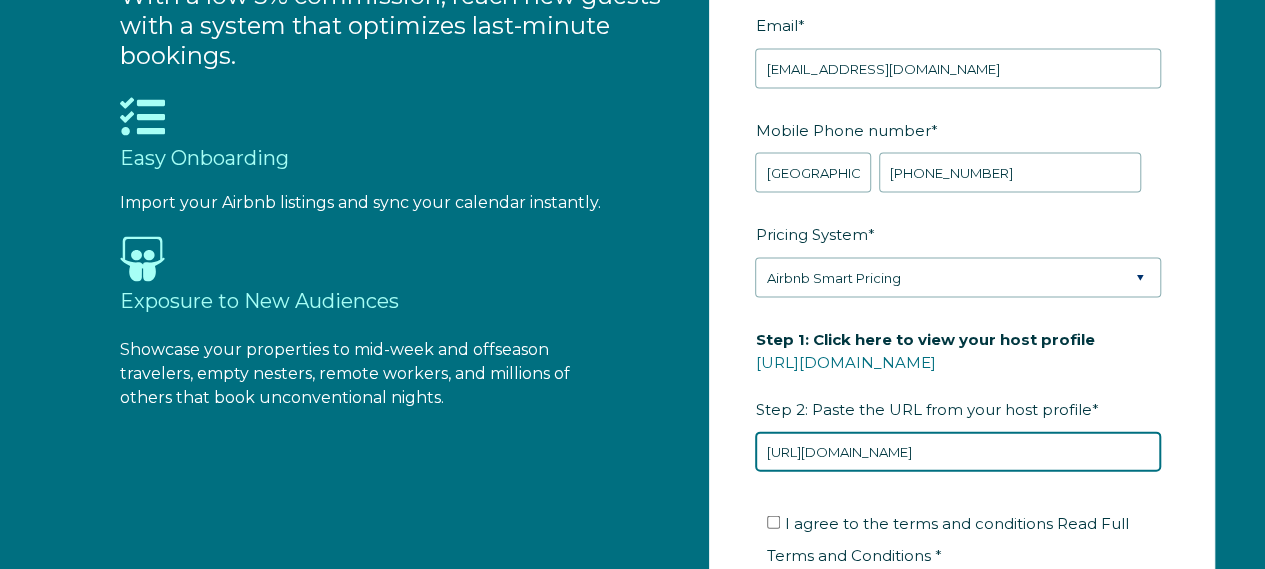 scroll, scrollTop: 2000, scrollLeft: 0, axis: vertical 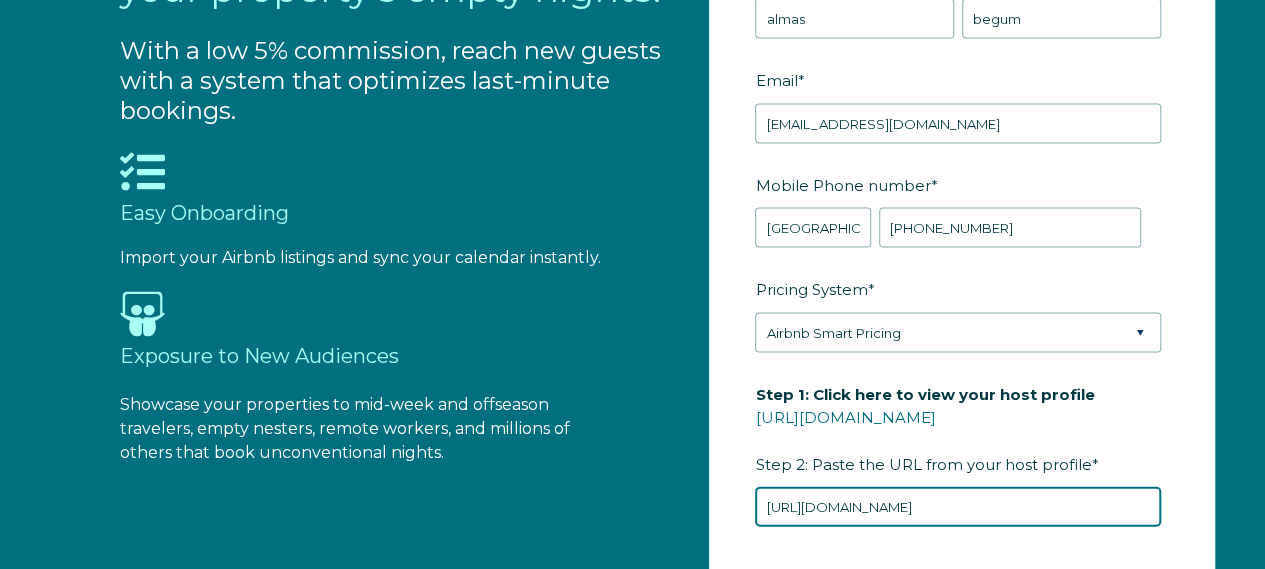 type on "https://www.airbnb.com/users/show/183820203" 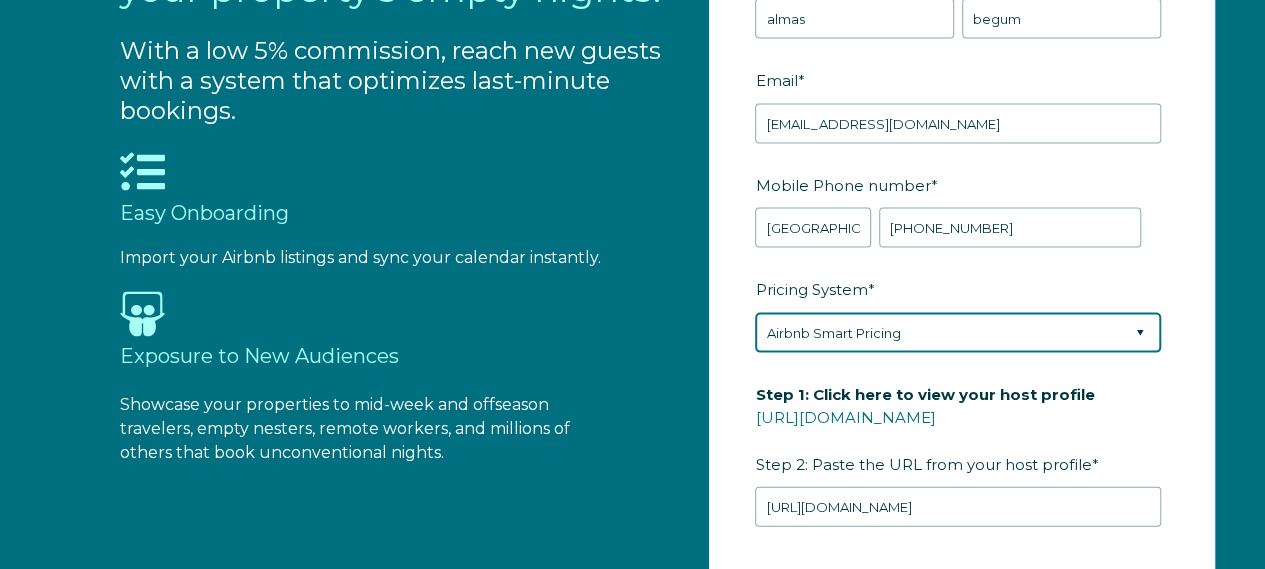 click on "Please Select Manual Airbnb Smart Pricing PriceLabs Wheelhouse Beyond Pricing 3rd Party - Dynamic" at bounding box center [958, 333] 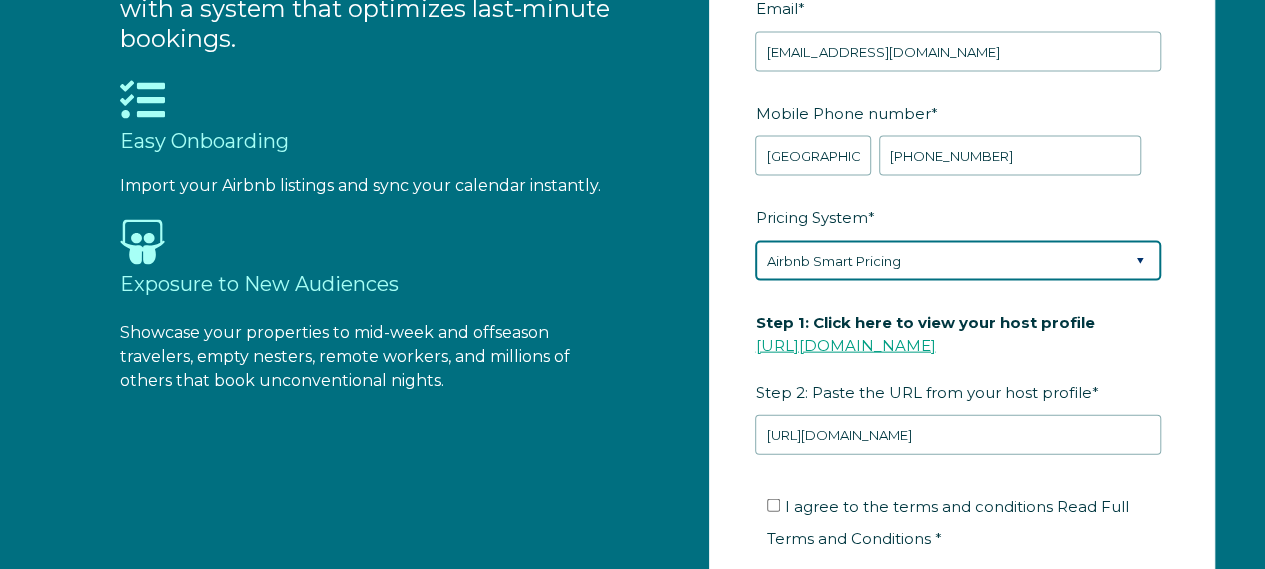 scroll, scrollTop: 2200, scrollLeft: 0, axis: vertical 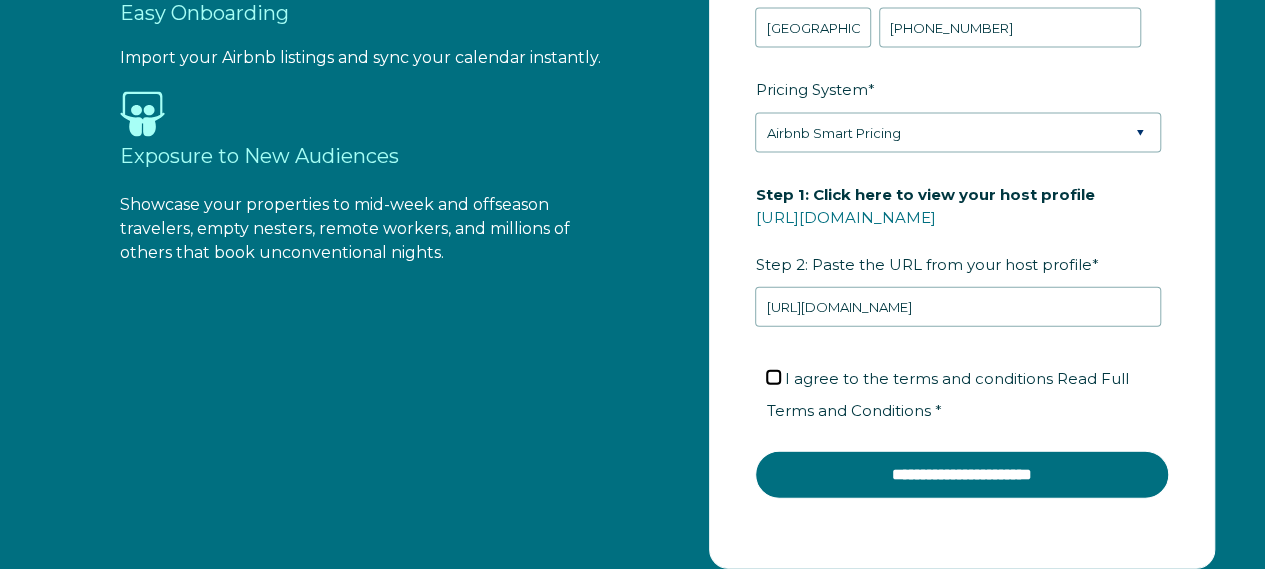 click on "I agree to the terms and conditions        Read Full Terms and Conditions     *" at bounding box center [773, 377] 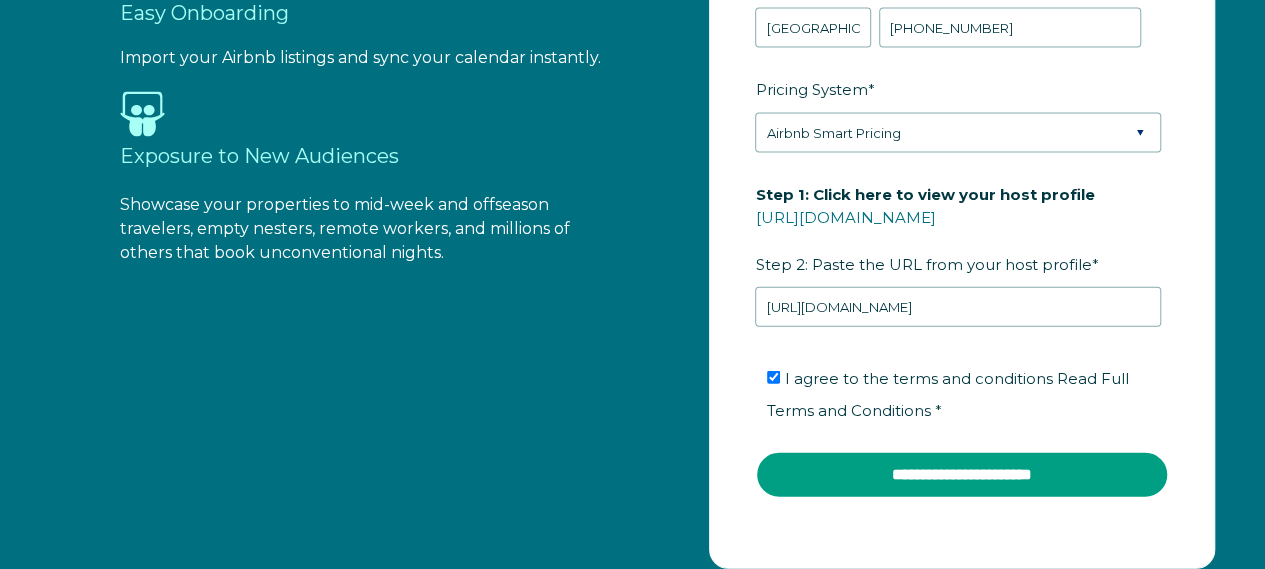 click on "**********" at bounding box center (962, 475) 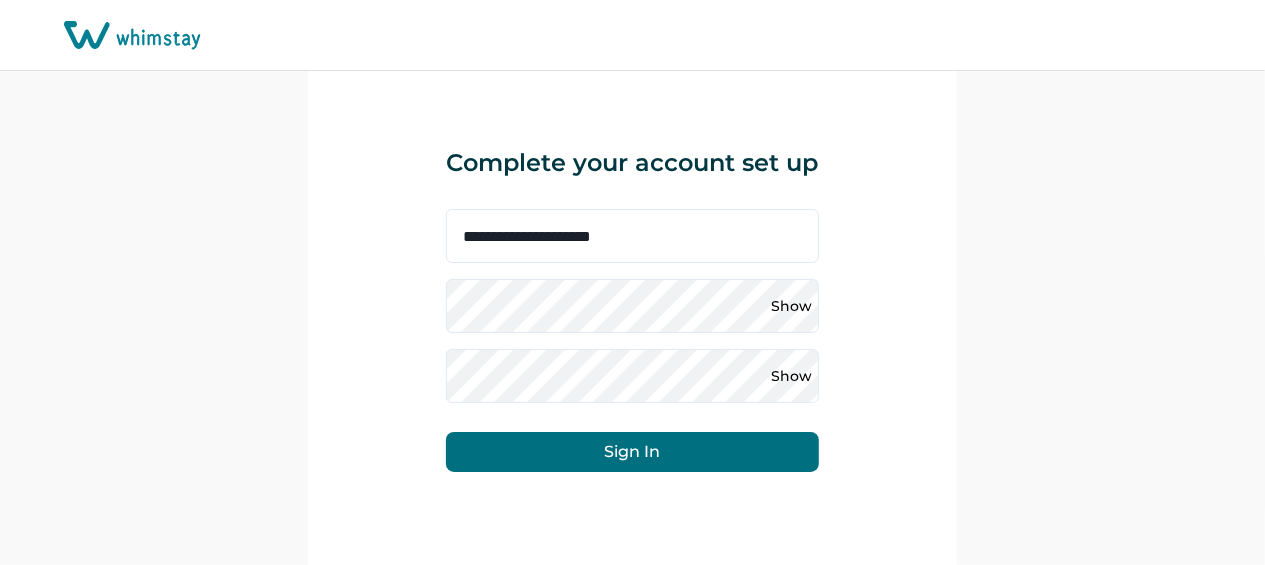 scroll, scrollTop: 0, scrollLeft: 0, axis: both 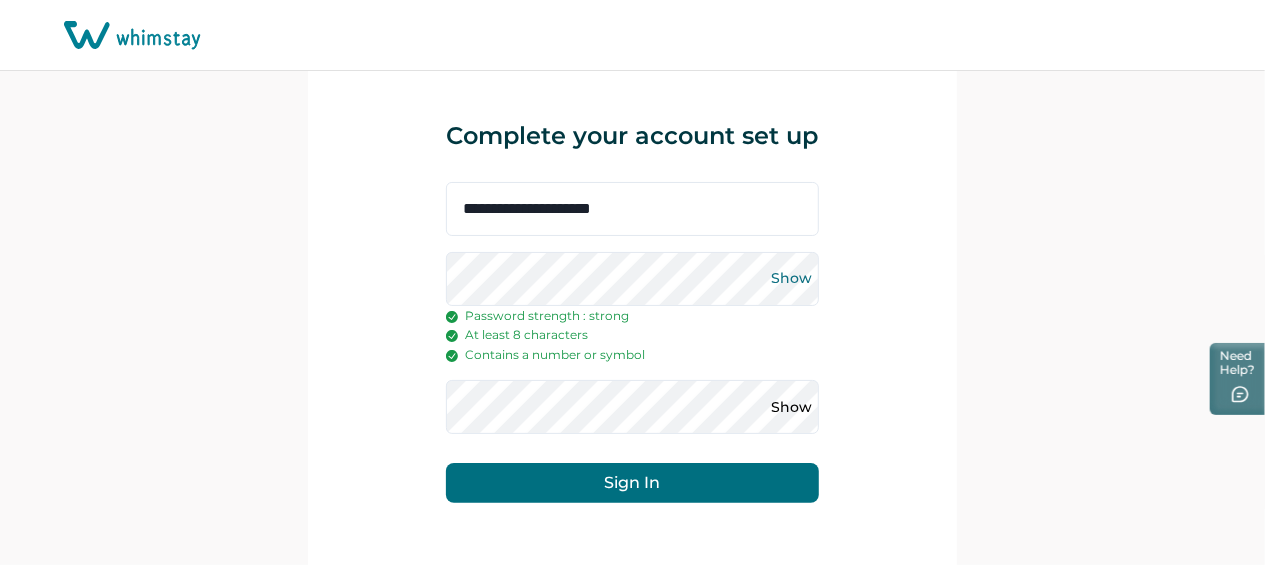 click on "Show" at bounding box center [792, 279] 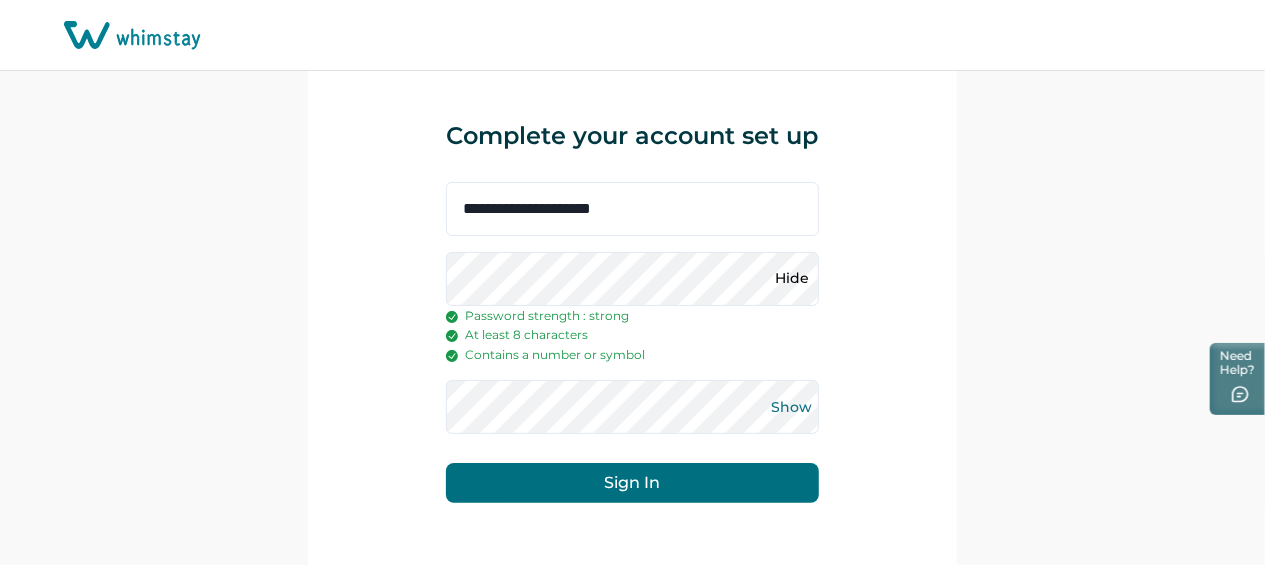 click on "Show" at bounding box center [792, 407] 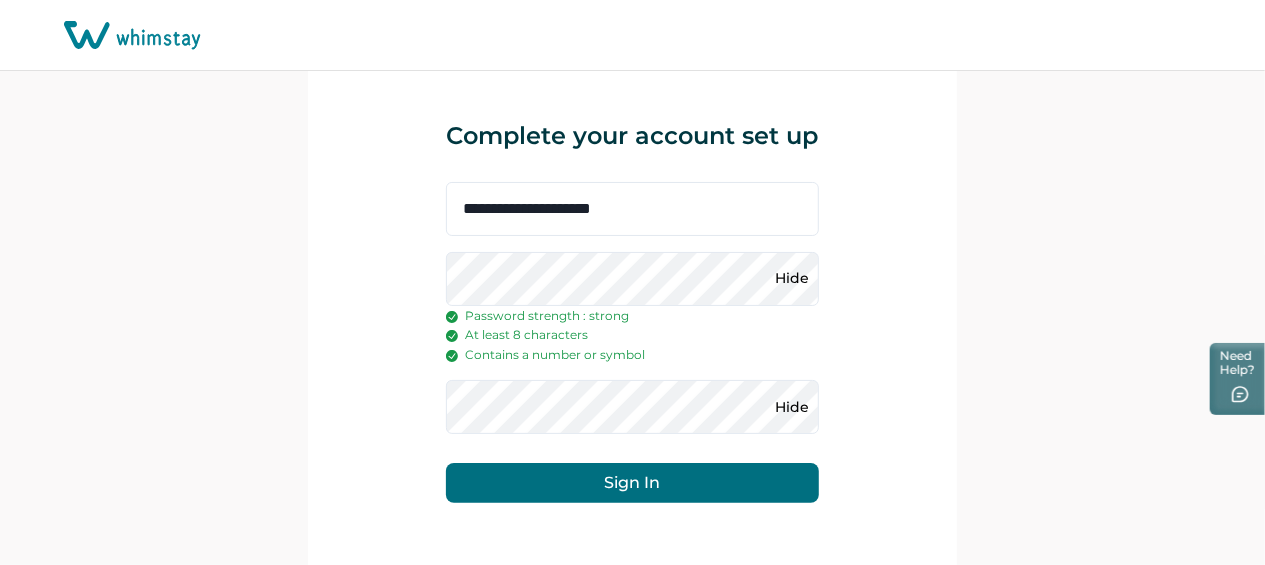click on "Sign In" at bounding box center (632, 483) 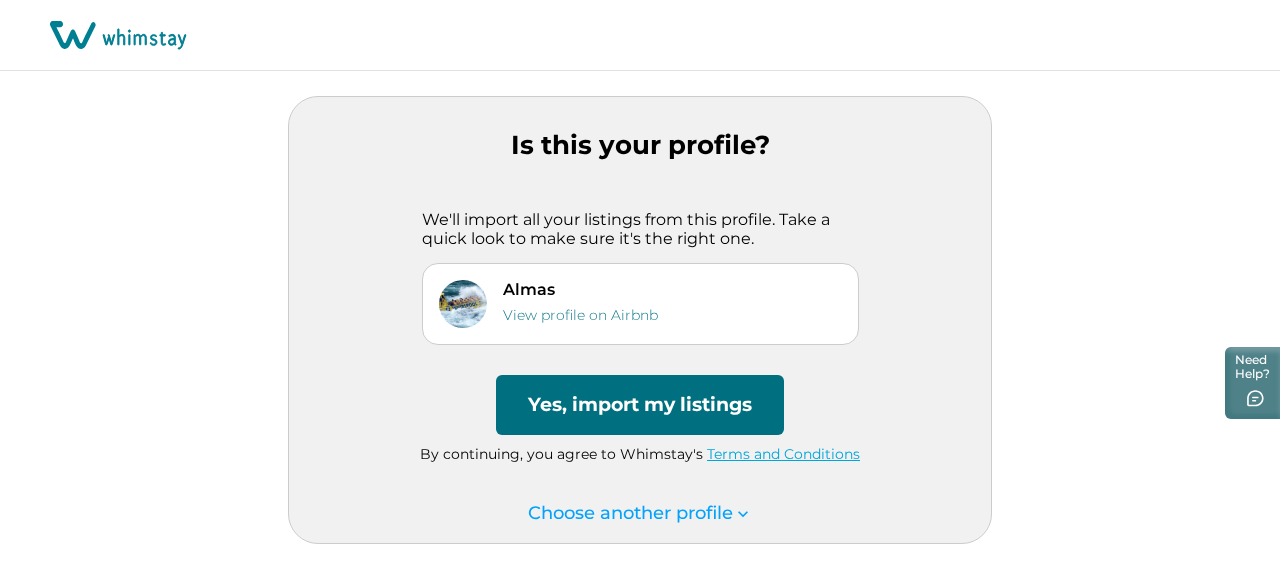 click on "Yes, import my listings" at bounding box center [640, 405] 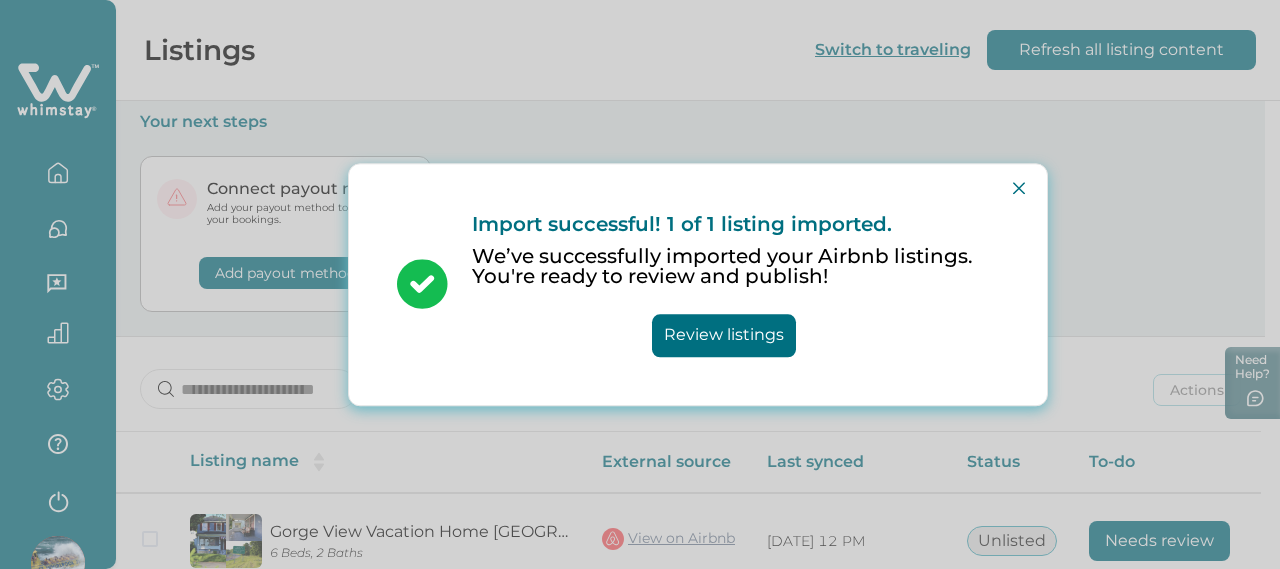 click on "Review listings" at bounding box center [724, 335] 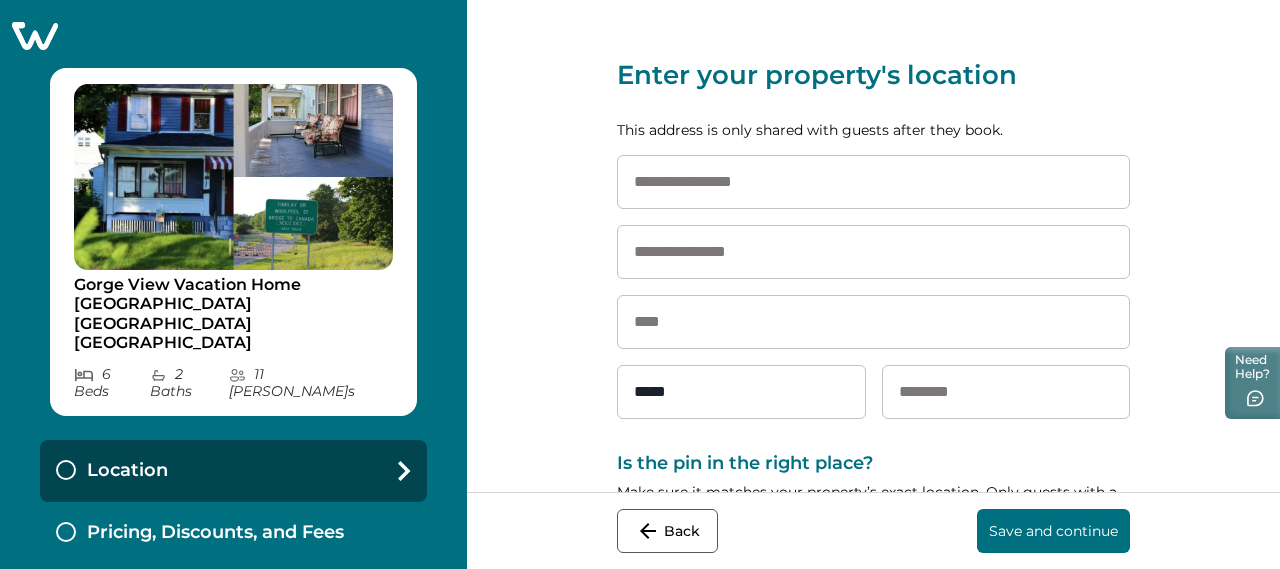click at bounding box center [873, 182] 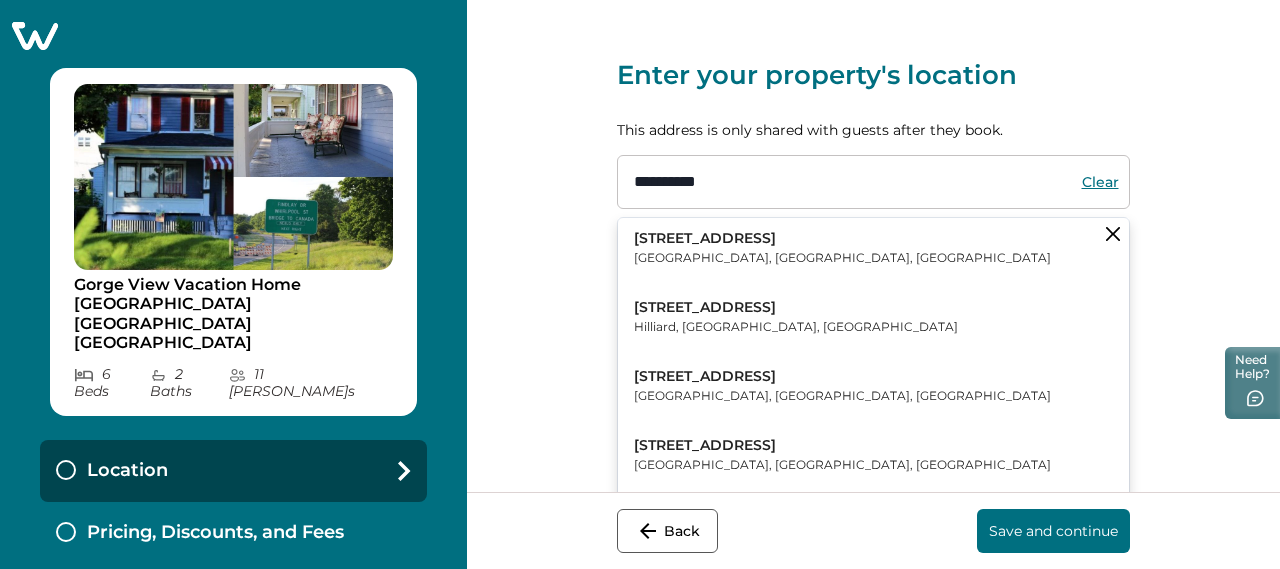click on "2661 Whirlpool Street" at bounding box center (842, 239) 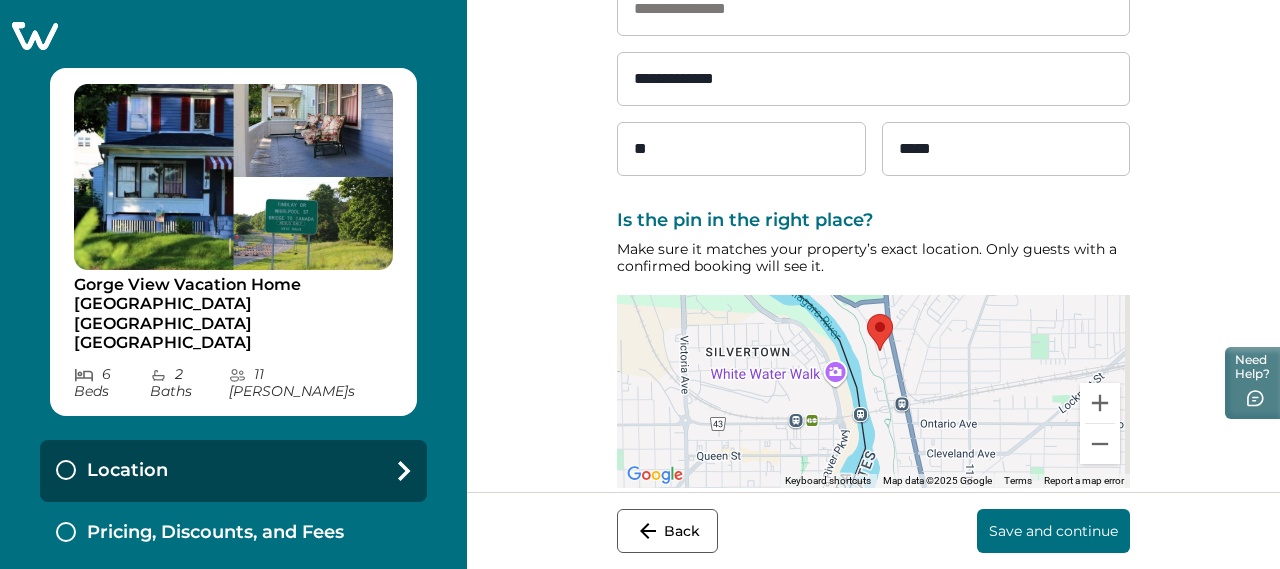 scroll, scrollTop: 266, scrollLeft: 0, axis: vertical 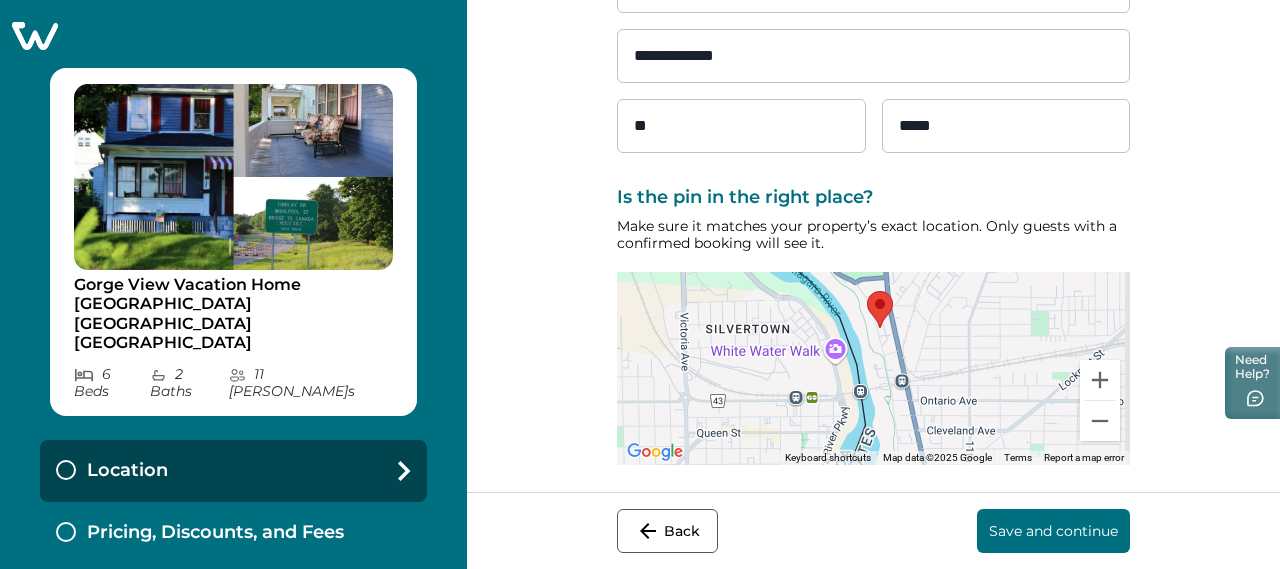 click on "Save and continue" at bounding box center (1053, 531) 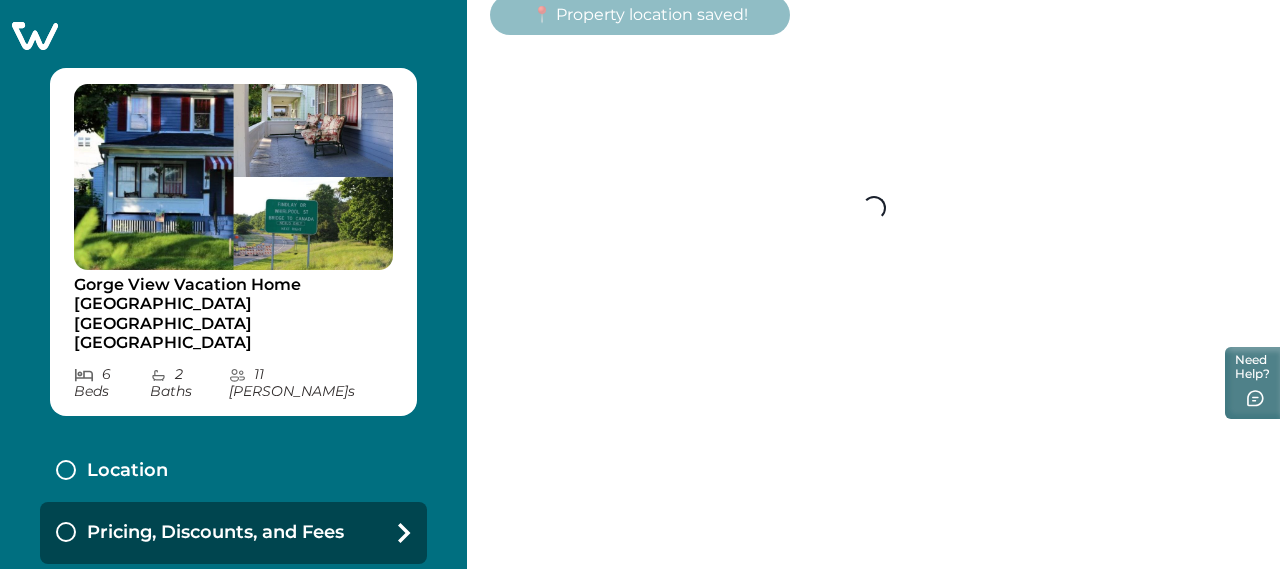 scroll, scrollTop: 108, scrollLeft: 0, axis: vertical 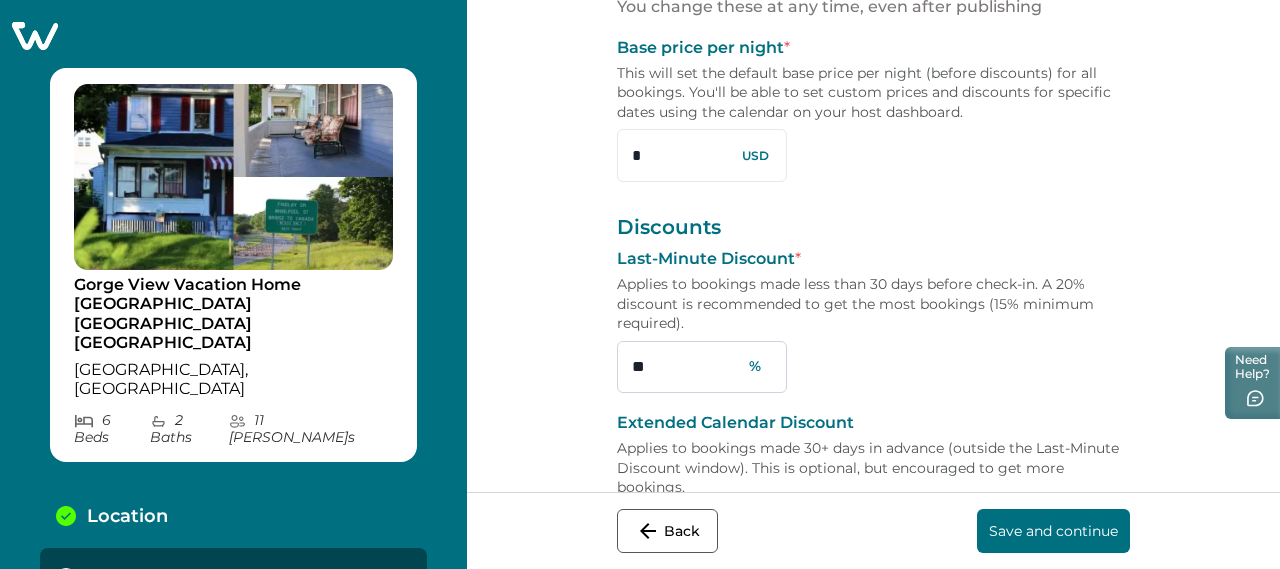drag, startPoint x: 654, startPoint y: 368, endPoint x: 629, endPoint y: 347, distance: 32.649654 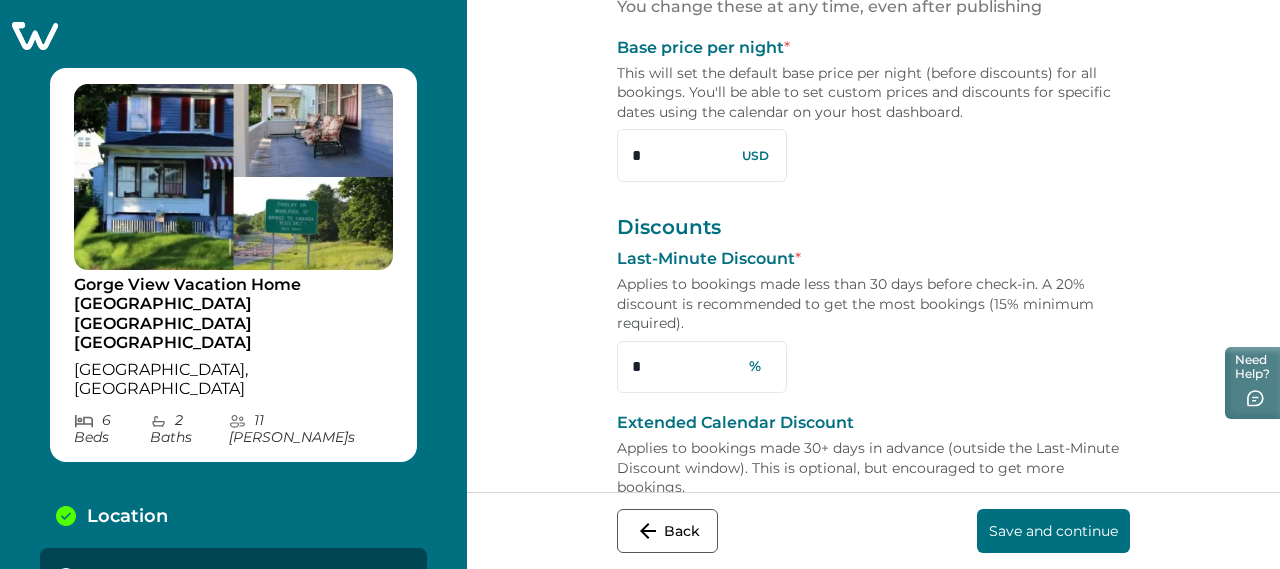 type on "*" 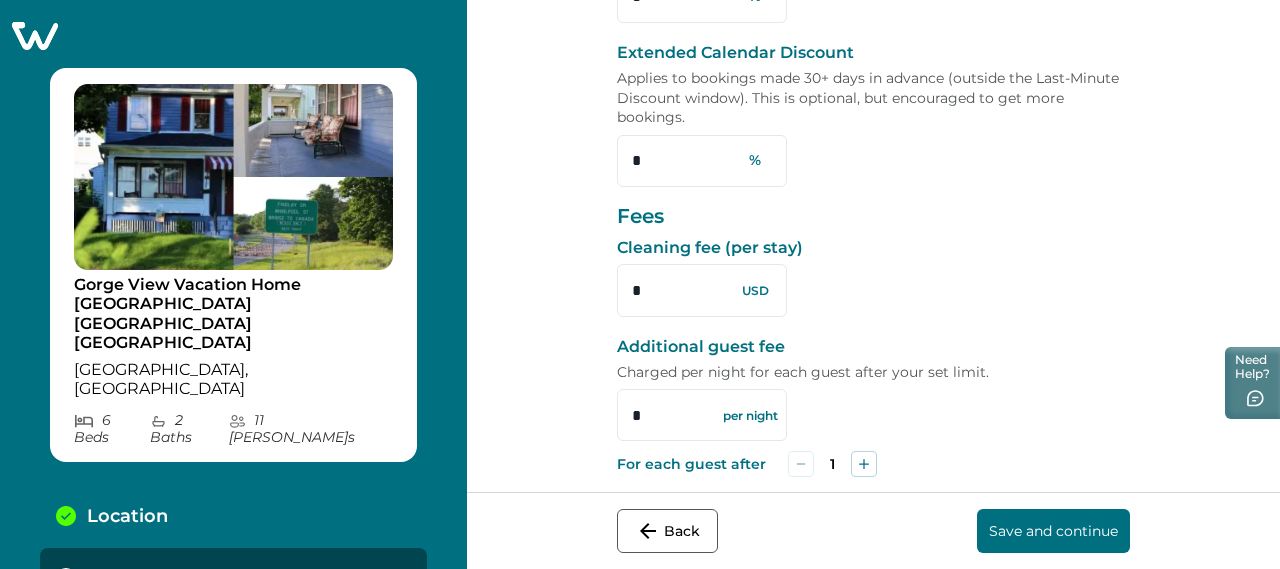 scroll, scrollTop: 508, scrollLeft: 0, axis: vertical 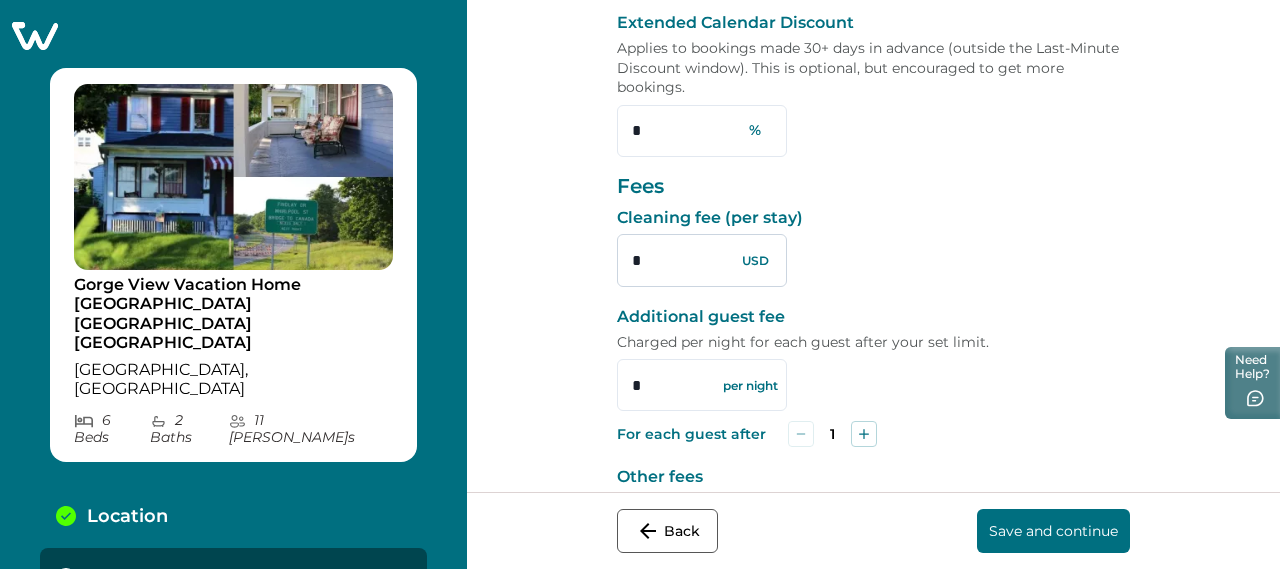 drag, startPoint x: 662, startPoint y: 269, endPoint x: 629, endPoint y: 253, distance: 36.67424 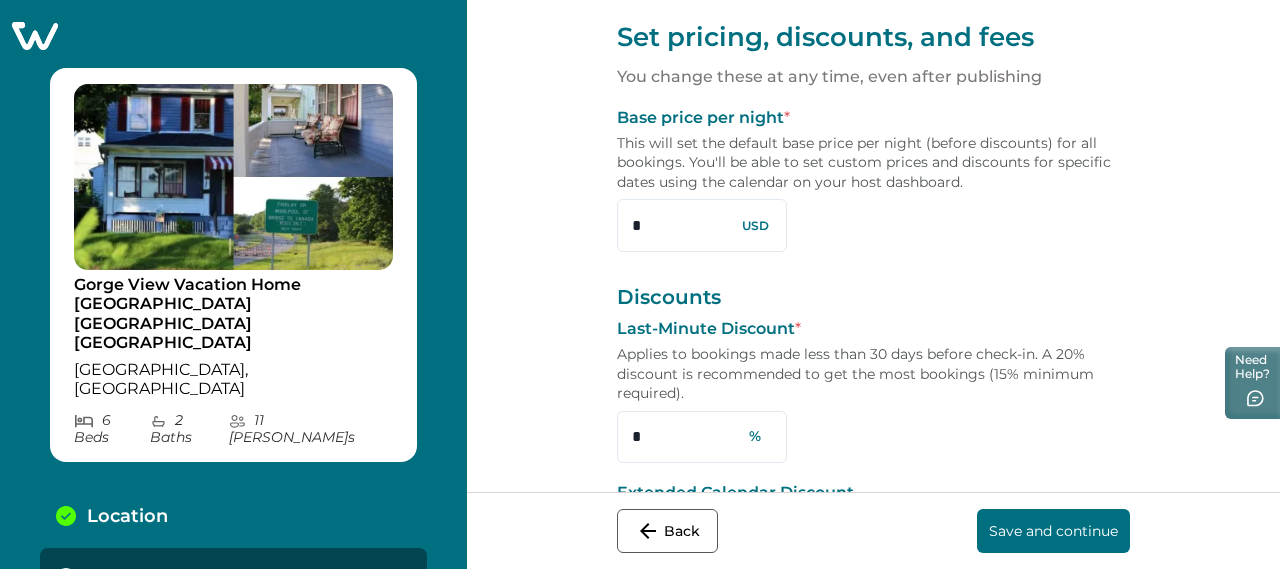 scroll, scrollTop: 8, scrollLeft: 0, axis: vertical 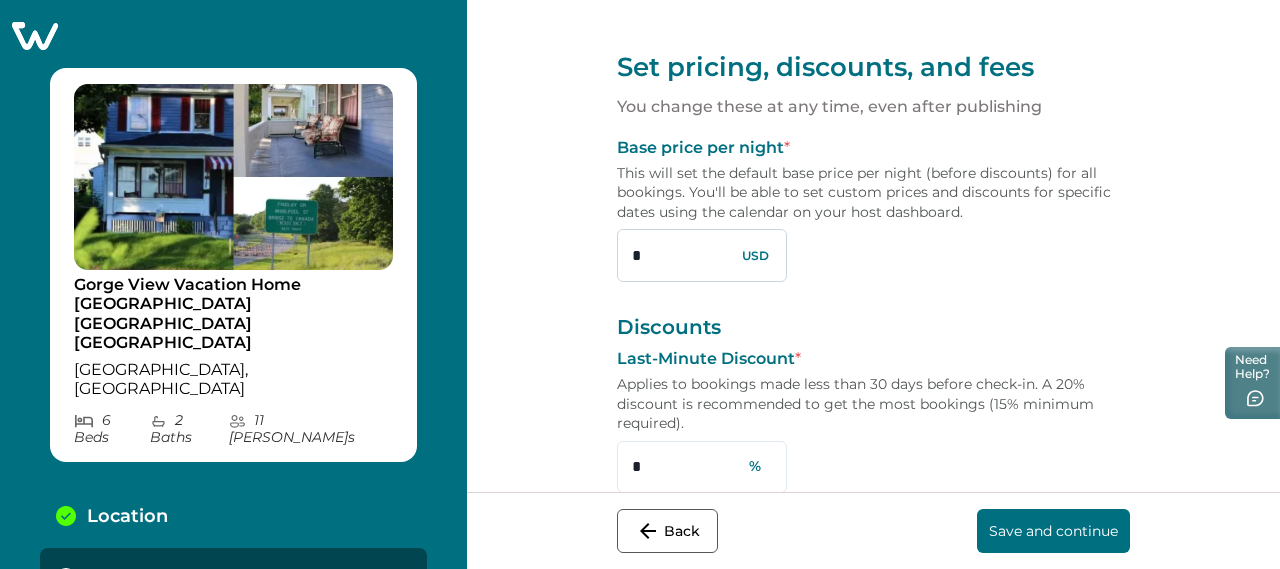type on "***" 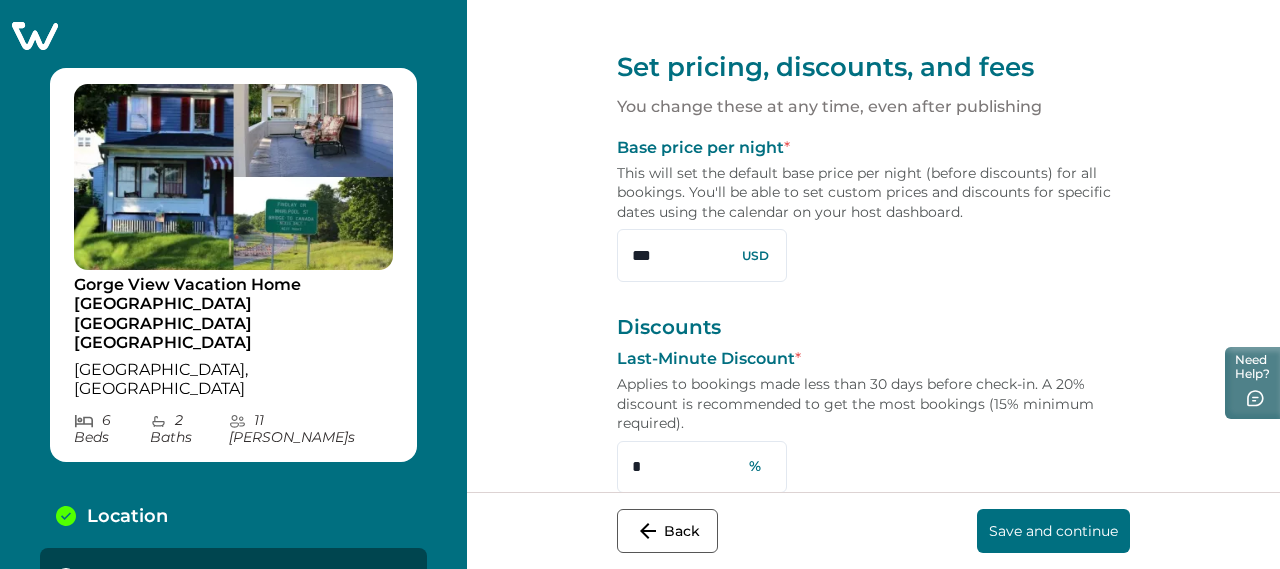 type on "***" 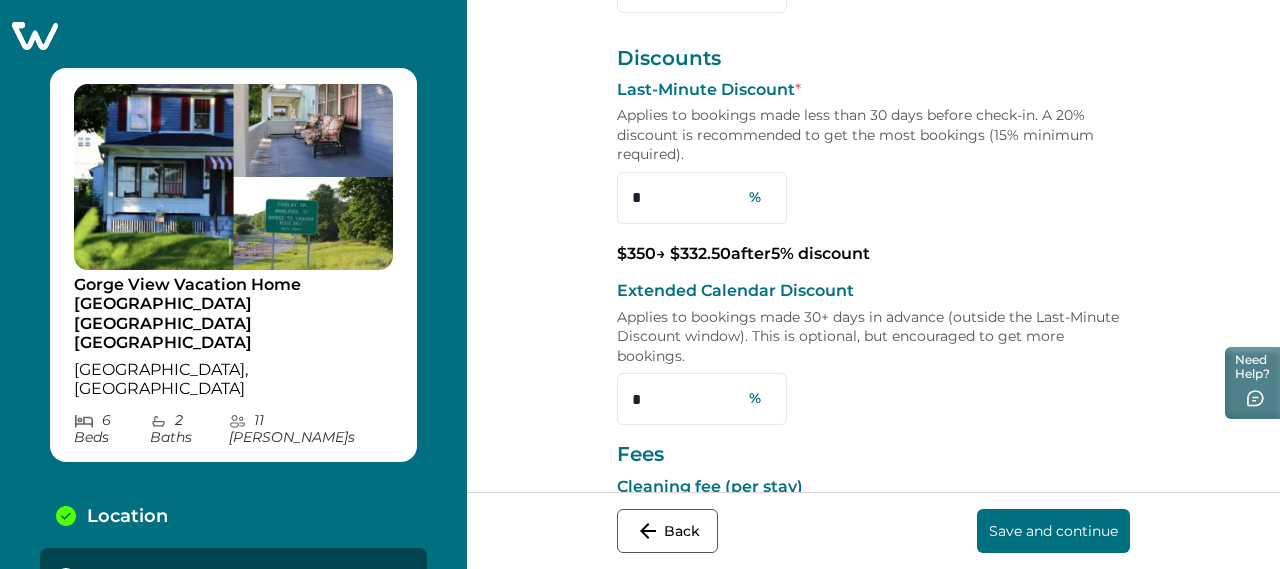 scroll, scrollTop: 308, scrollLeft: 0, axis: vertical 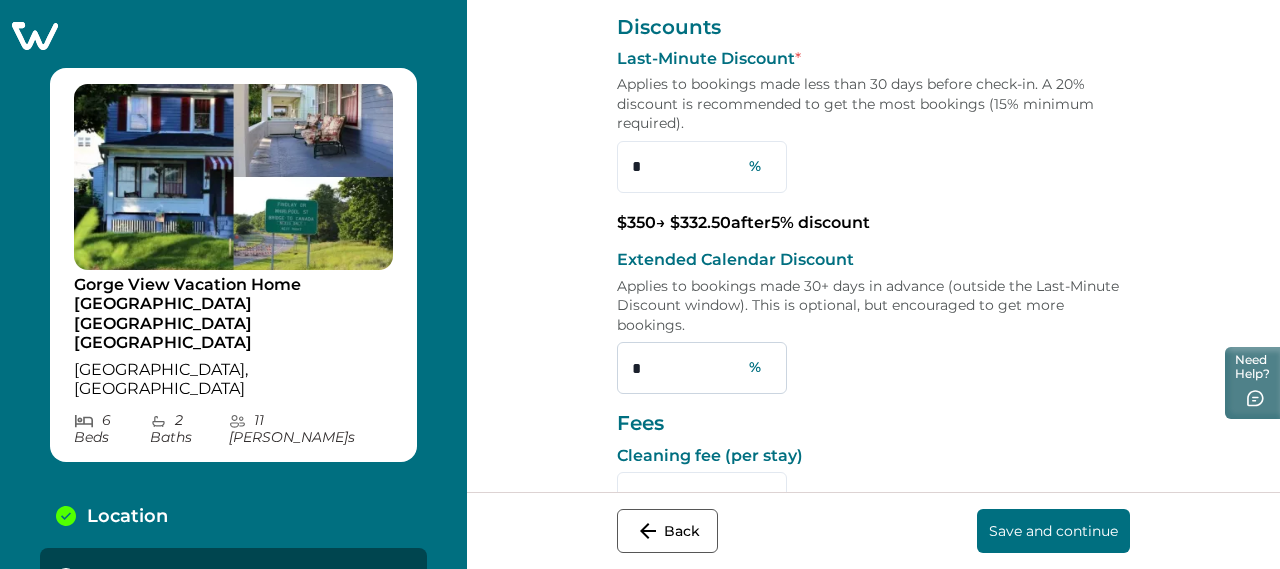 drag, startPoint x: 648, startPoint y: 374, endPoint x: 632, endPoint y: 369, distance: 16.763054 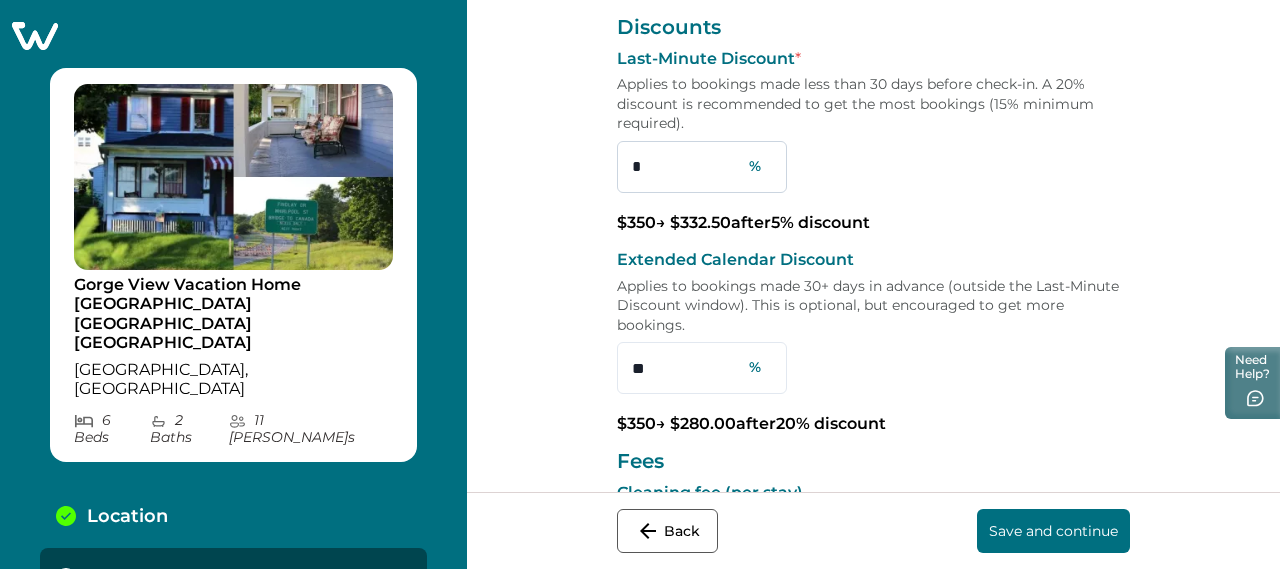 type on "**" 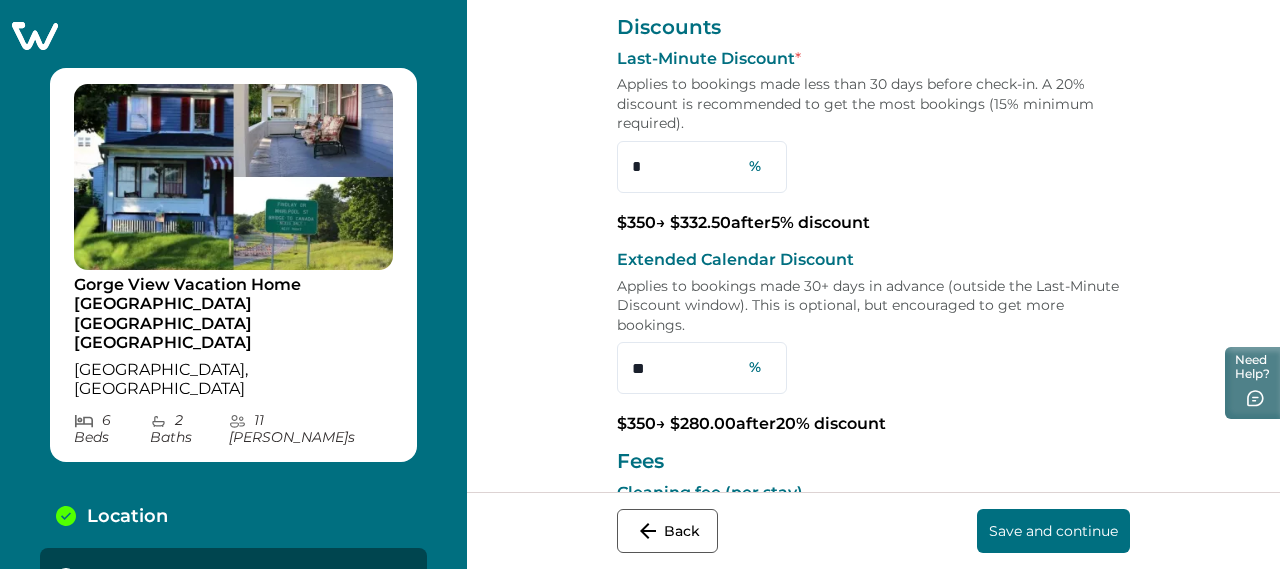 drag, startPoint x: 656, startPoint y: 171, endPoint x: 597, endPoint y: 167, distance: 59.135437 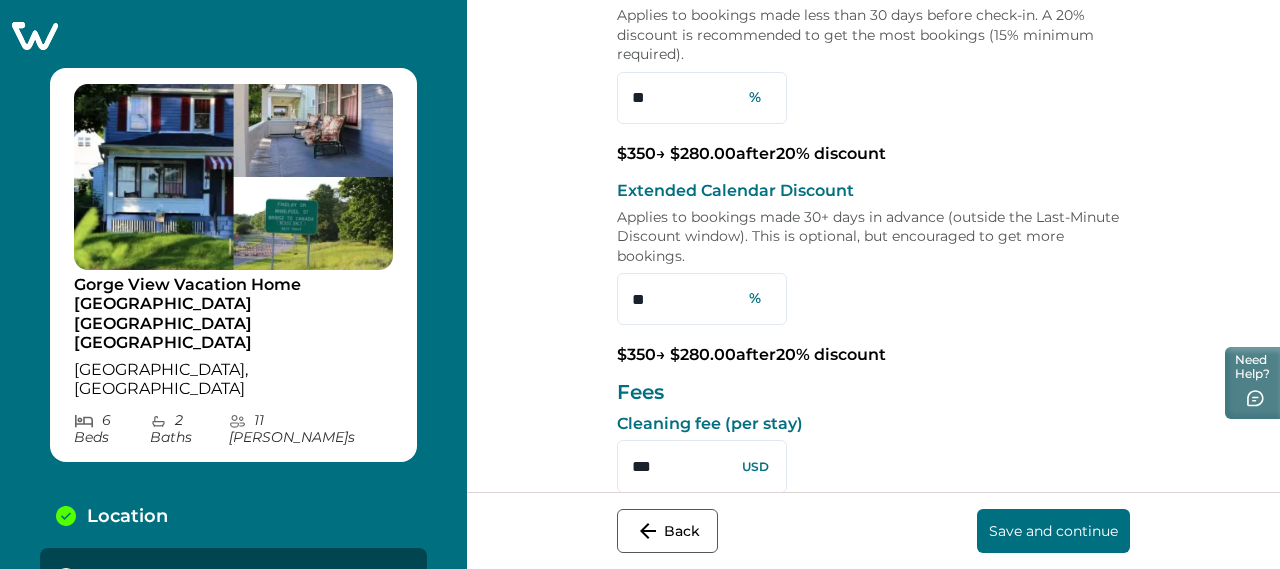 scroll, scrollTop: 408, scrollLeft: 0, axis: vertical 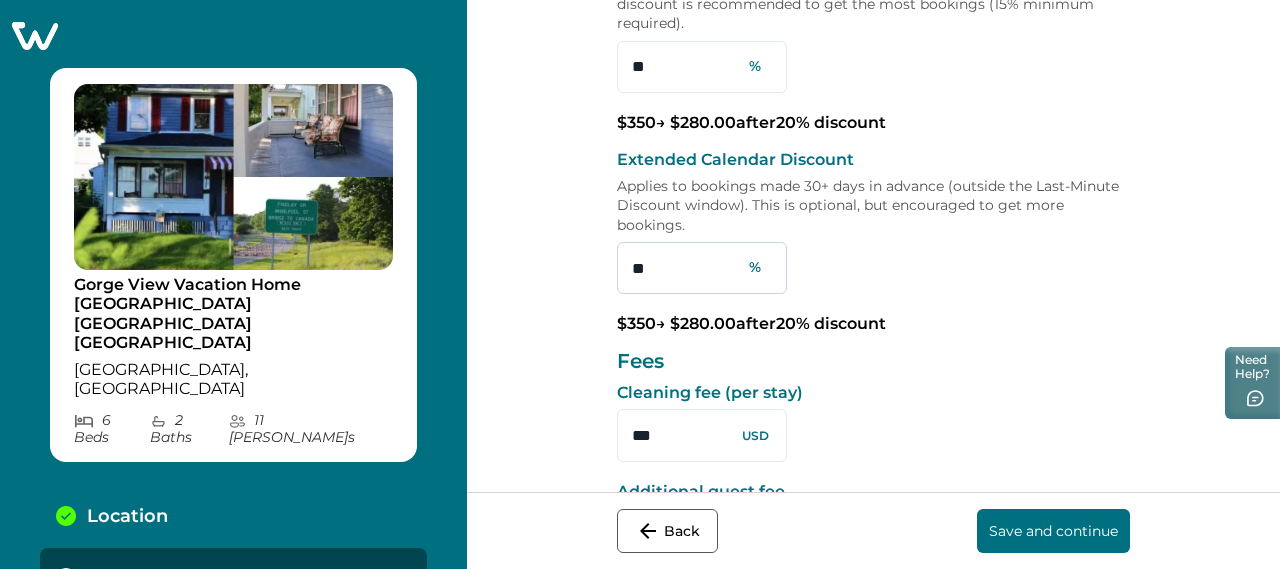 type on "**" 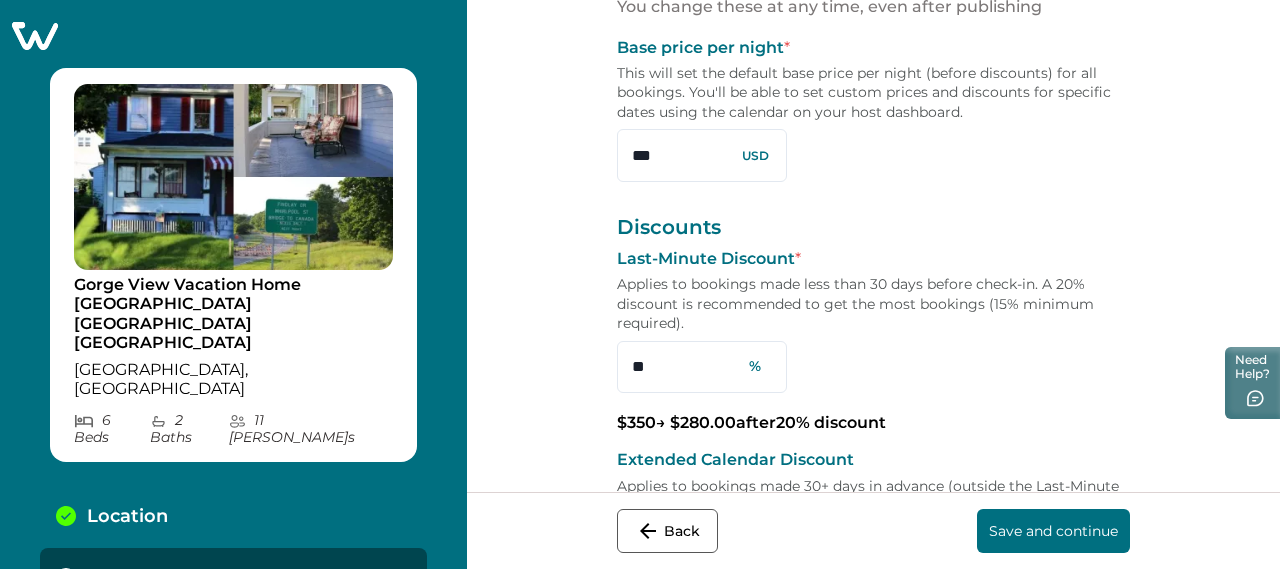 scroll, scrollTop: 0, scrollLeft: 0, axis: both 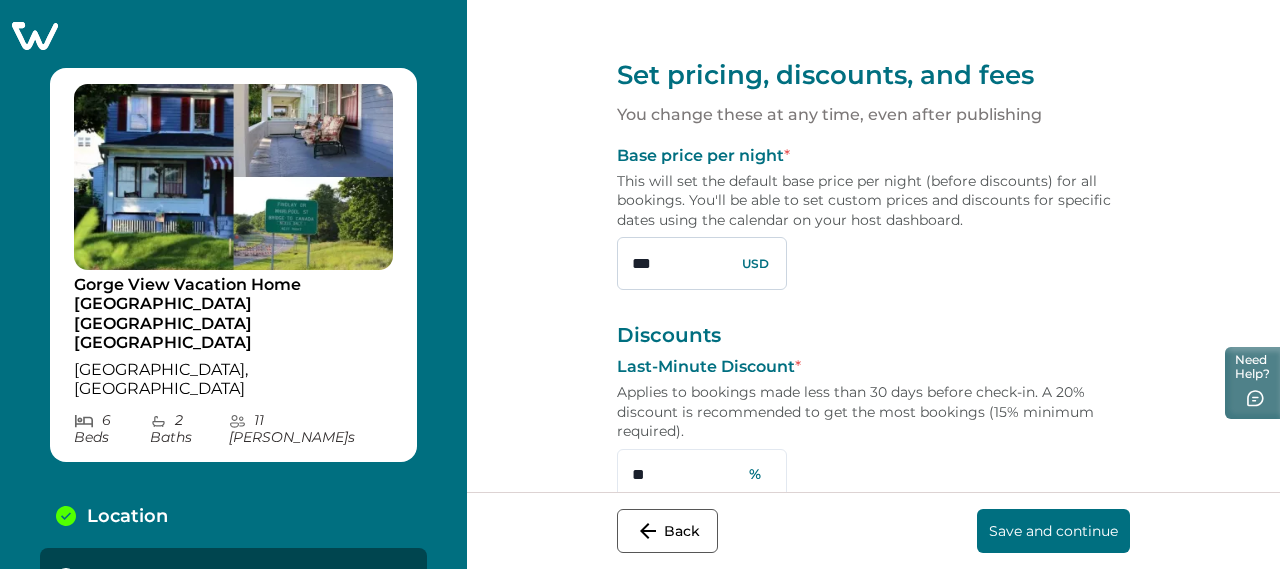 type on "**" 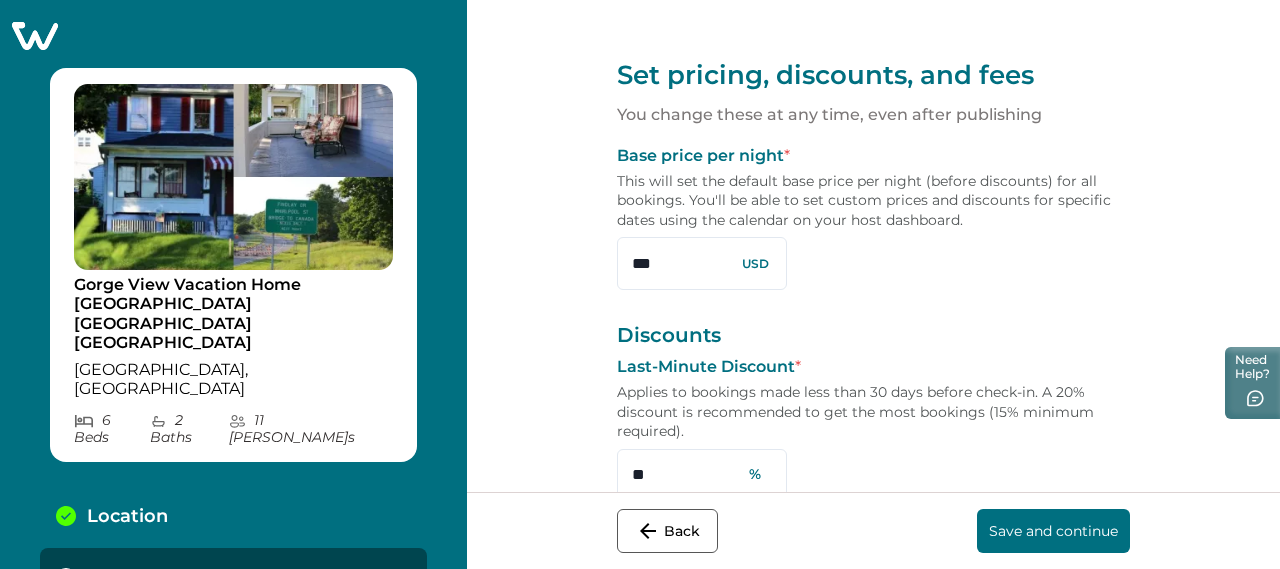 type on "***" 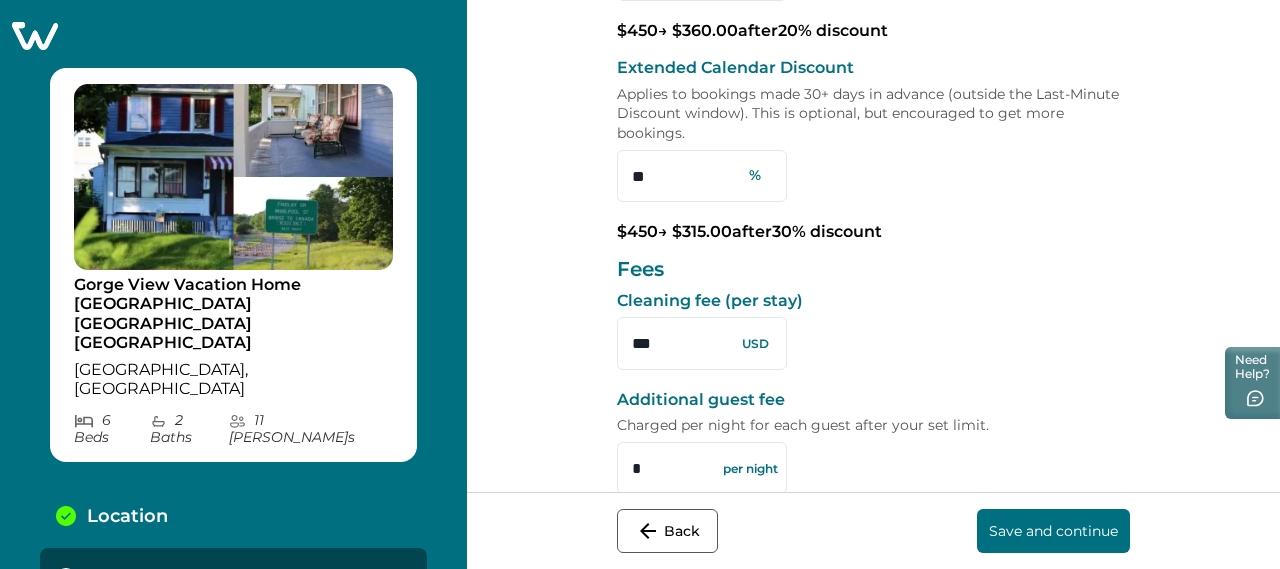 scroll, scrollTop: 600, scrollLeft: 0, axis: vertical 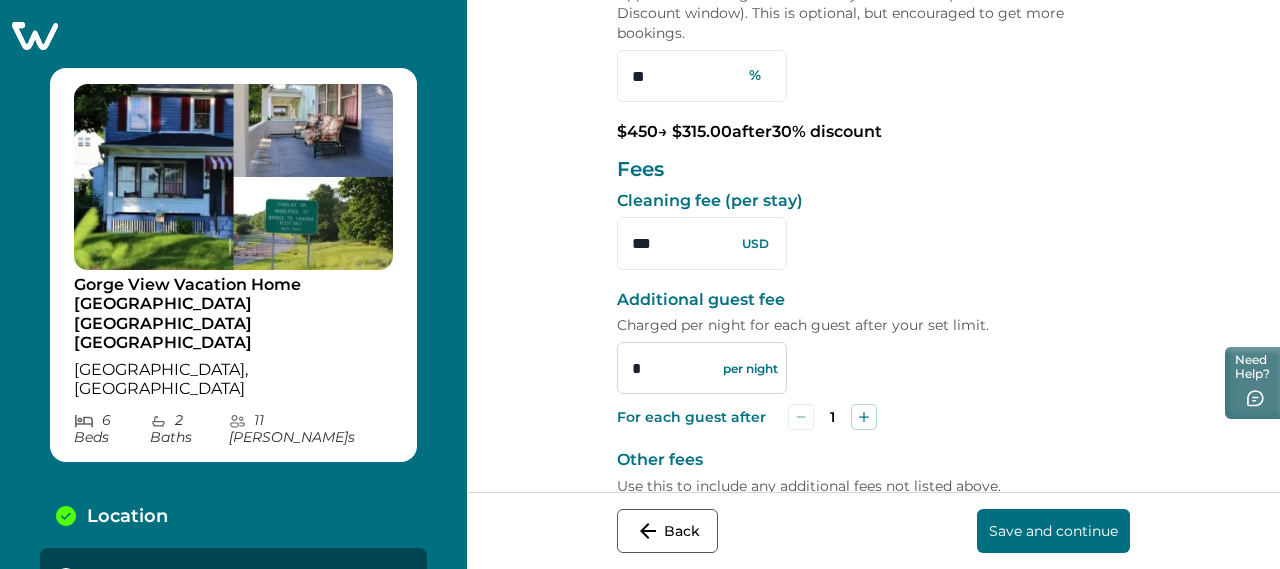 click on "*" at bounding box center (702, 368) 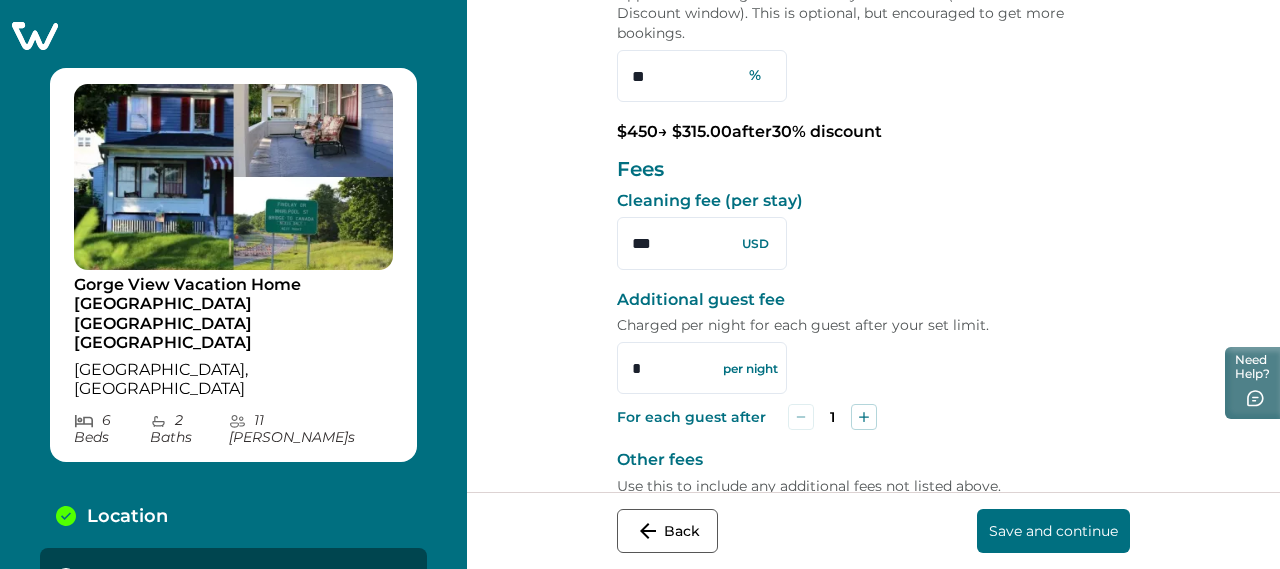 drag, startPoint x: 678, startPoint y: 251, endPoint x: 604, endPoint y: 237, distance: 75.31268 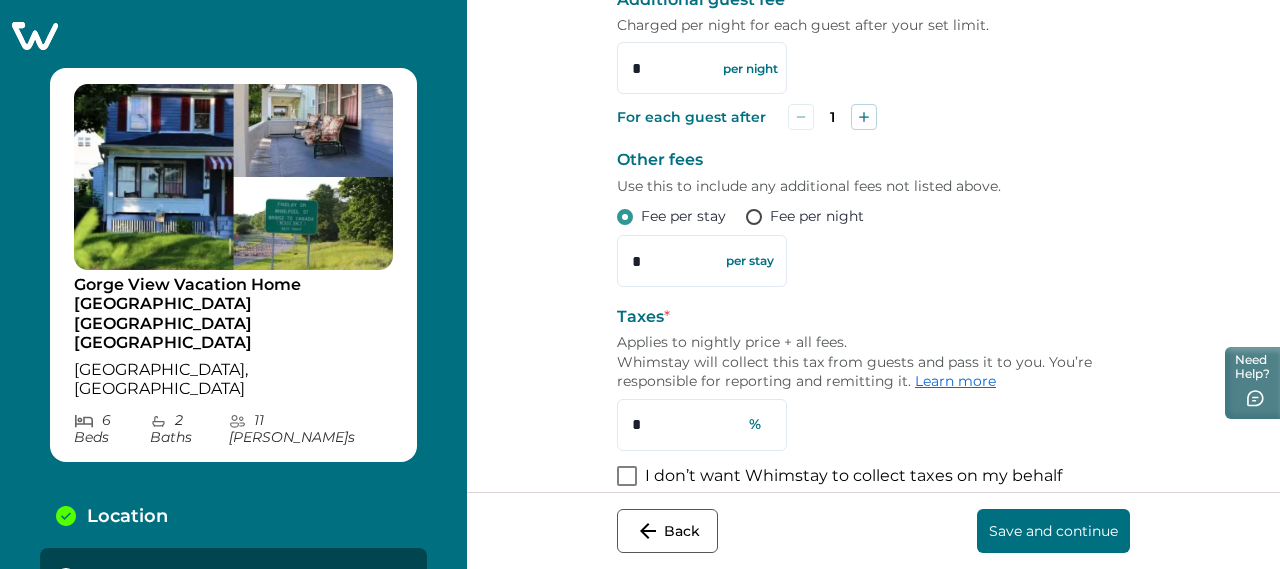 scroll, scrollTop: 925, scrollLeft: 0, axis: vertical 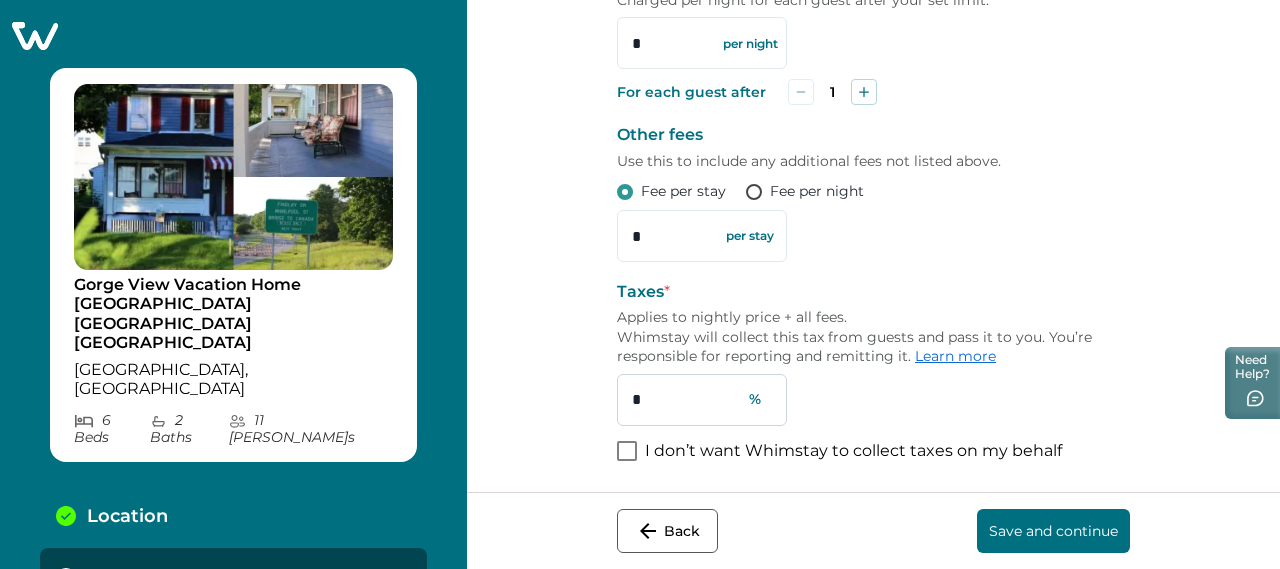 type on "***" 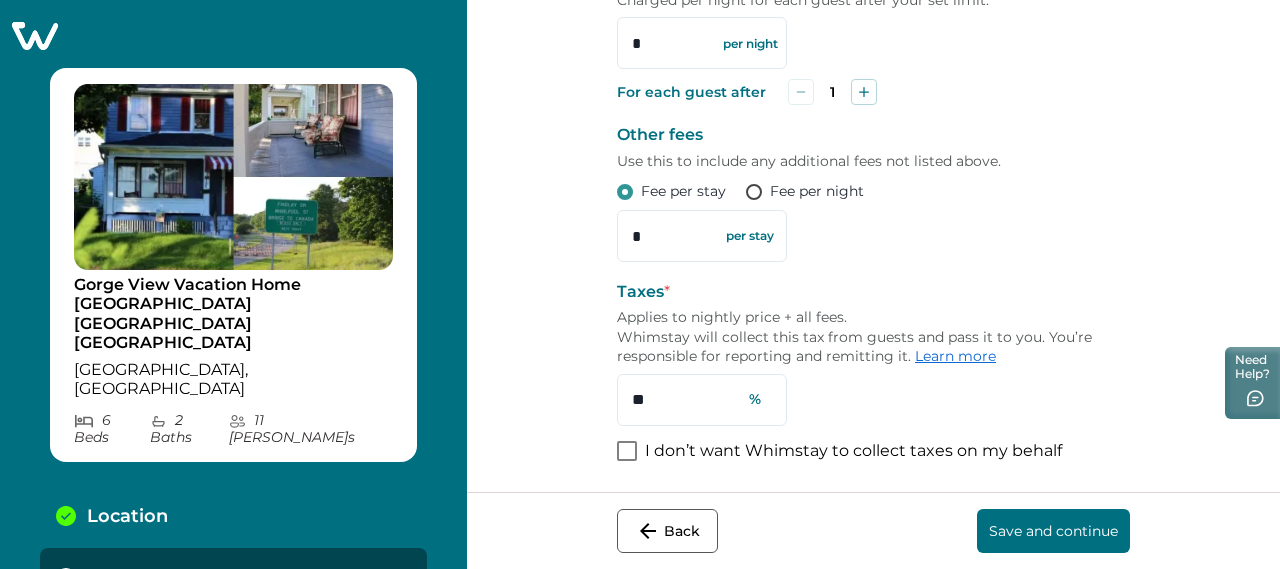 type on "**" 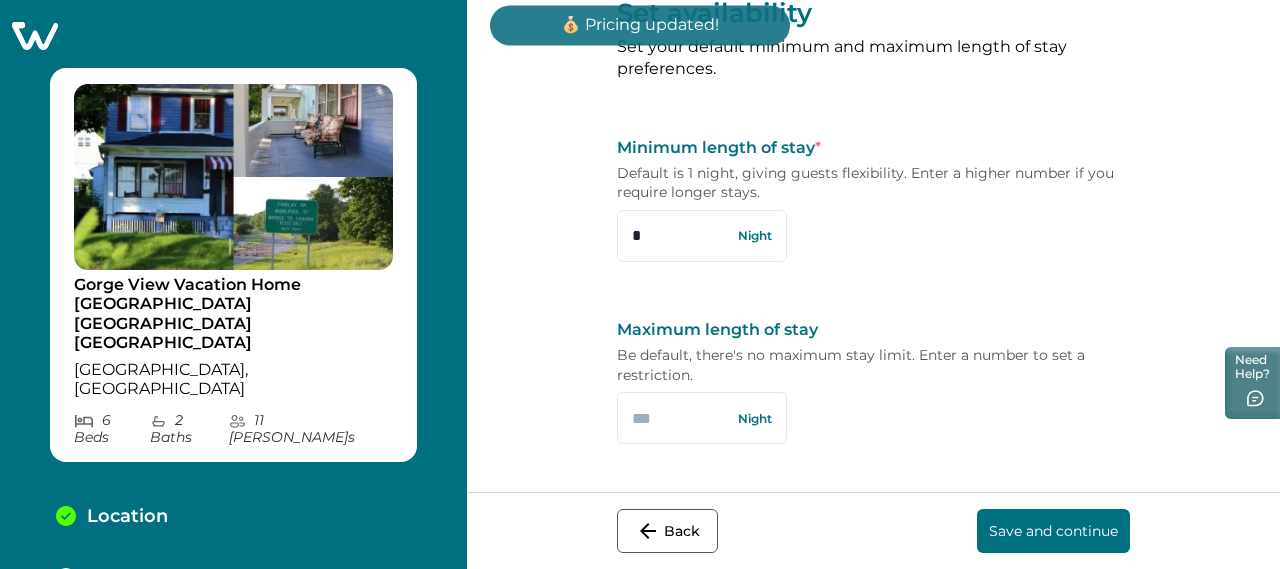 scroll, scrollTop: 62, scrollLeft: 0, axis: vertical 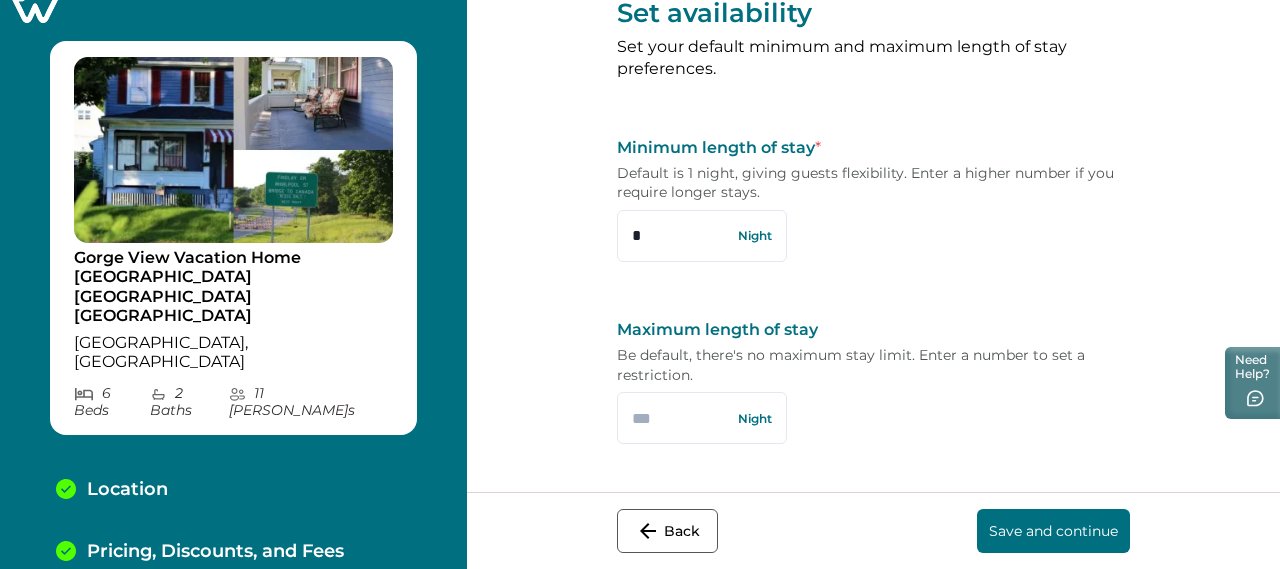 click on "Availability" at bounding box center [233, 614] 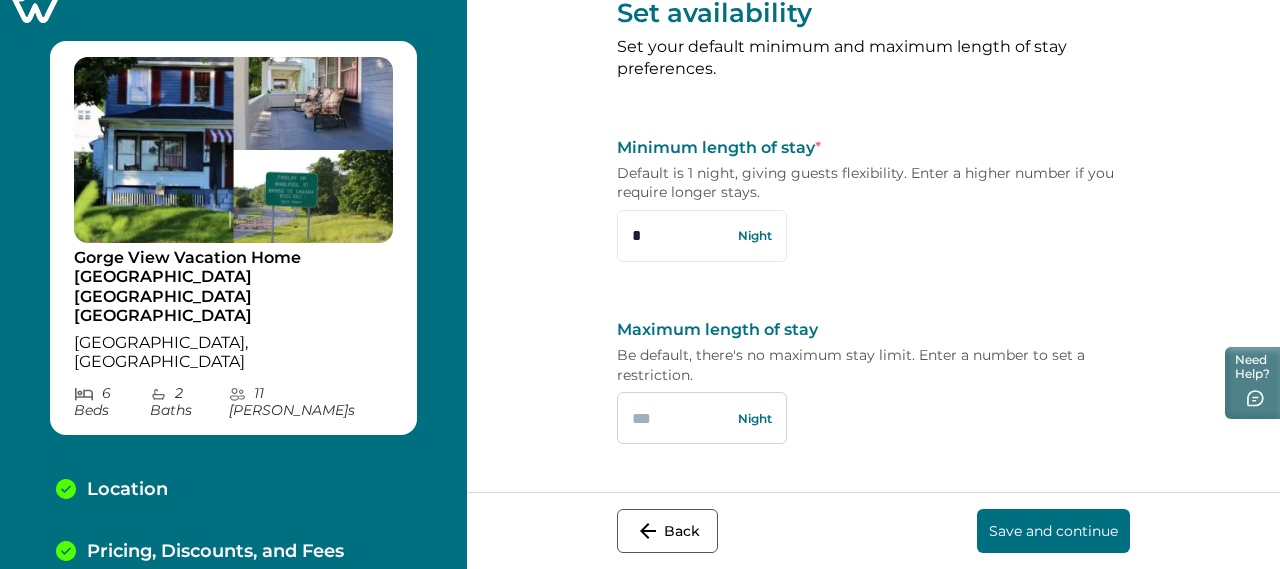 click at bounding box center [702, 418] 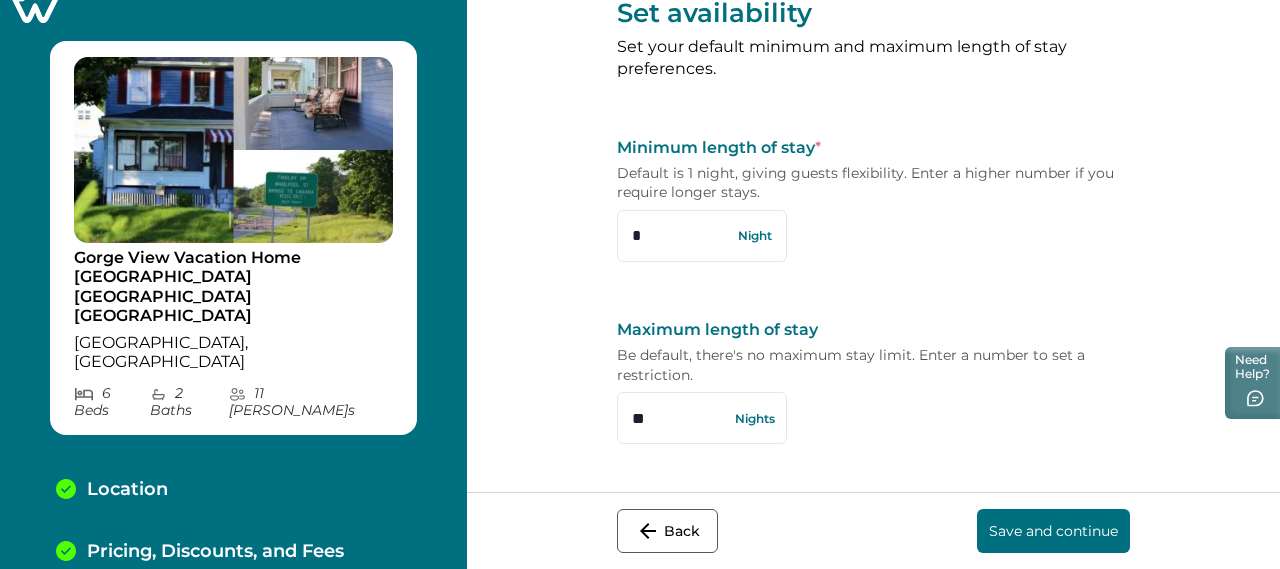 type on "**" 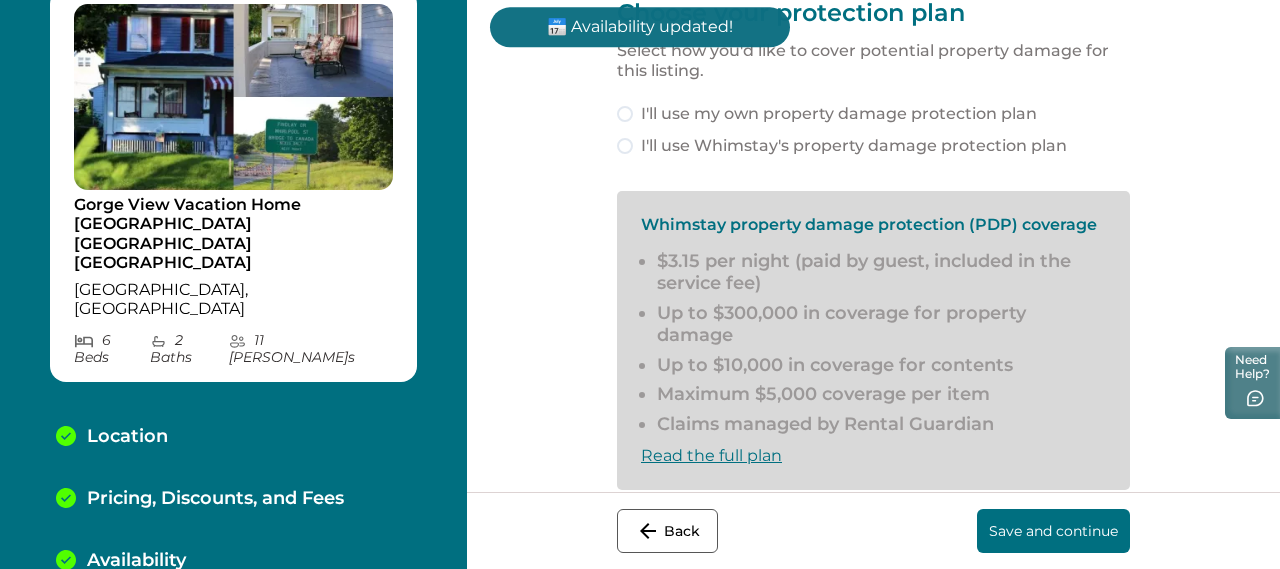 scroll, scrollTop: 89, scrollLeft: 0, axis: vertical 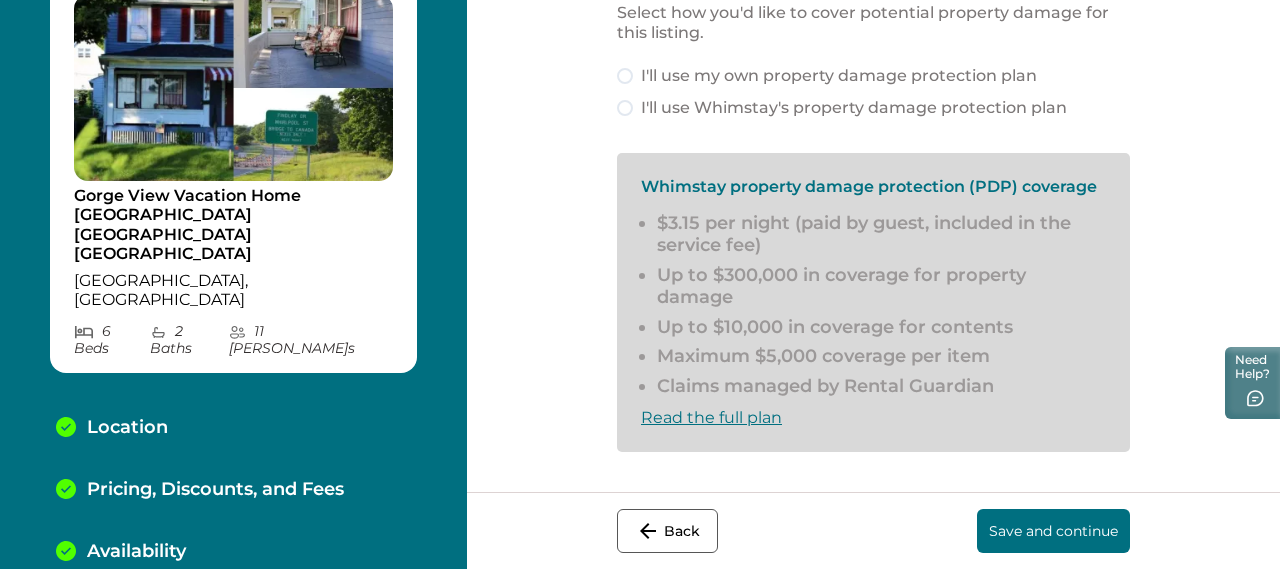 click on "Read the full plan" at bounding box center (711, 417) 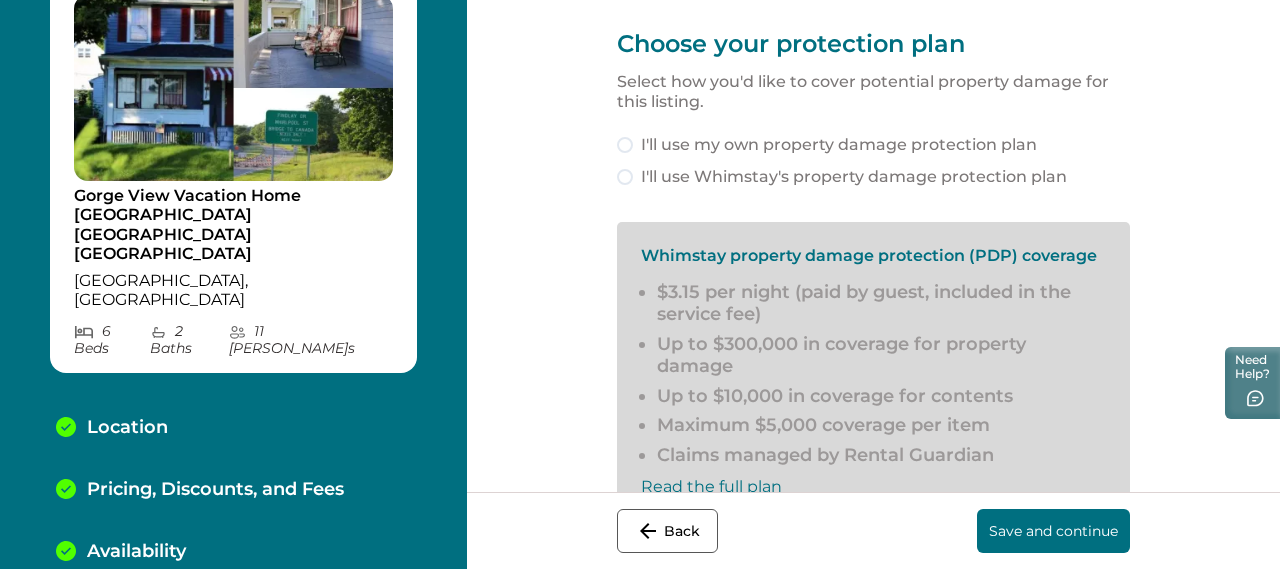 scroll, scrollTop: 0, scrollLeft: 0, axis: both 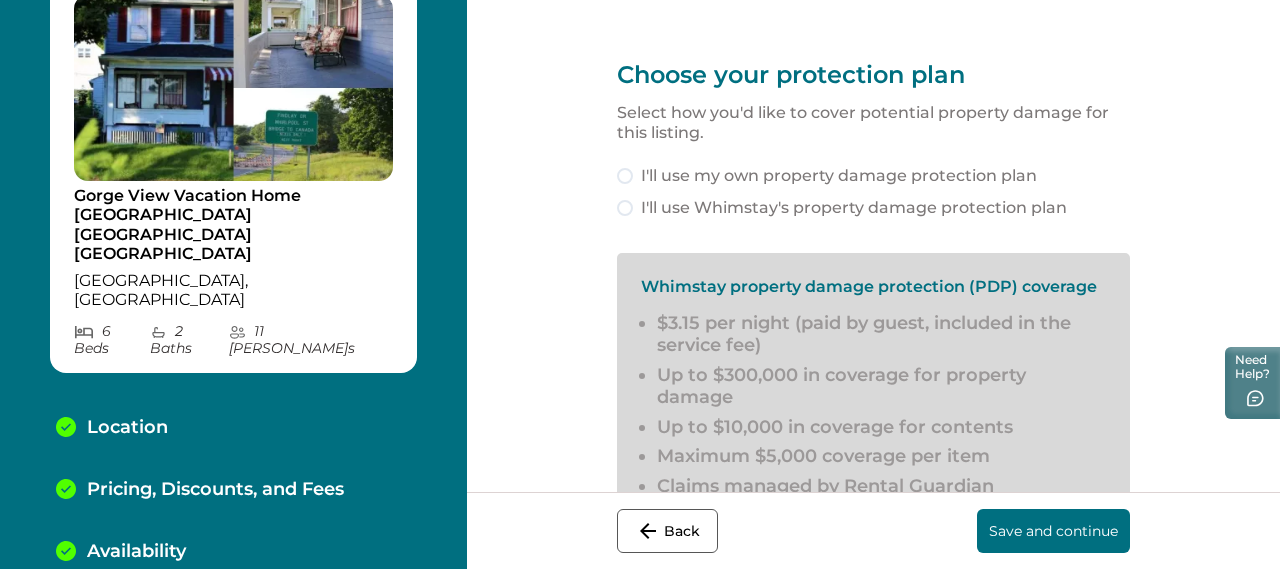 click on "I'll use Whimstay's property damage protection plan" at bounding box center (854, 208) 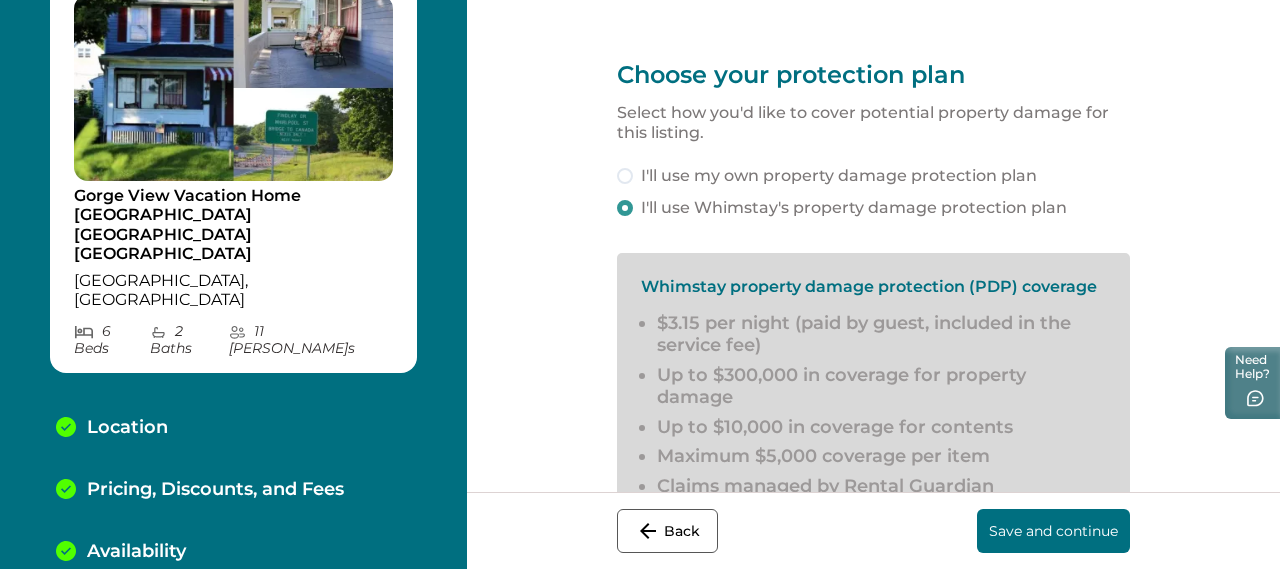 click on "I'll use my own property damage protection plan" at bounding box center (839, 176) 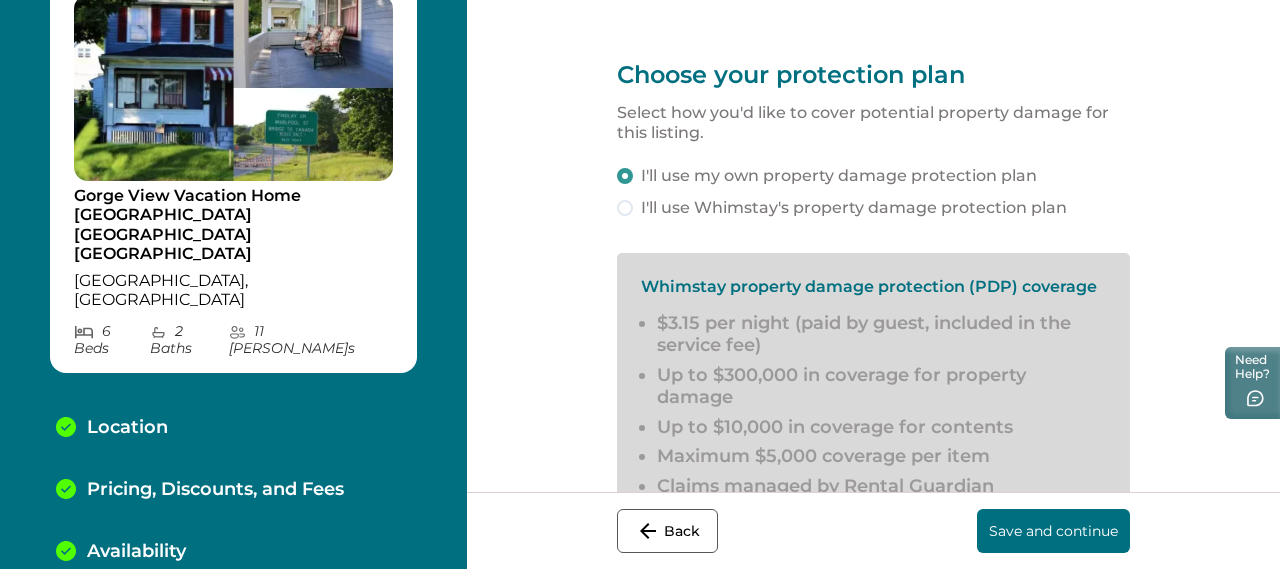 click on "I'll use Whimstay's property damage protection plan" at bounding box center [854, 208] 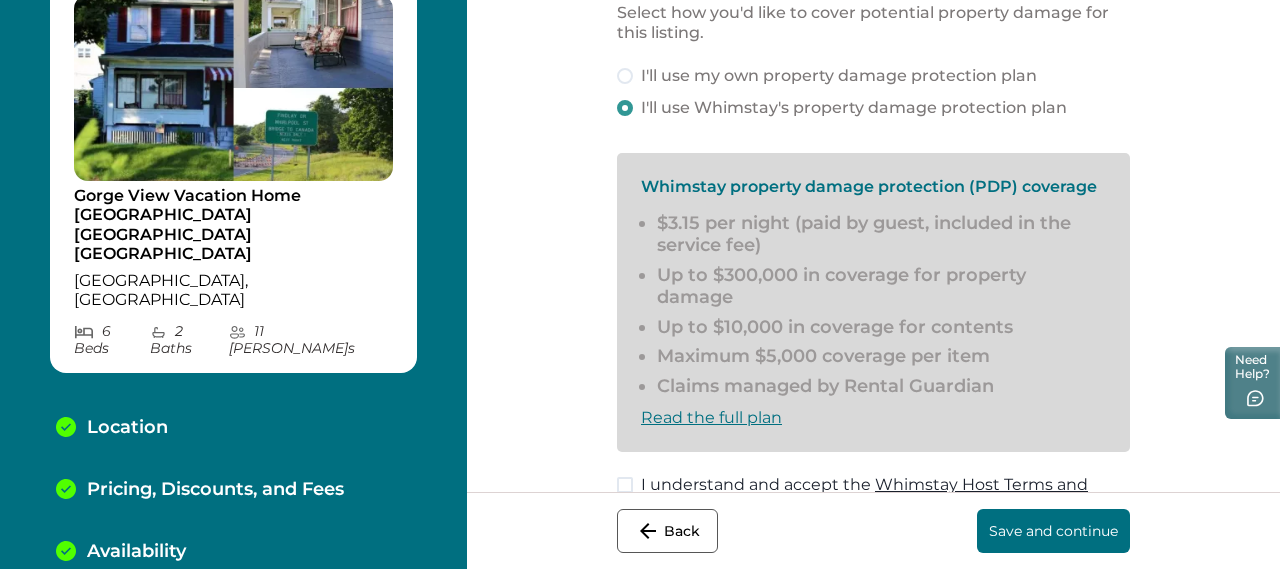 scroll, scrollTop: 175, scrollLeft: 0, axis: vertical 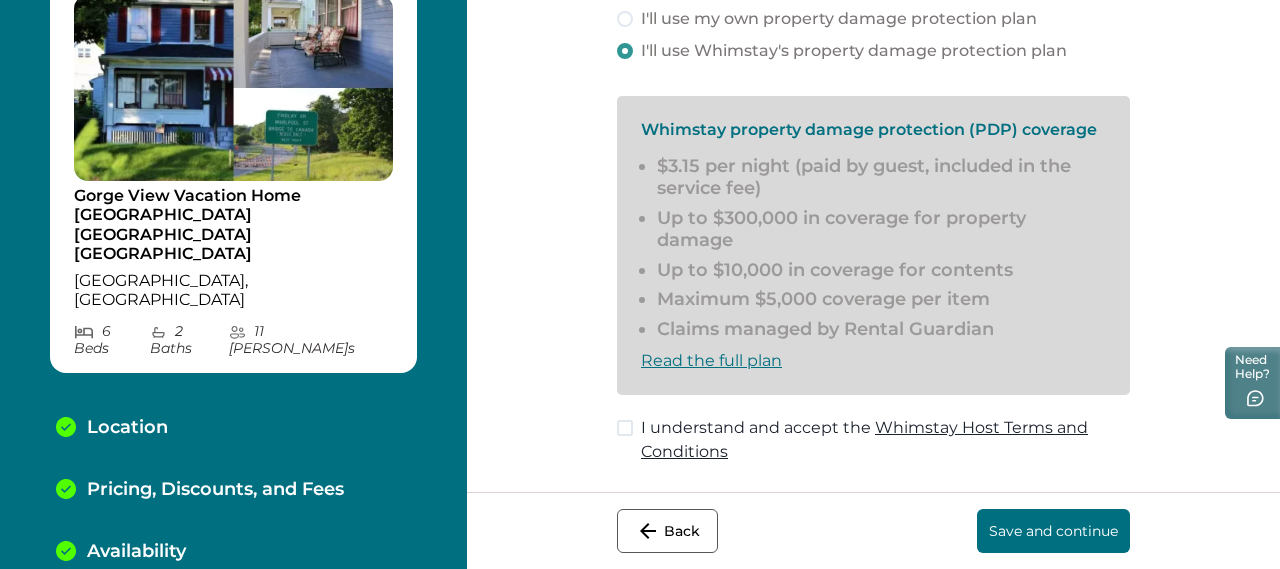 click on "Whimstay Host Terms and Conditions" at bounding box center [864, 439] 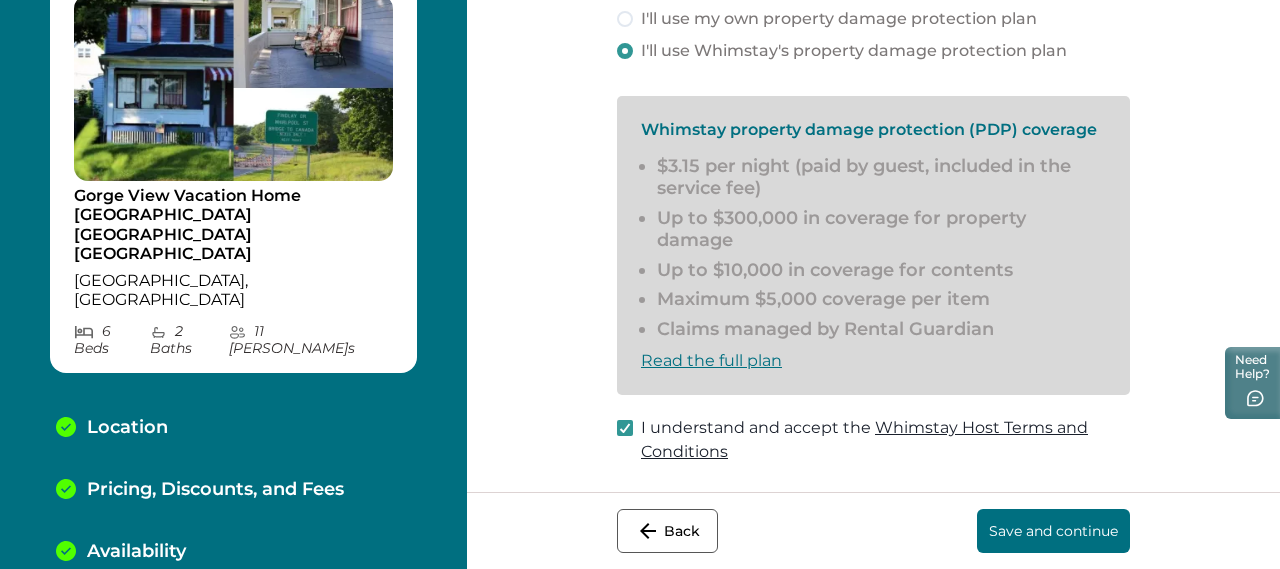 scroll, scrollTop: 0, scrollLeft: 0, axis: both 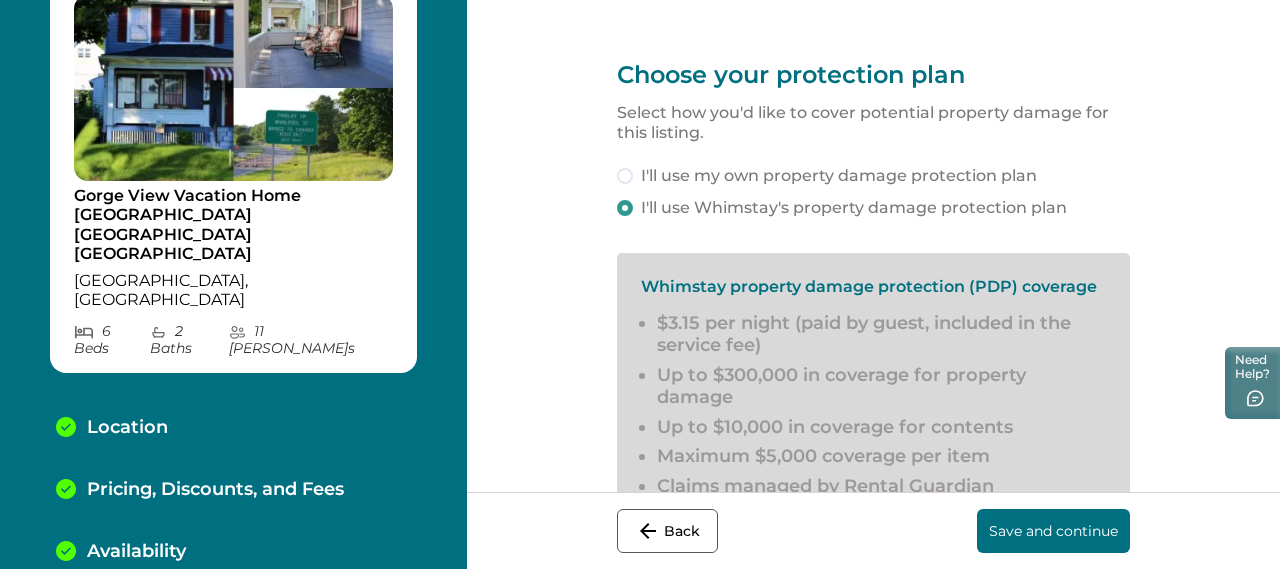 click on "Save and continue" at bounding box center [1053, 531] 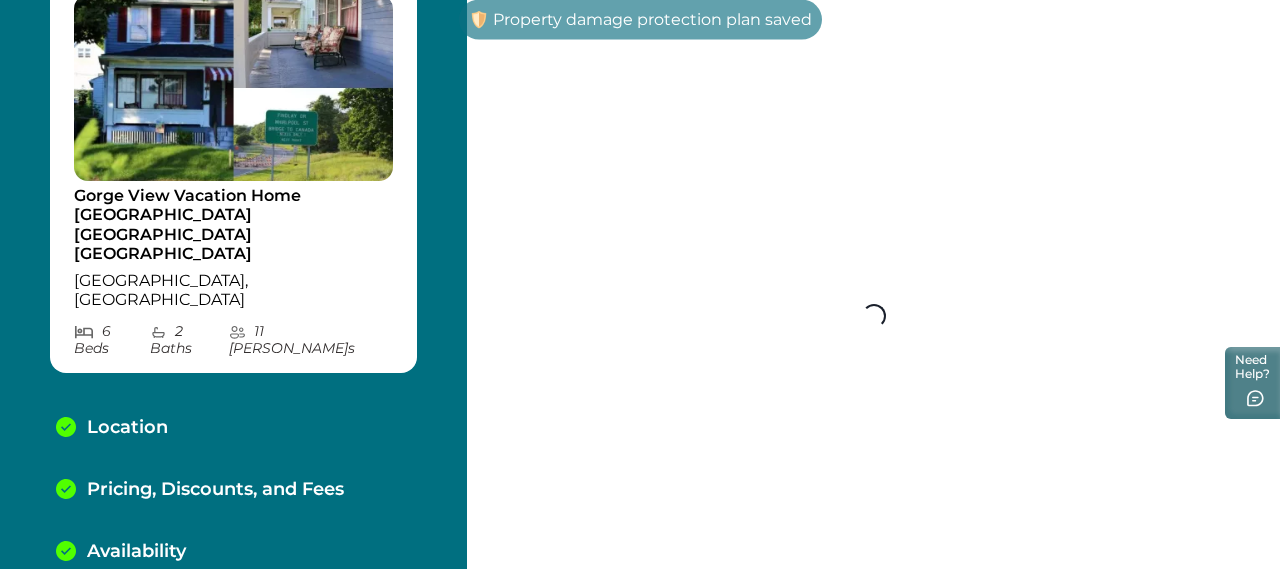 scroll, scrollTop: 151, scrollLeft: 0, axis: vertical 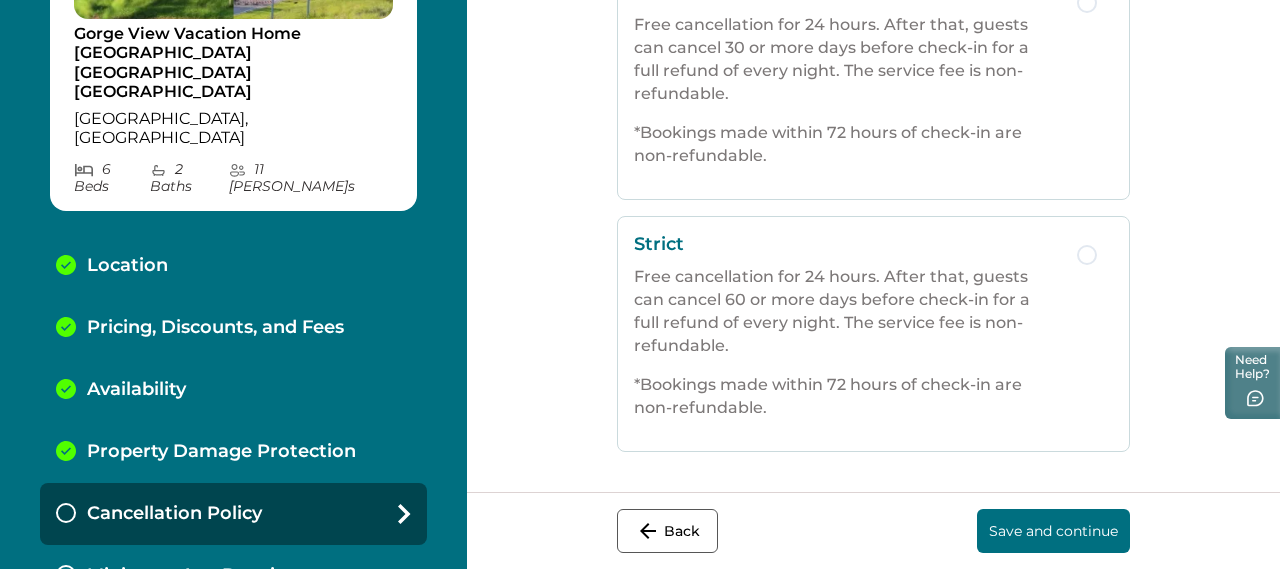 click on "Save and continue" at bounding box center (1053, 531) 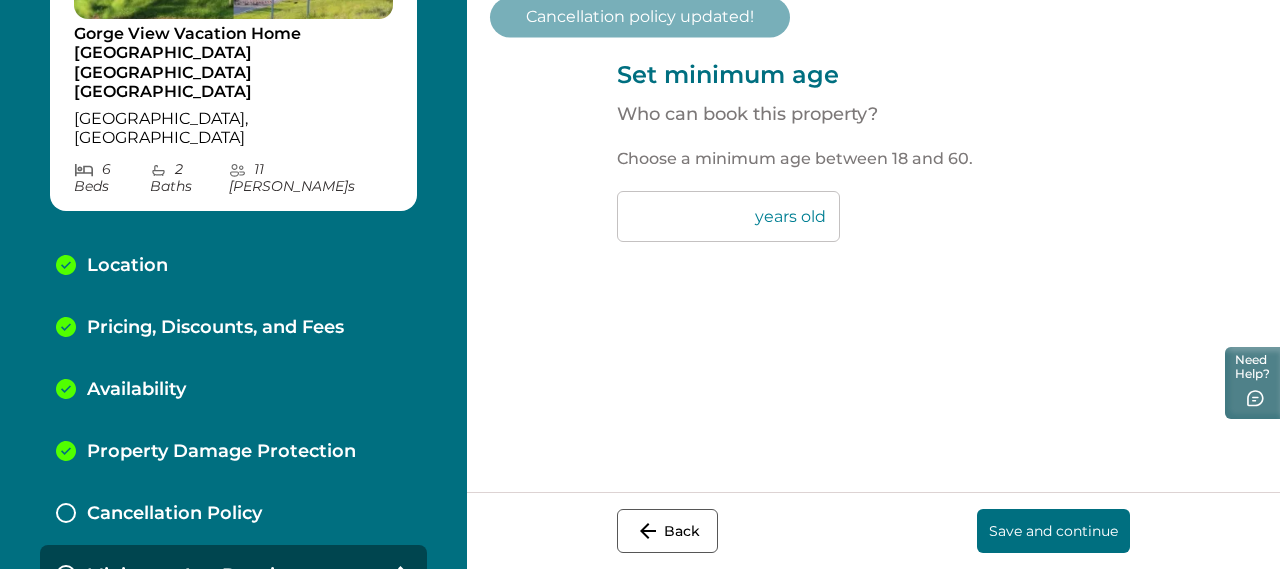 scroll, scrollTop: 0, scrollLeft: 0, axis: both 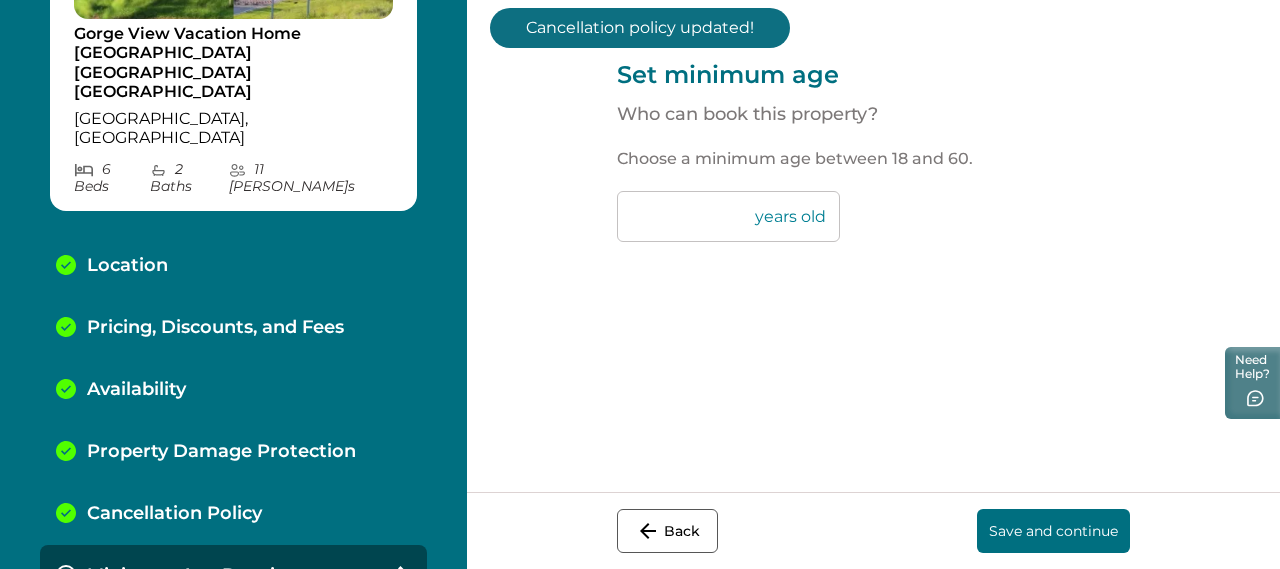 click on "Save and continue" at bounding box center (1053, 531) 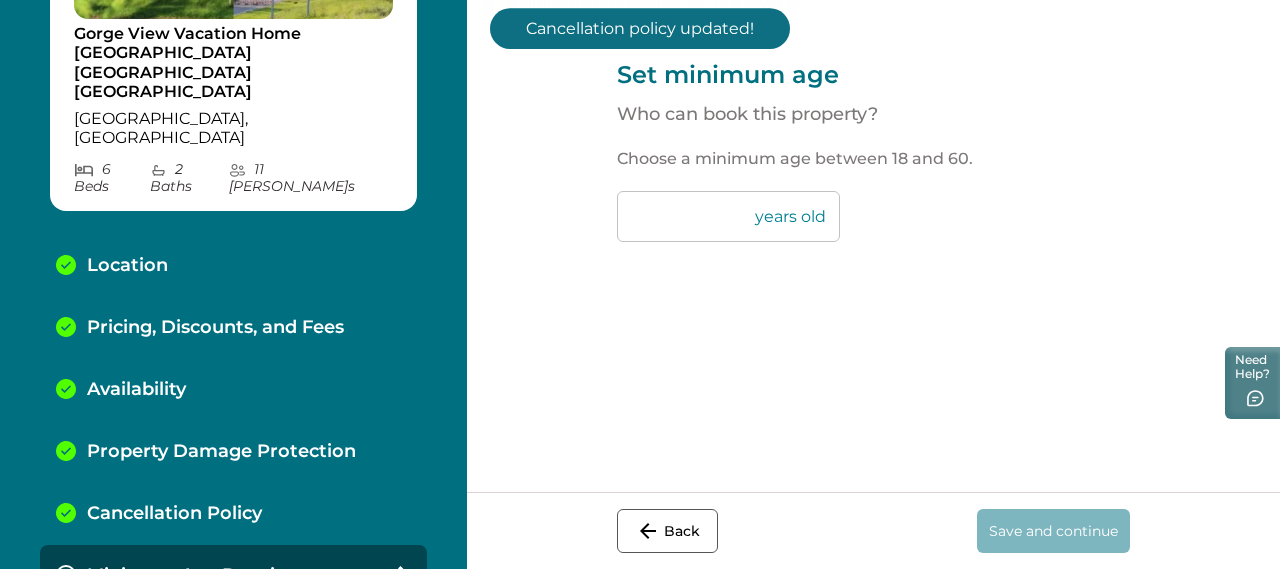 scroll, scrollTop: 275, scrollLeft: 0, axis: vertical 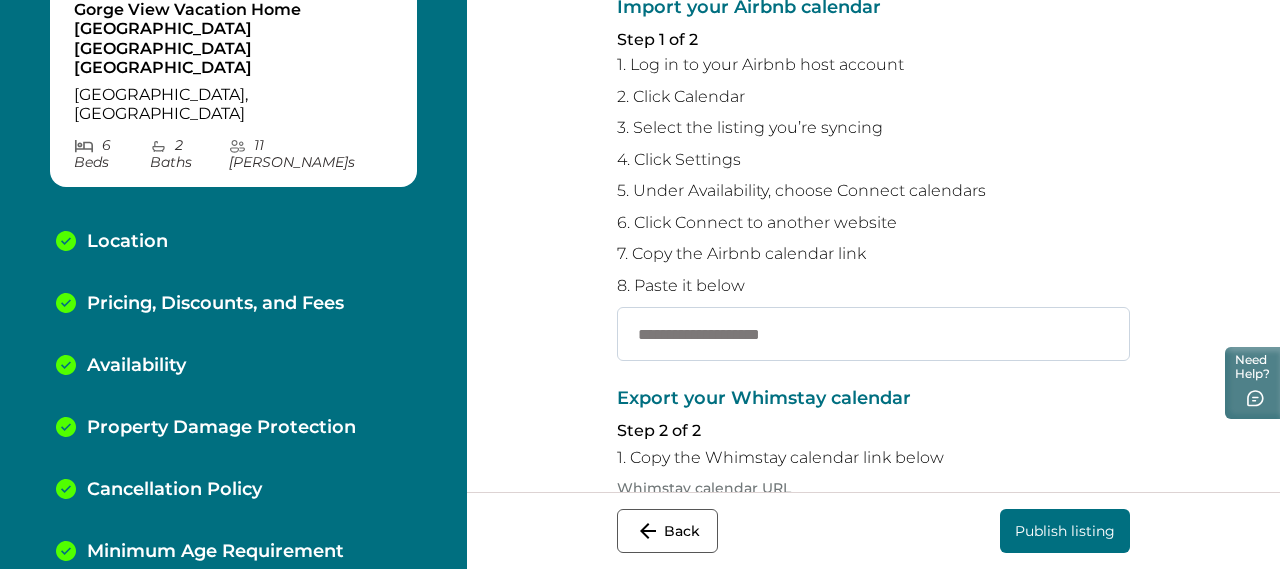 paste on "**********" 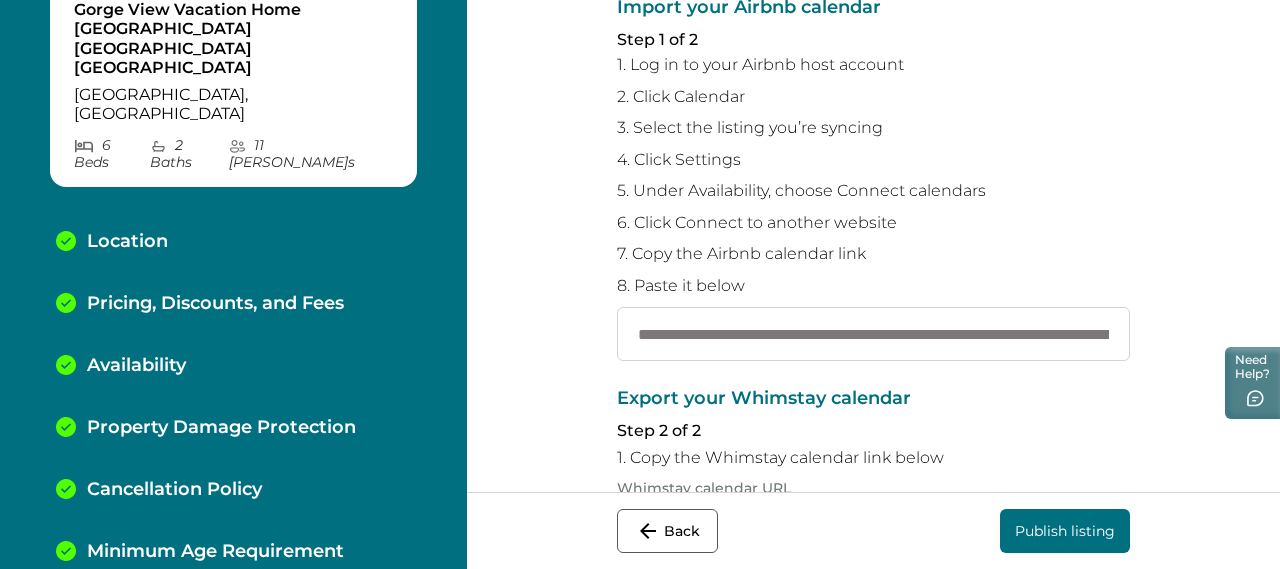 scroll, scrollTop: 0, scrollLeft: 287, axis: horizontal 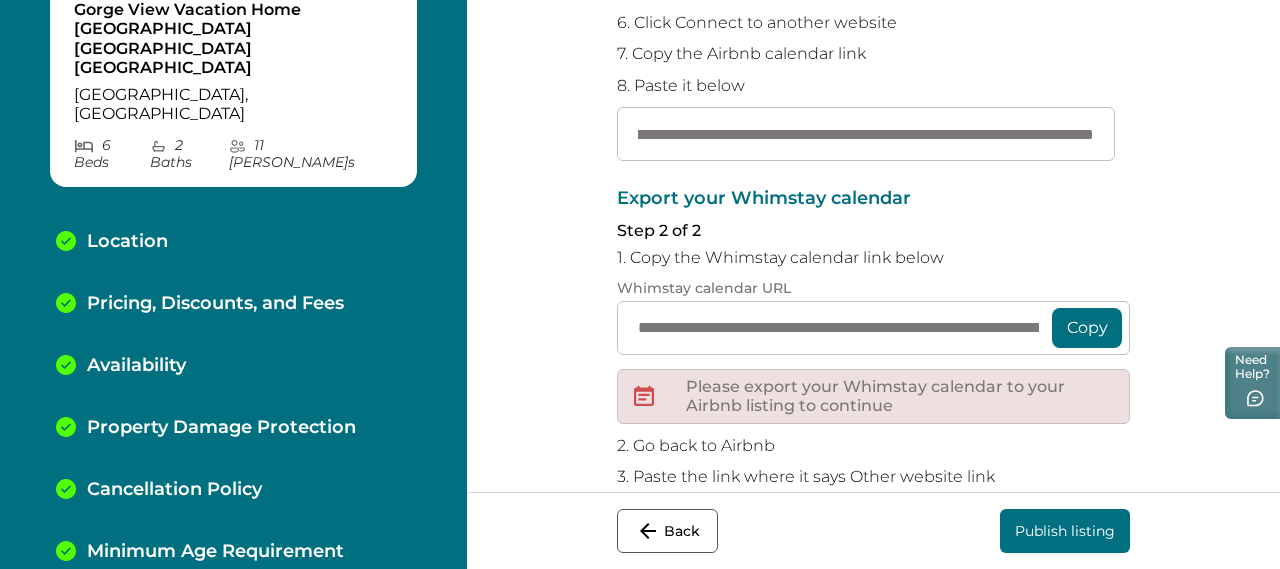 type on "**********" 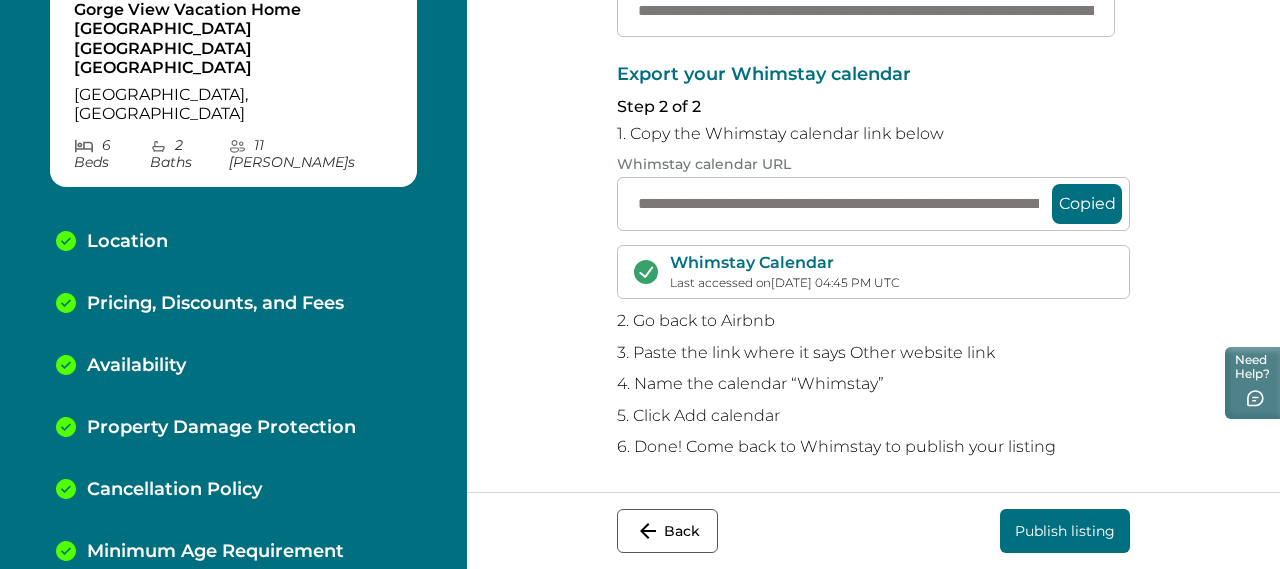 scroll, scrollTop: 527, scrollLeft: 0, axis: vertical 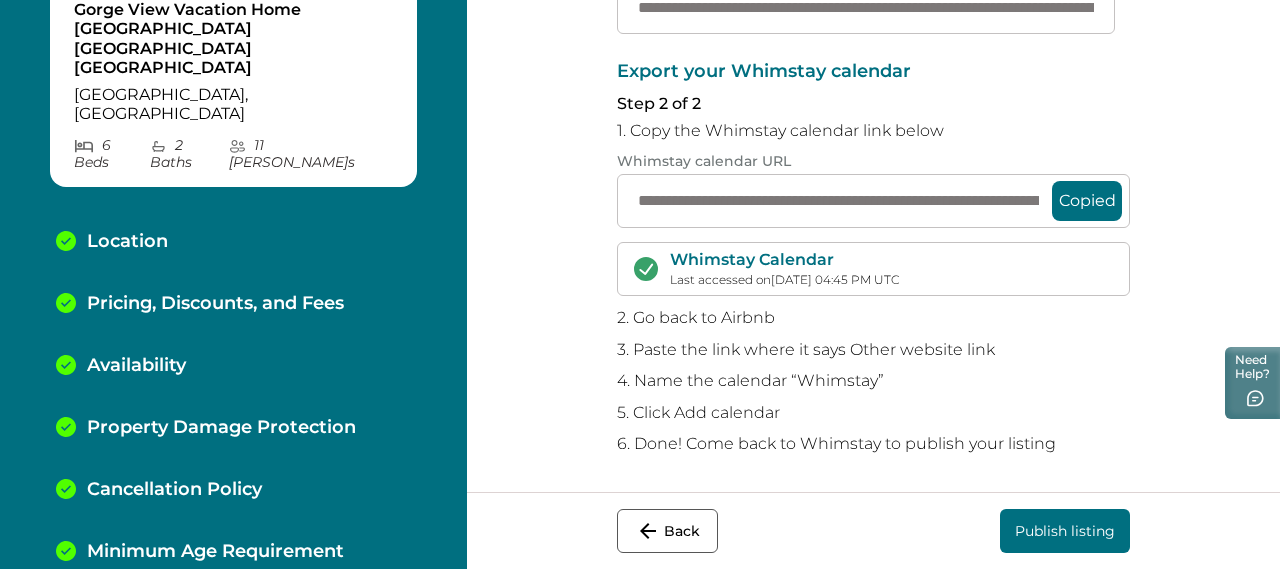 click on "Publish listing" at bounding box center [1065, 531] 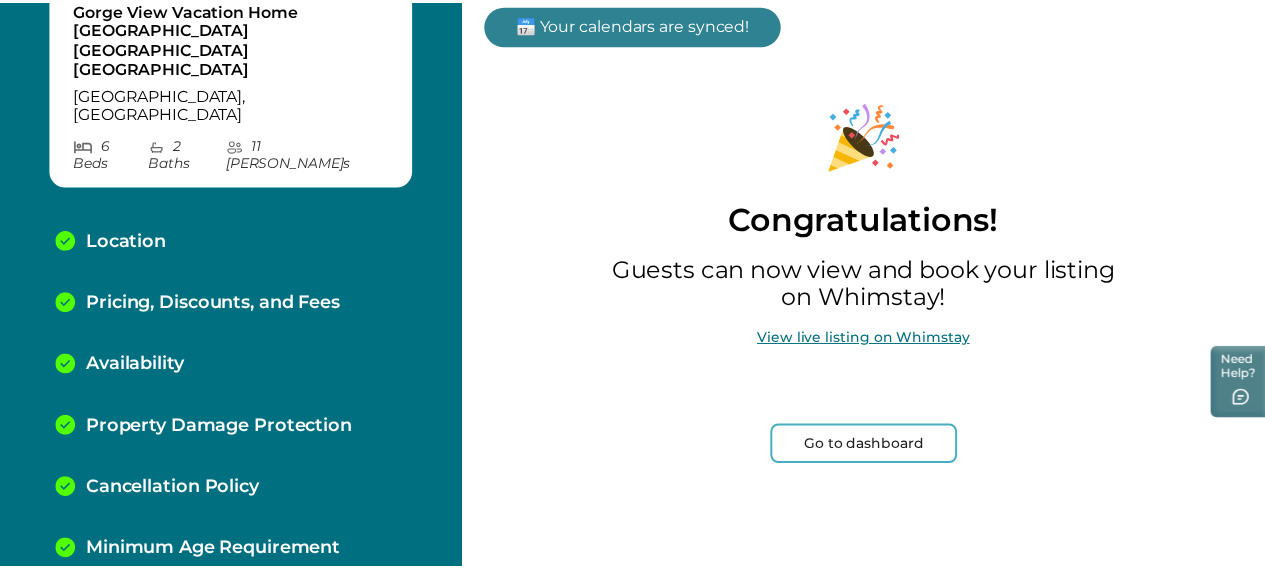 scroll, scrollTop: 132, scrollLeft: 0, axis: vertical 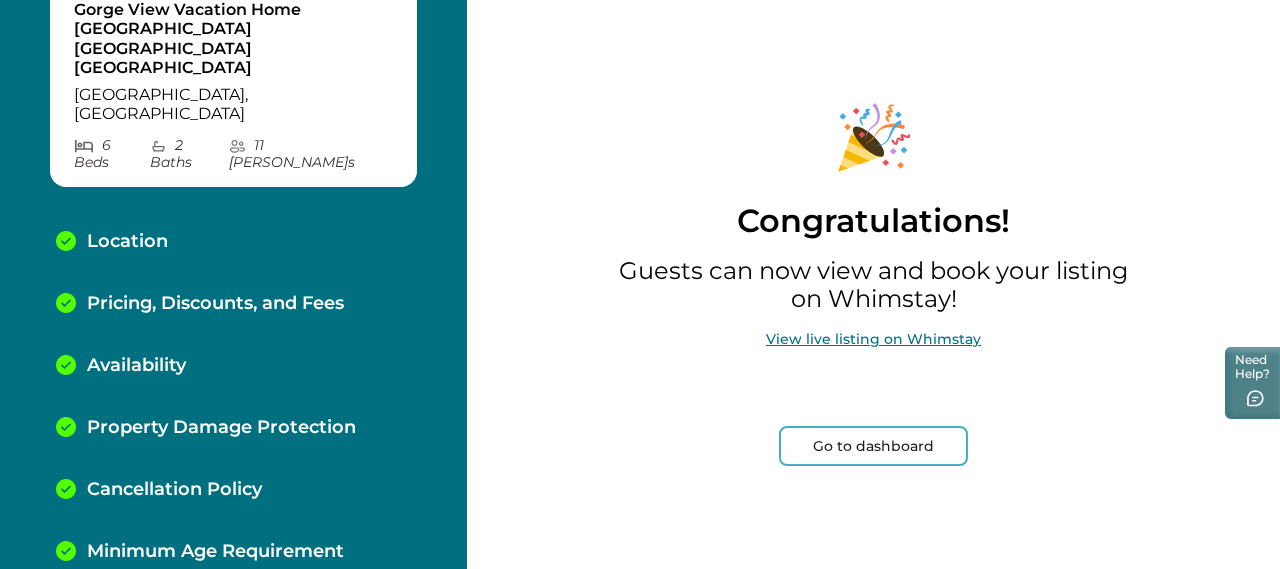 click on "Go to dashboard" at bounding box center (873, 446) 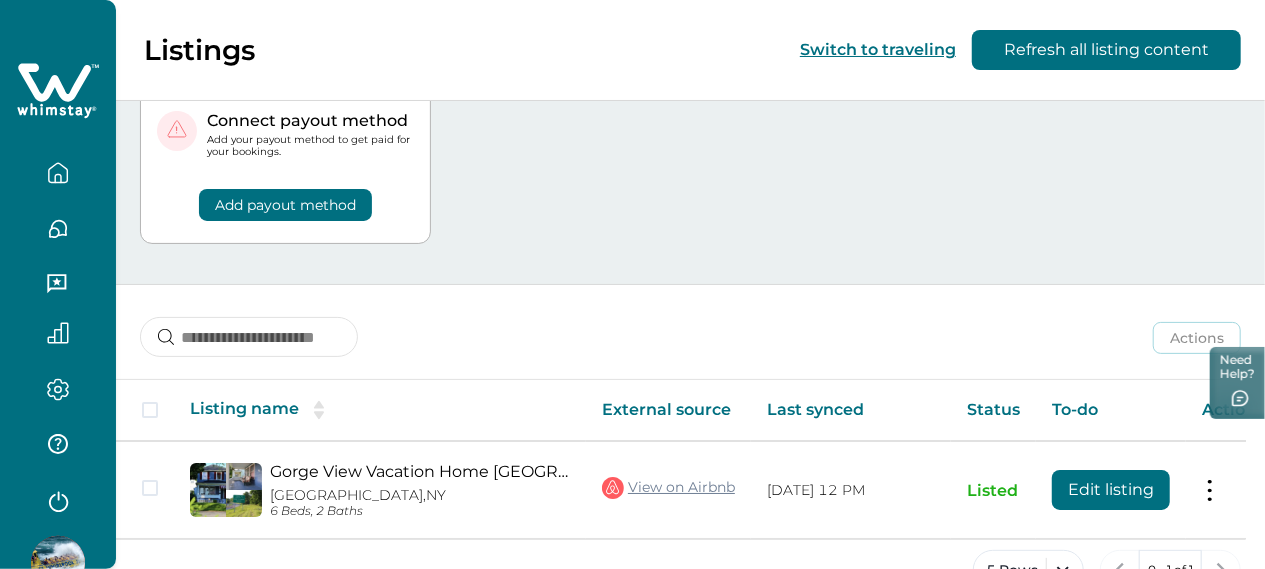 scroll, scrollTop: 107, scrollLeft: 0, axis: vertical 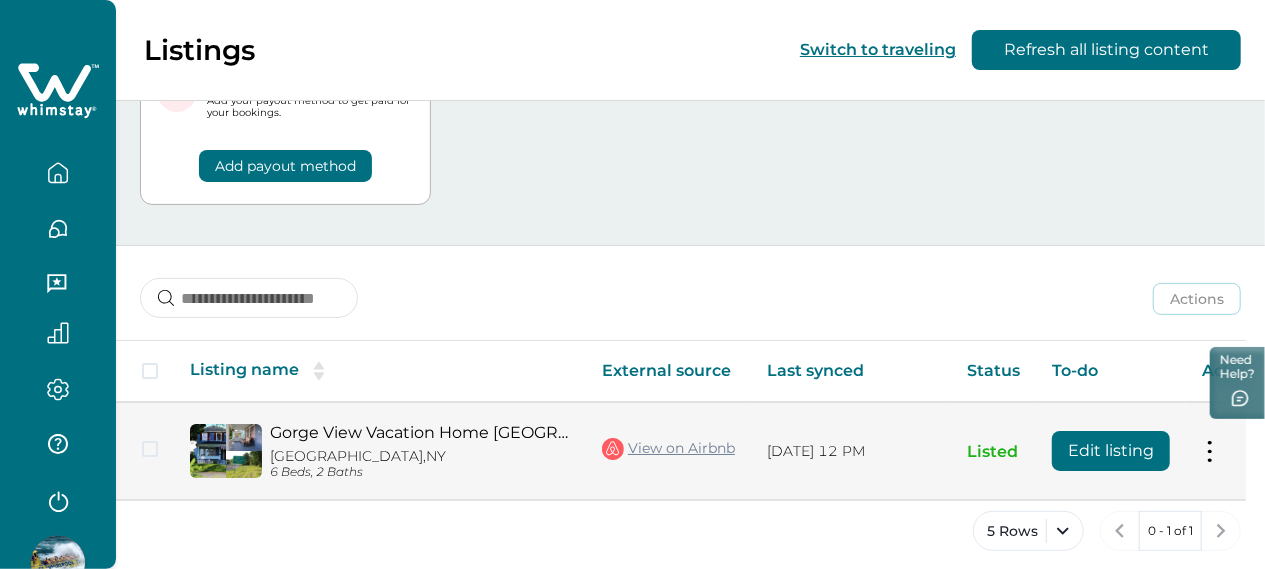 click on "View on Airbnb" at bounding box center [668, 449] 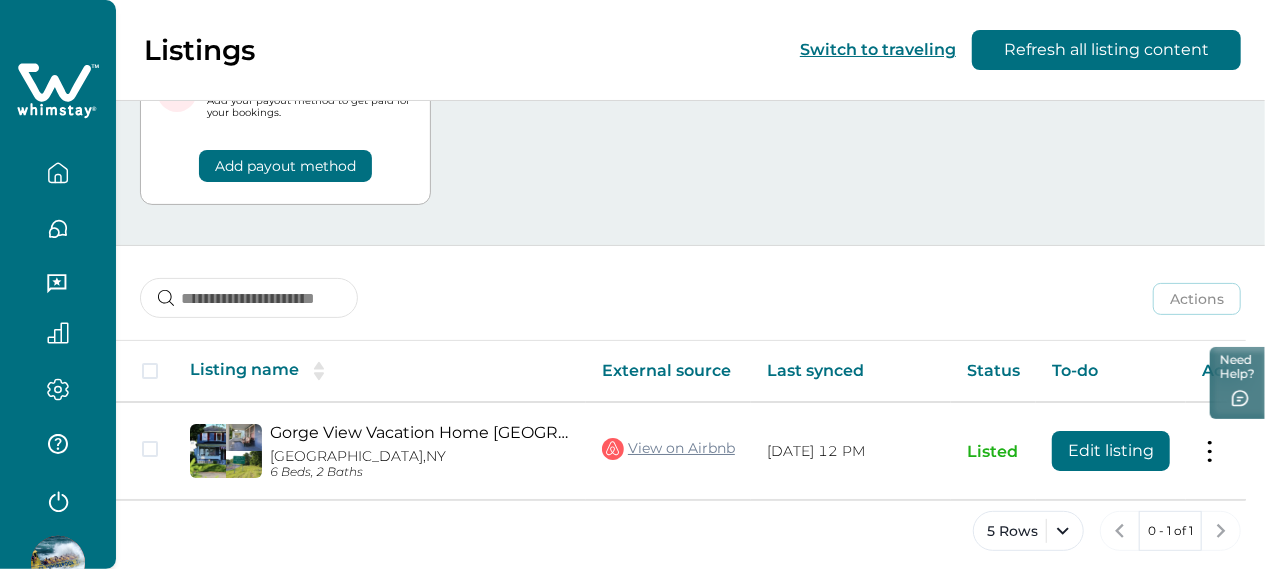 click 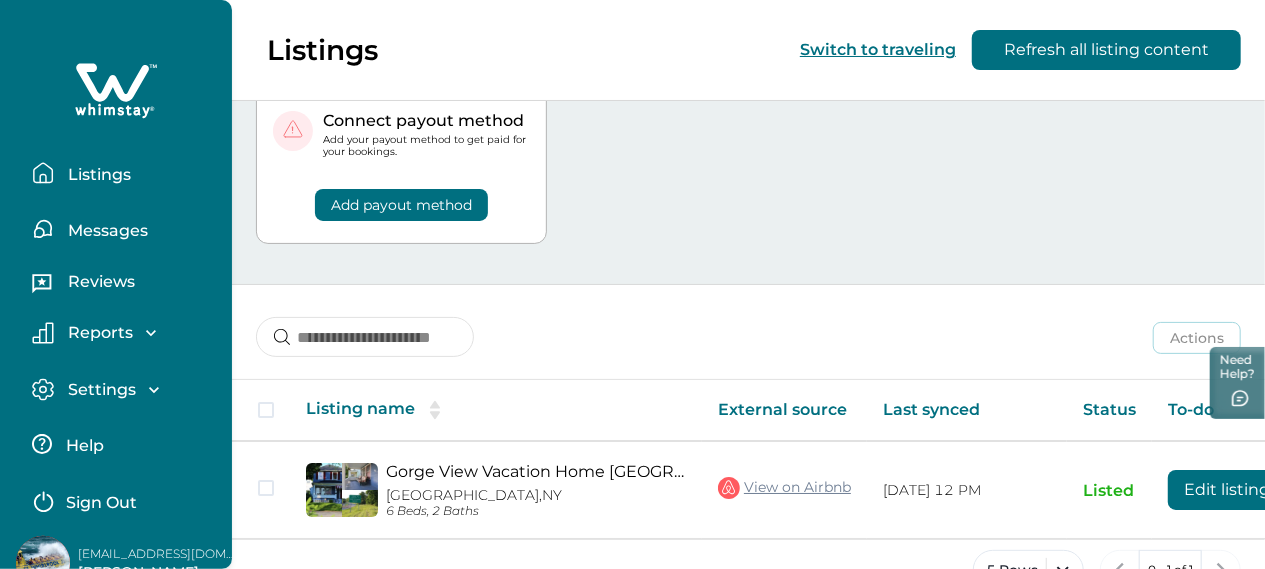scroll, scrollTop: 107, scrollLeft: 0, axis: vertical 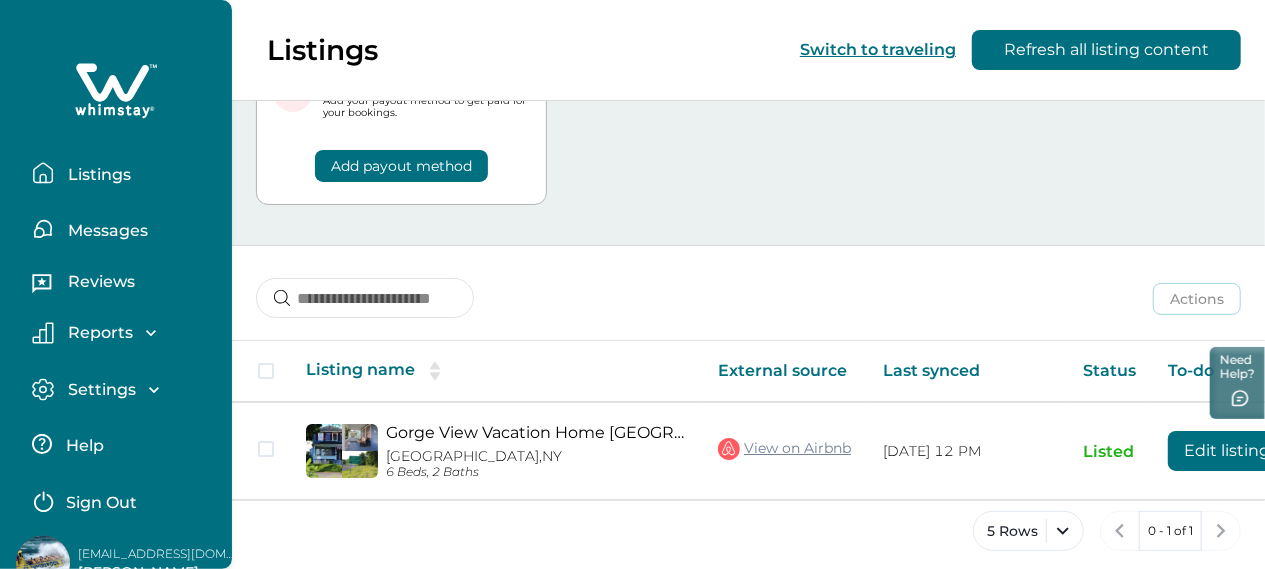 click on "Settings" at bounding box center (99, 390) 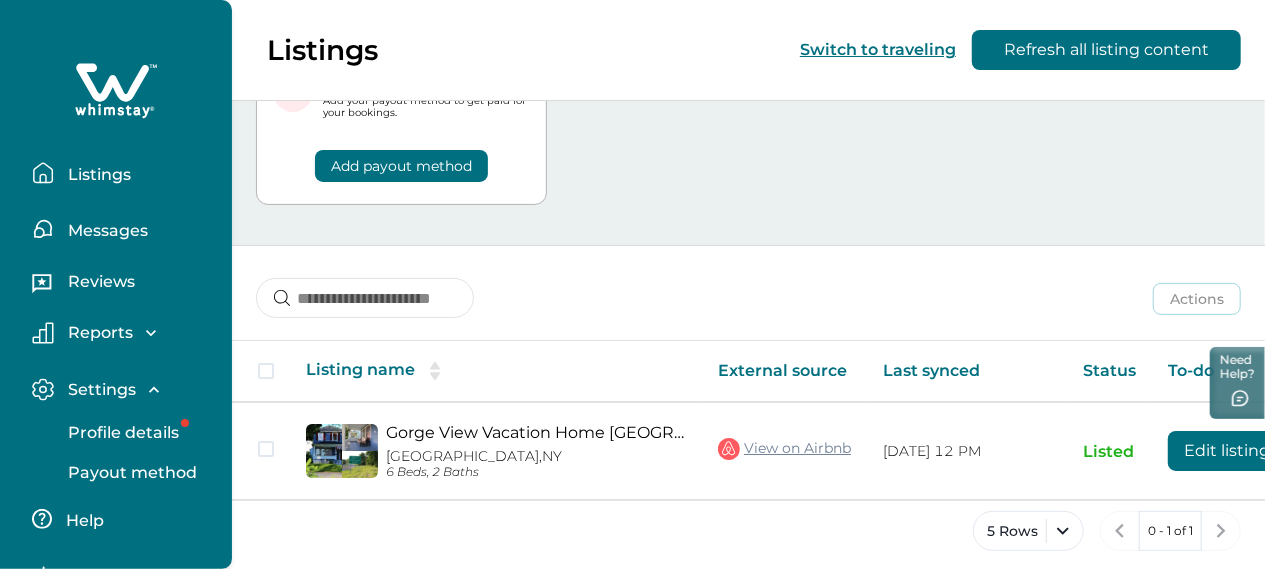 click on "Profile details" at bounding box center (120, 433) 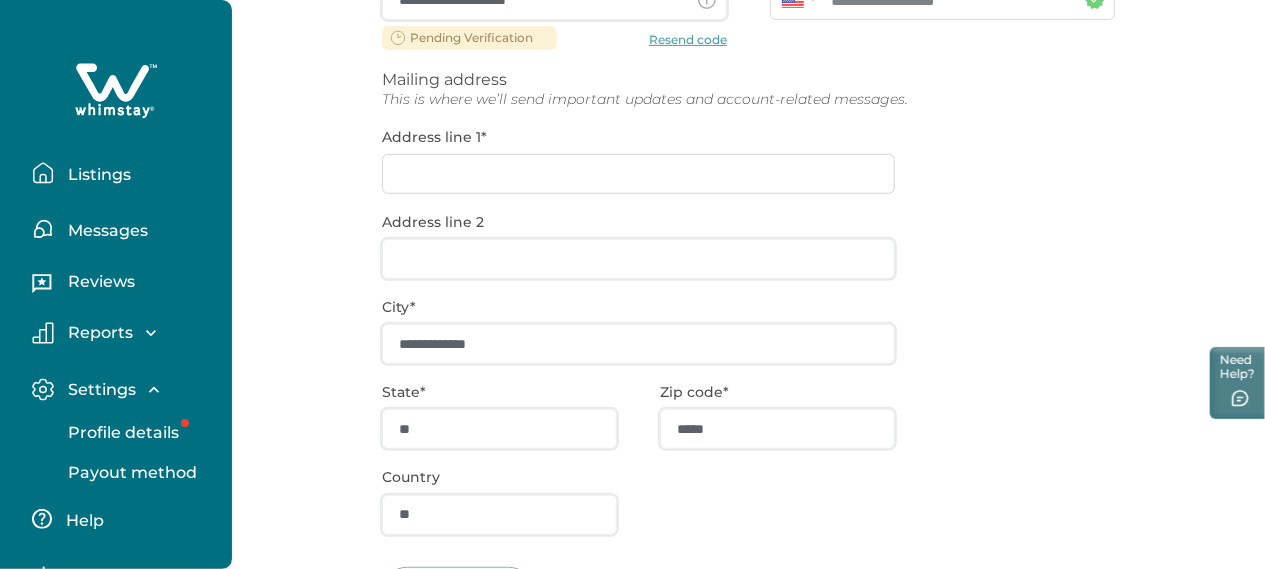 scroll, scrollTop: 285, scrollLeft: 0, axis: vertical 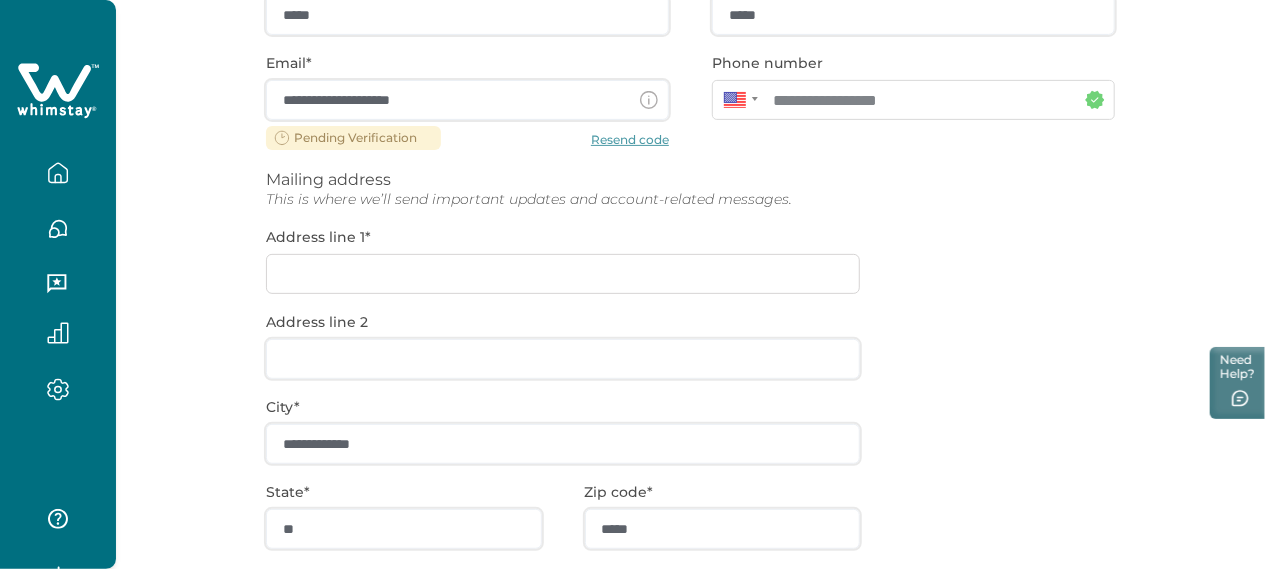 click on "**********" at bounding box center (690, 357) 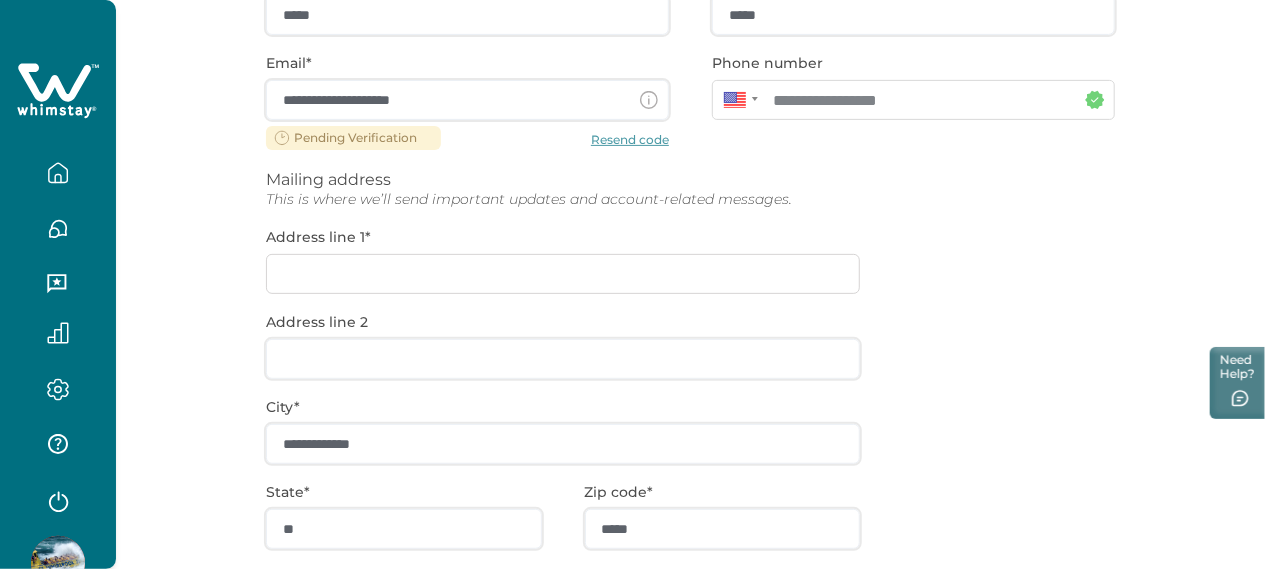 click on "**********" at bounding box center (690, 357) 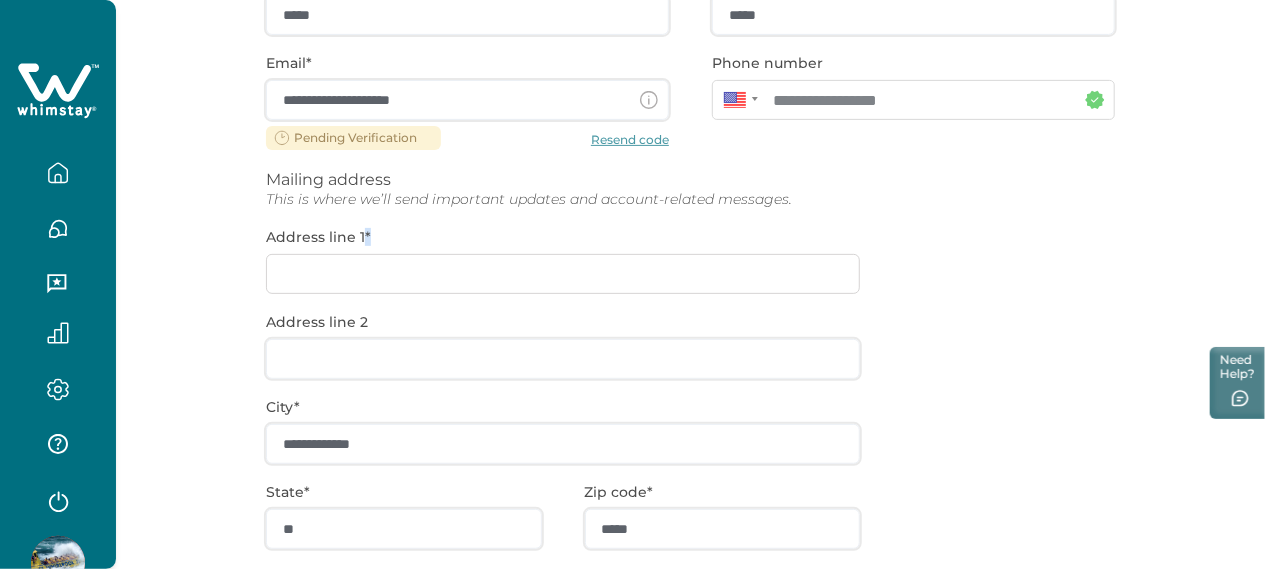 click on "**********" at bounding box center [690, 357] 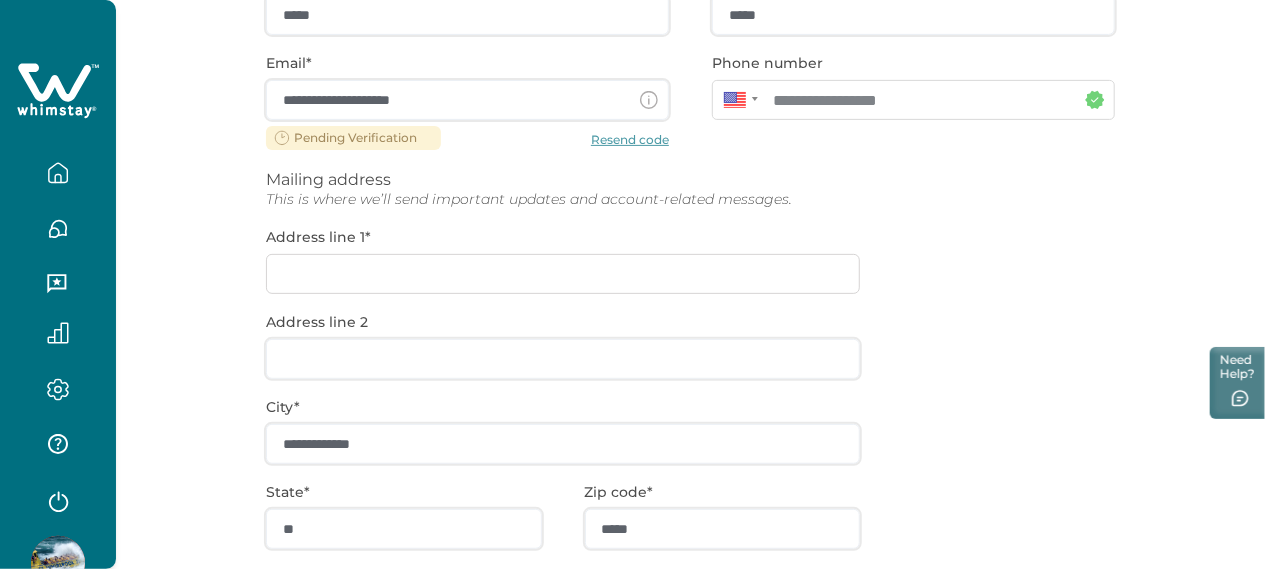 click on "**********" at bounding box center (690, 357) 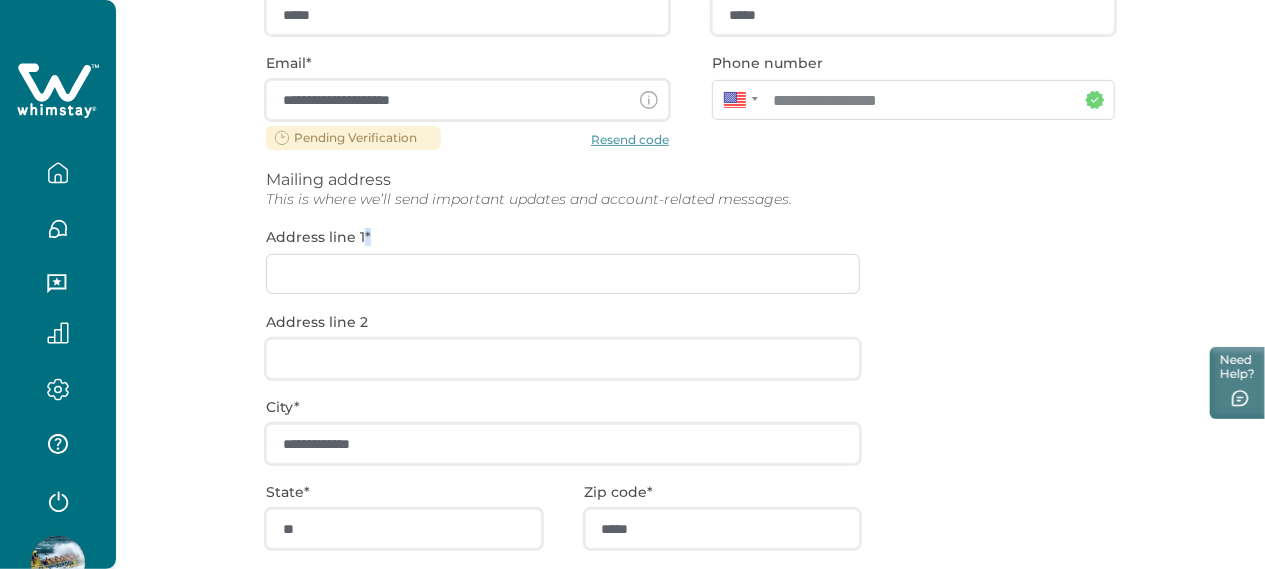 click on "**********" at bounding box center (690, 357) 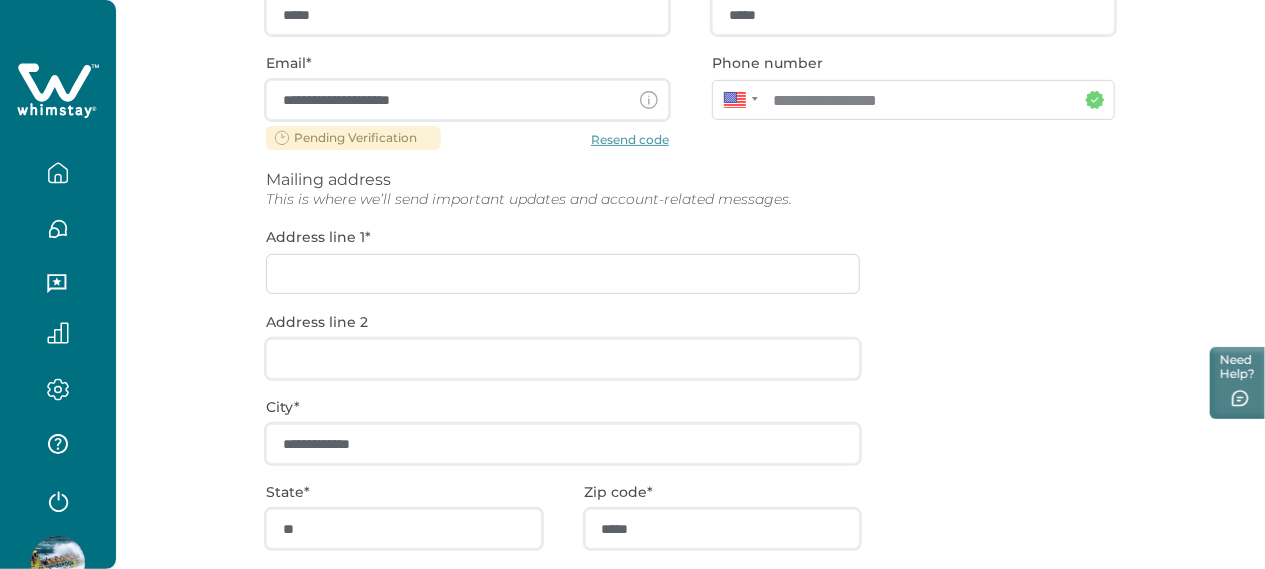 click on "**********" at bounding box center [690, 357] 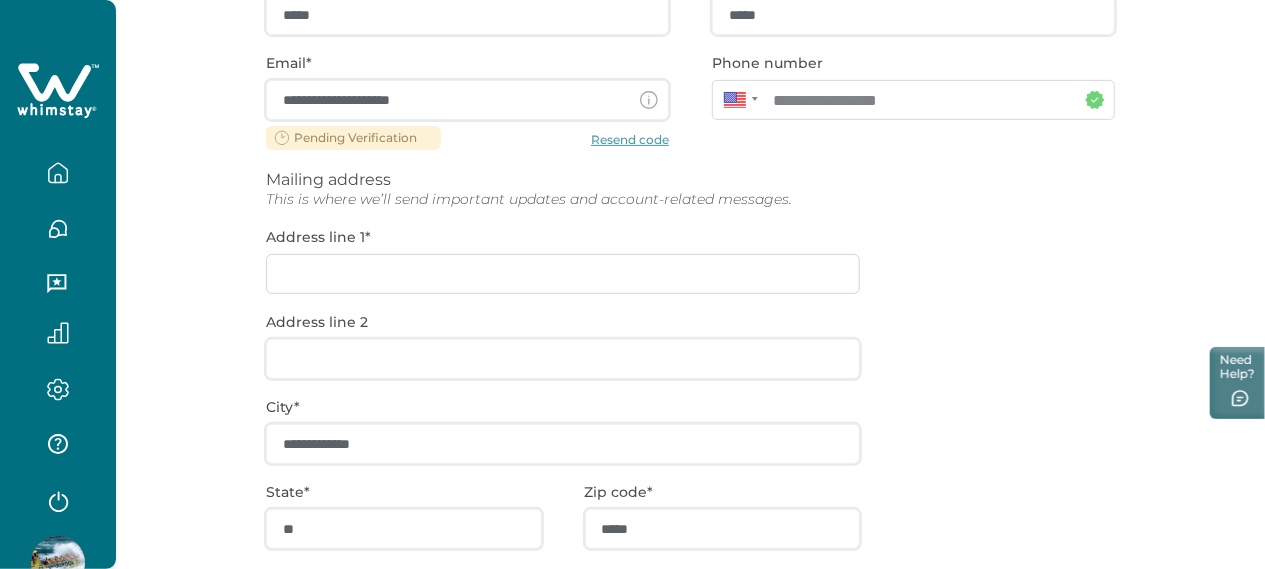 click on "**********" at bounding box center (690, 357) 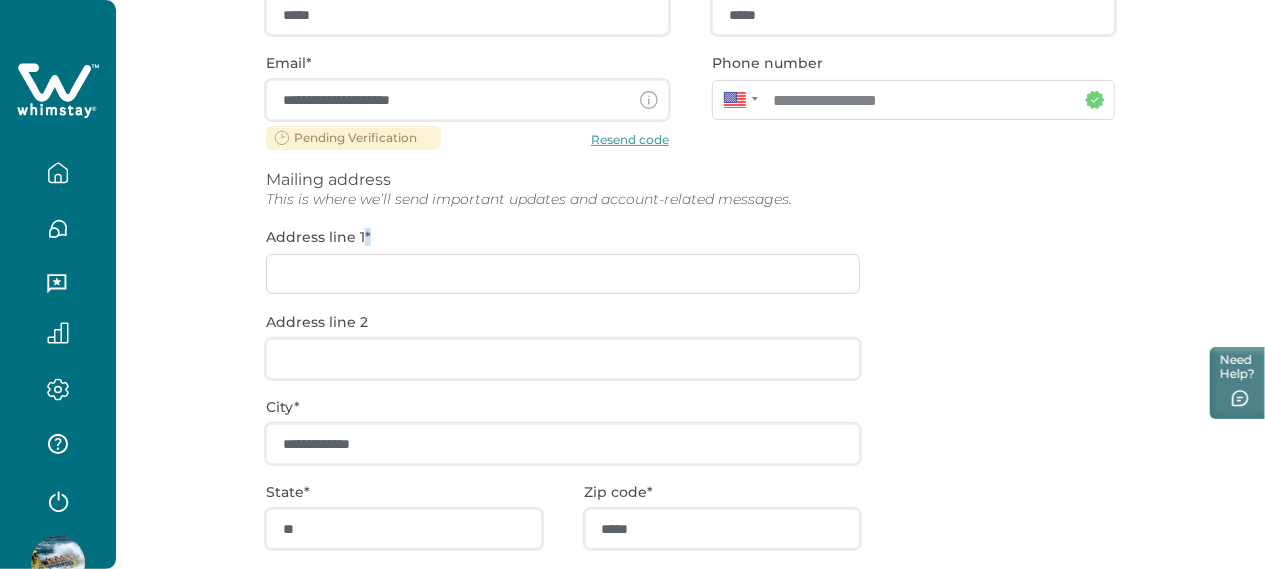 click on "**********" at bounding box center (690, 357) 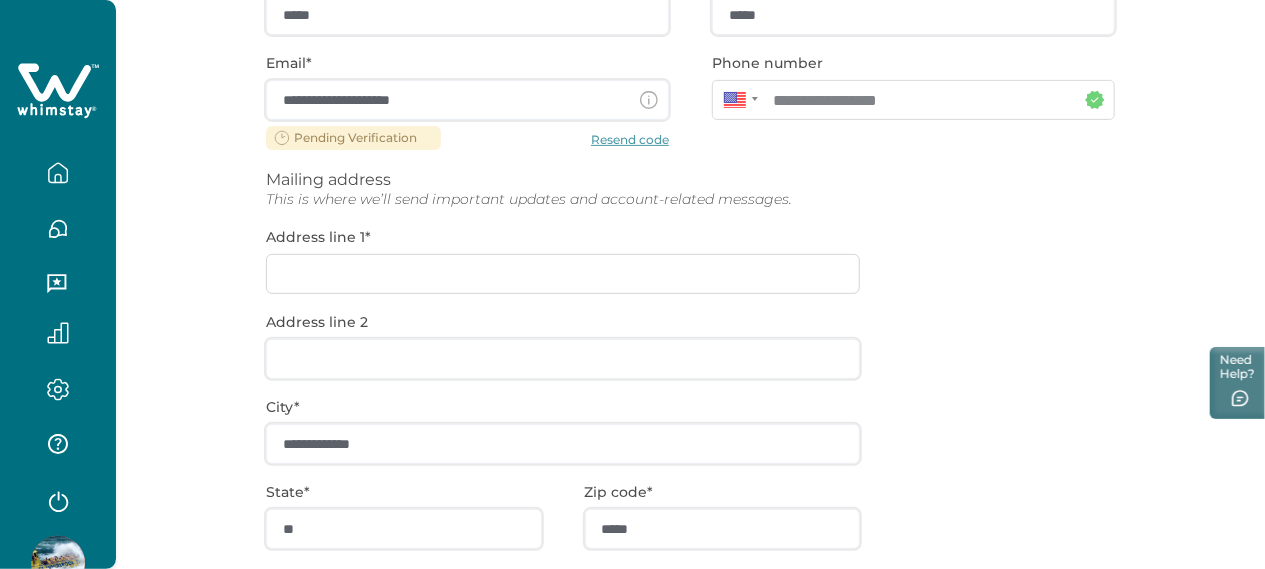 click on "**********" at bounding box center (690, 357) 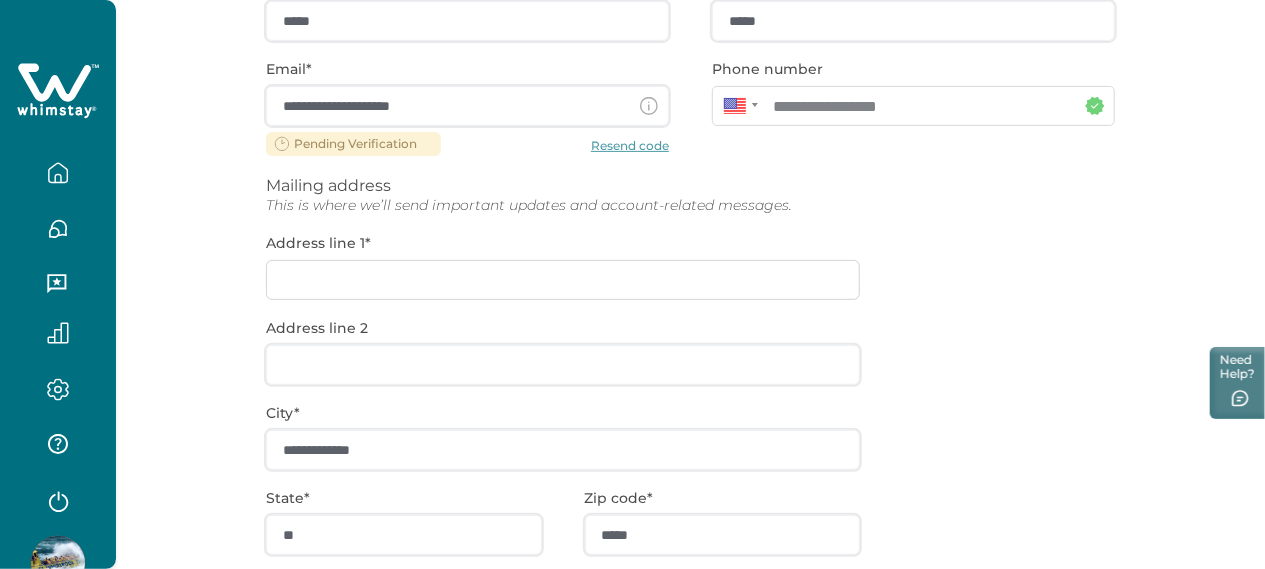 scroll, scrollTop: 85, scrollLeft: 0, axis: vertical 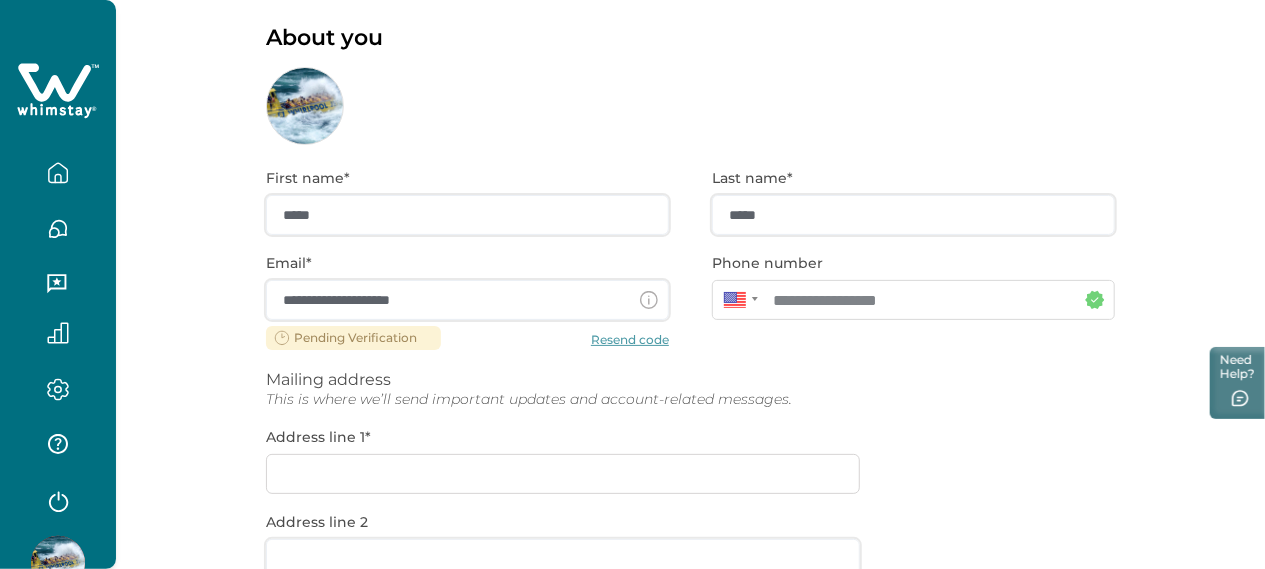 click on "**********" at bounding box center (690, 442) 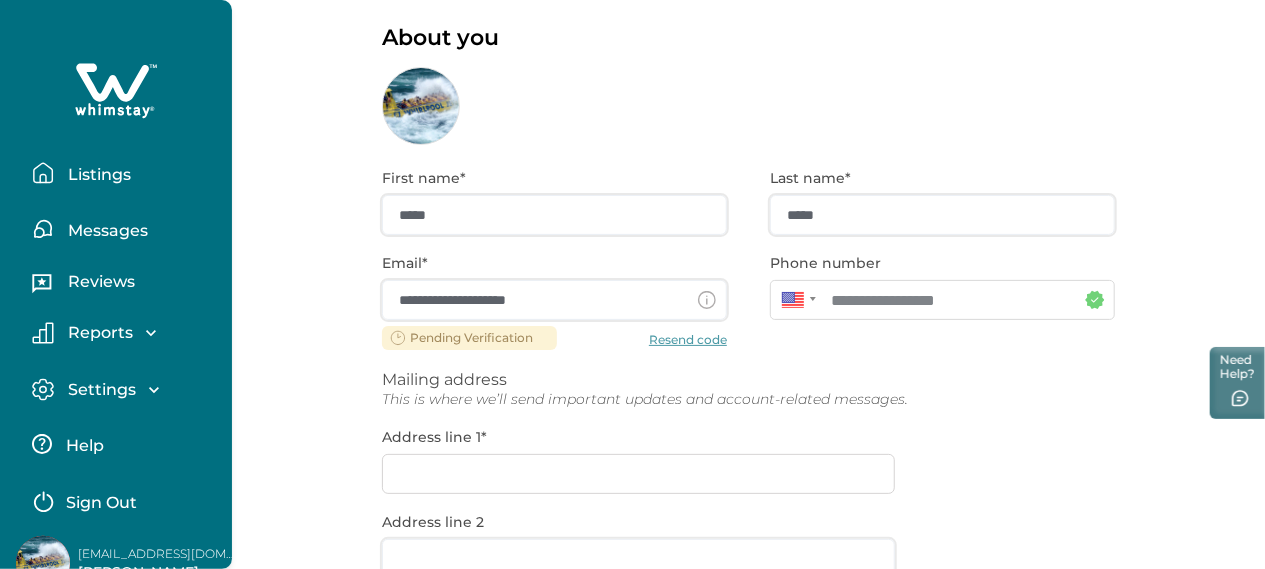 click on "Listings" at bounding box center (96, 175) 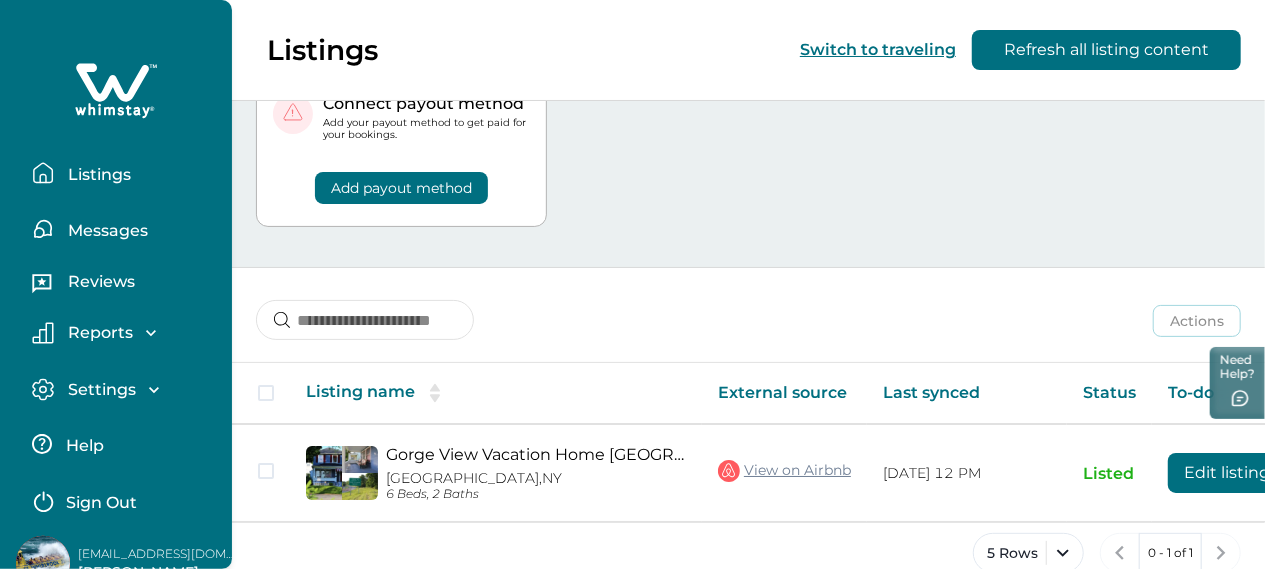click on "Messages" at bounding box center [124, 229] 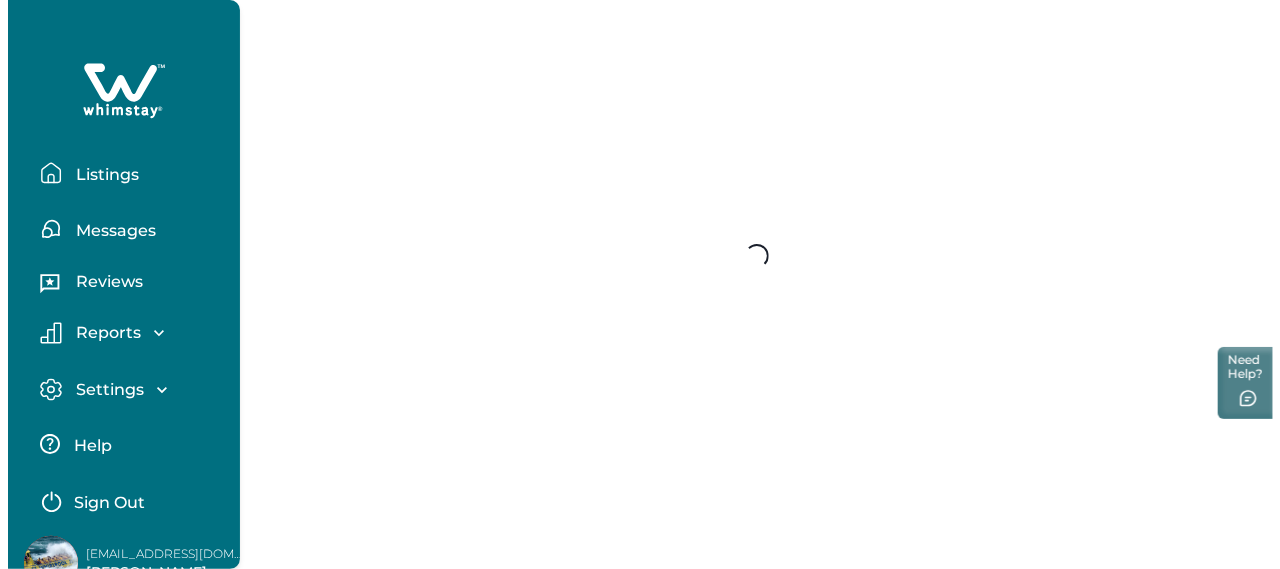 scroll, scrollTop: 0, scrollLeft: 0, axis: both 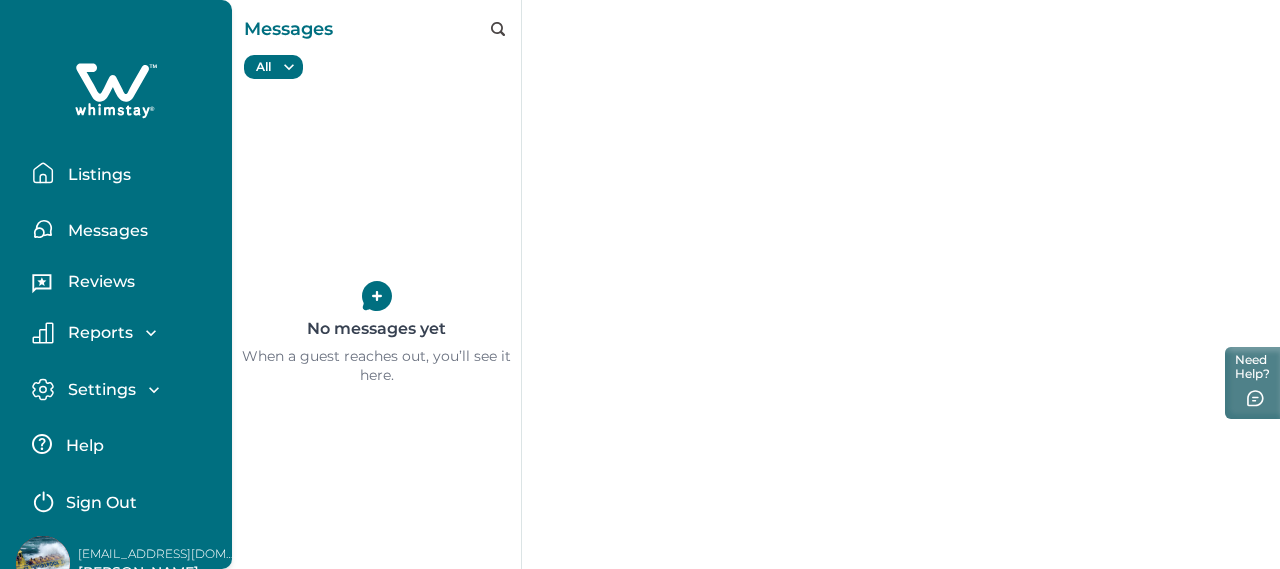 click on "Reviews" at bounding box center (98, 282) 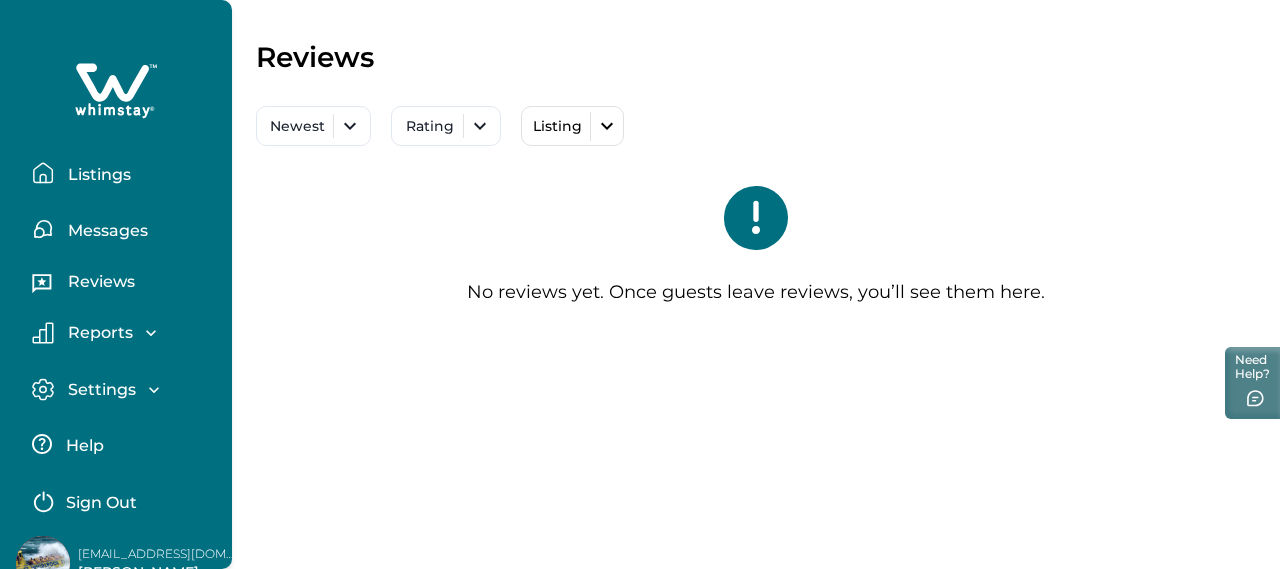 click on "Reports" at bounding box center [97, 333] 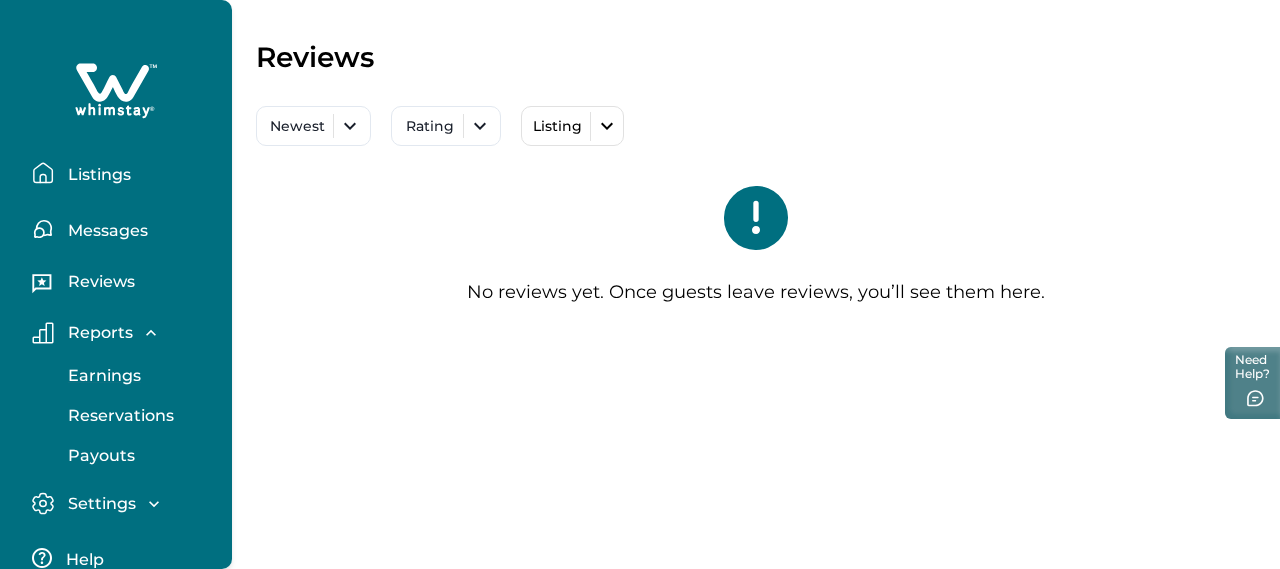 click on "Earnings" at bounding box center (101, 376) 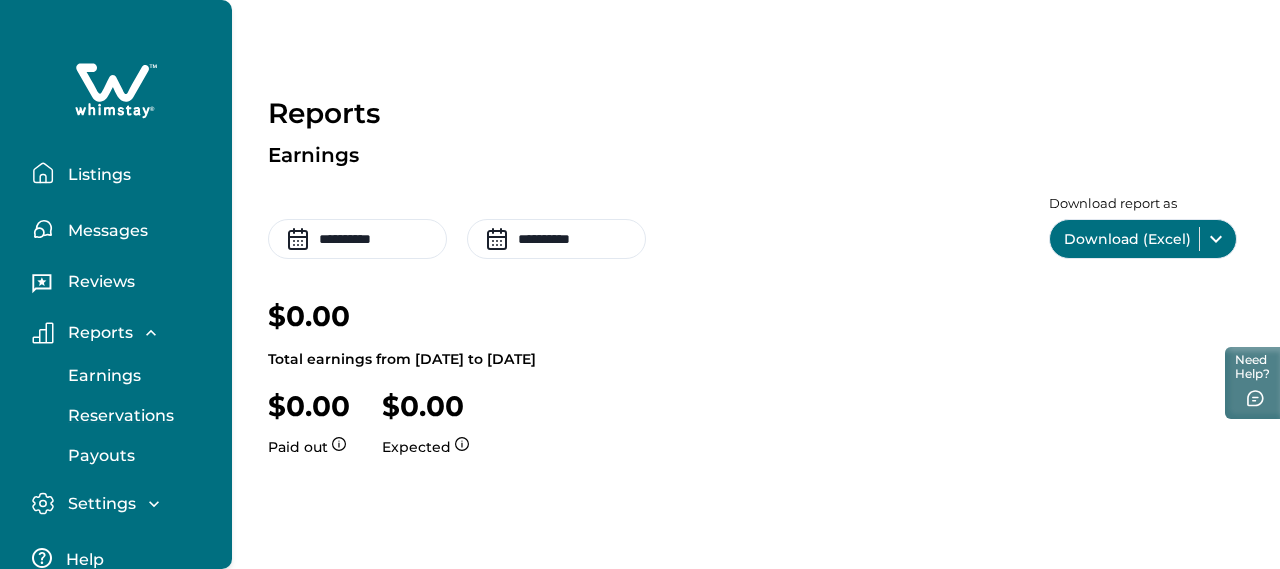click on "Reservations" at bounding box center (118, 416) 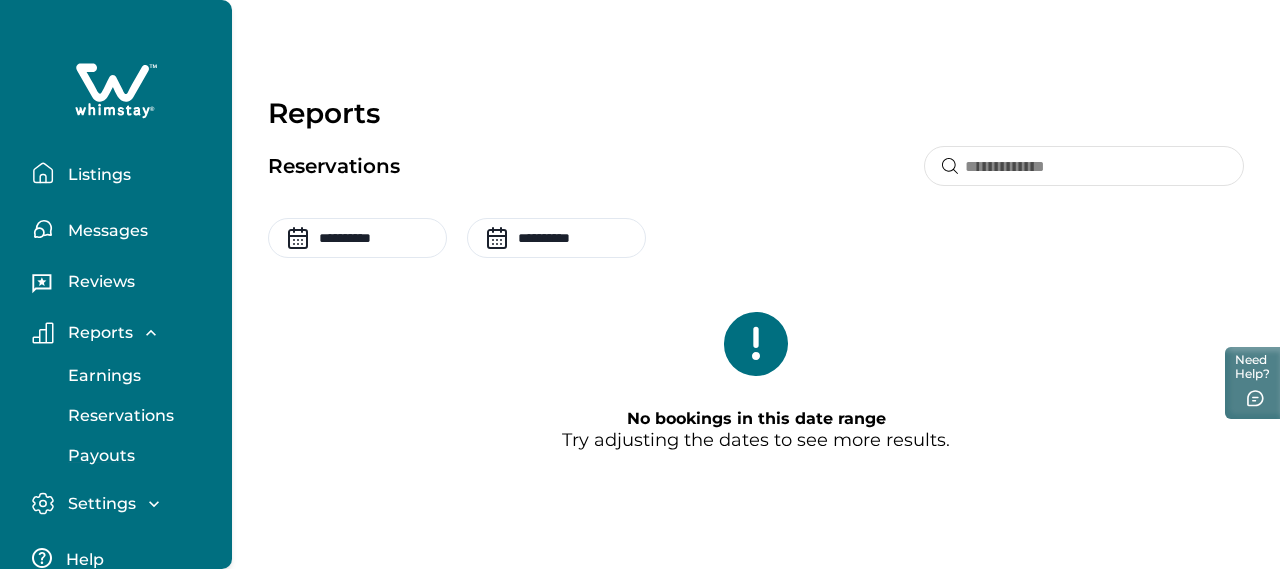click on "Payouts" at bounding box center (98, 456) 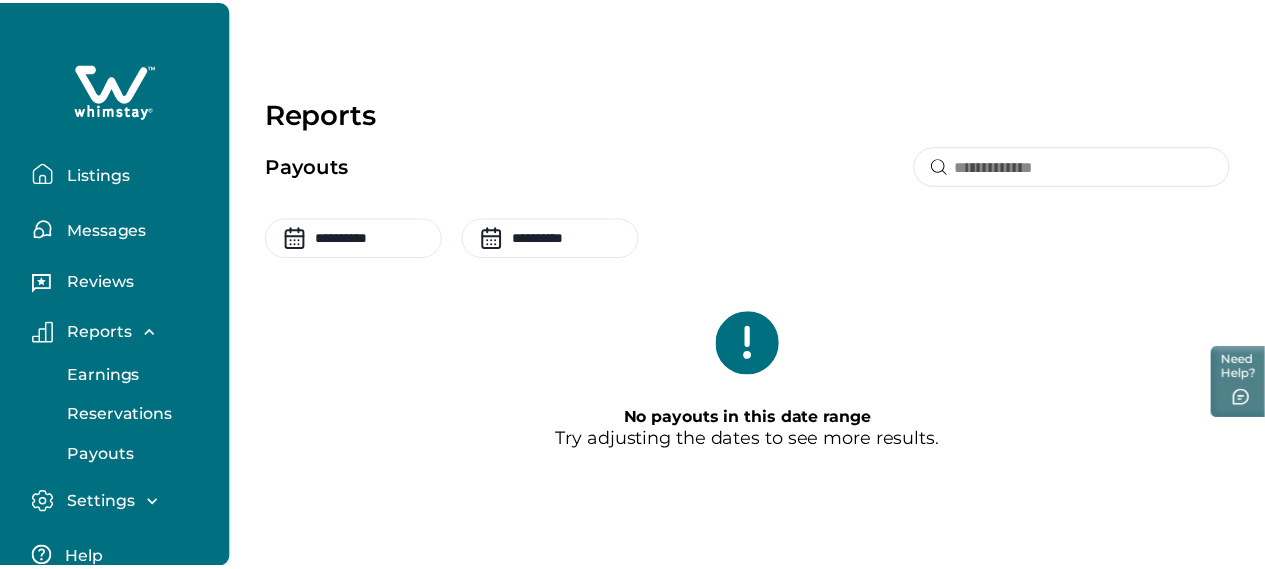 scroll, scrollTop: 100, scrollLeft: 0, axis: vertical 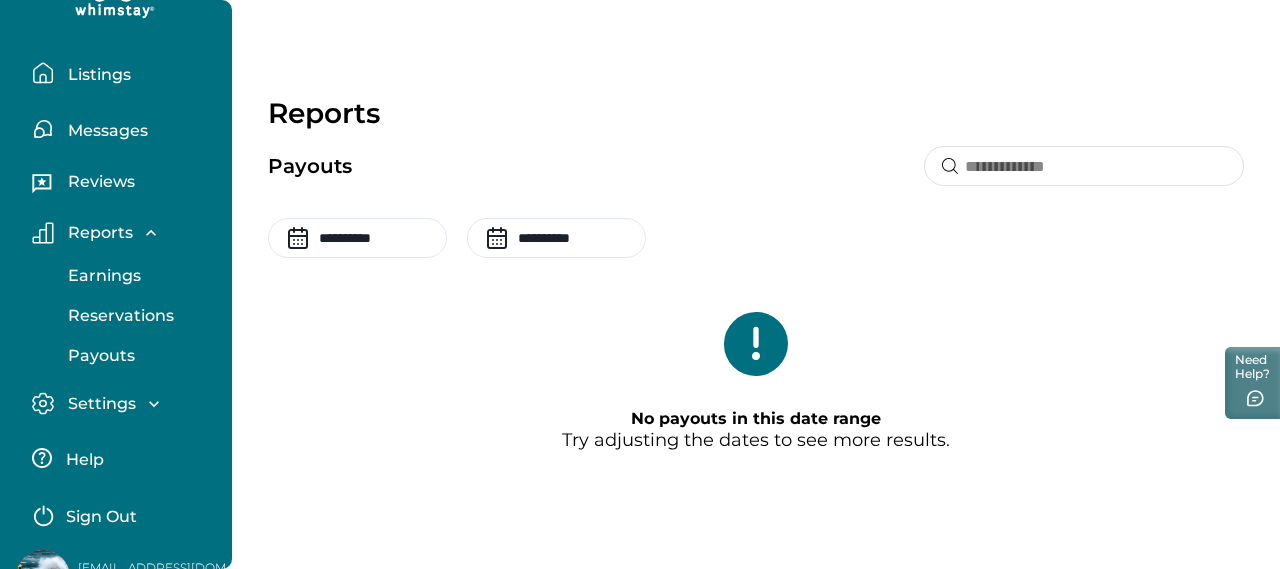 click on "Settings" at bounding box center (99, 404) 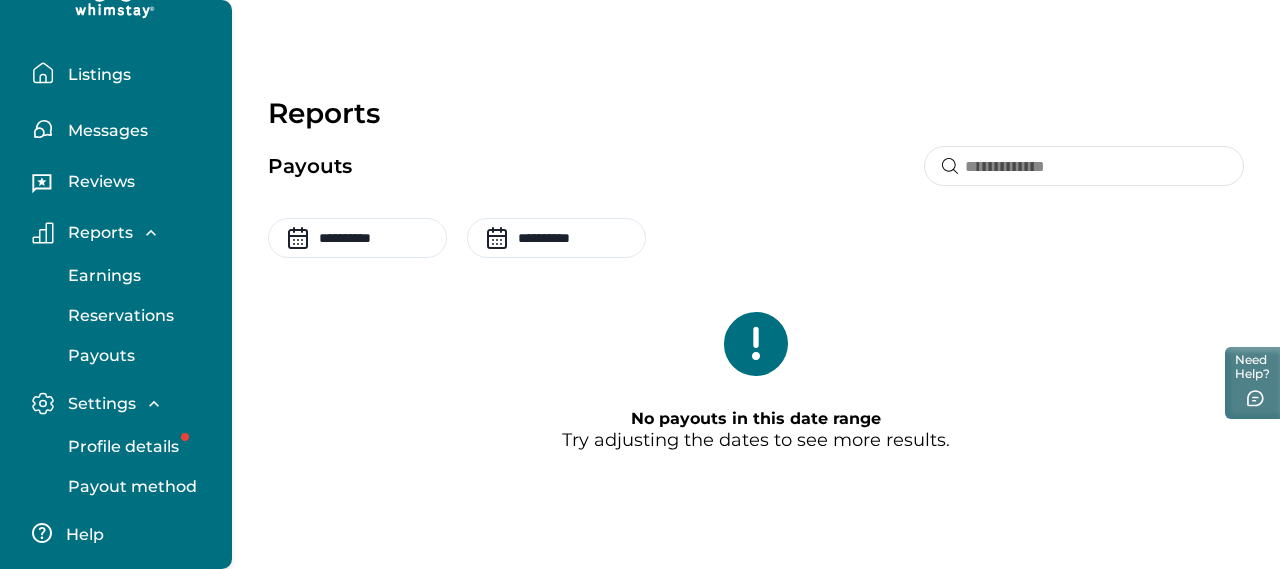 click on "Profile details" at bounding box center [120, 447] 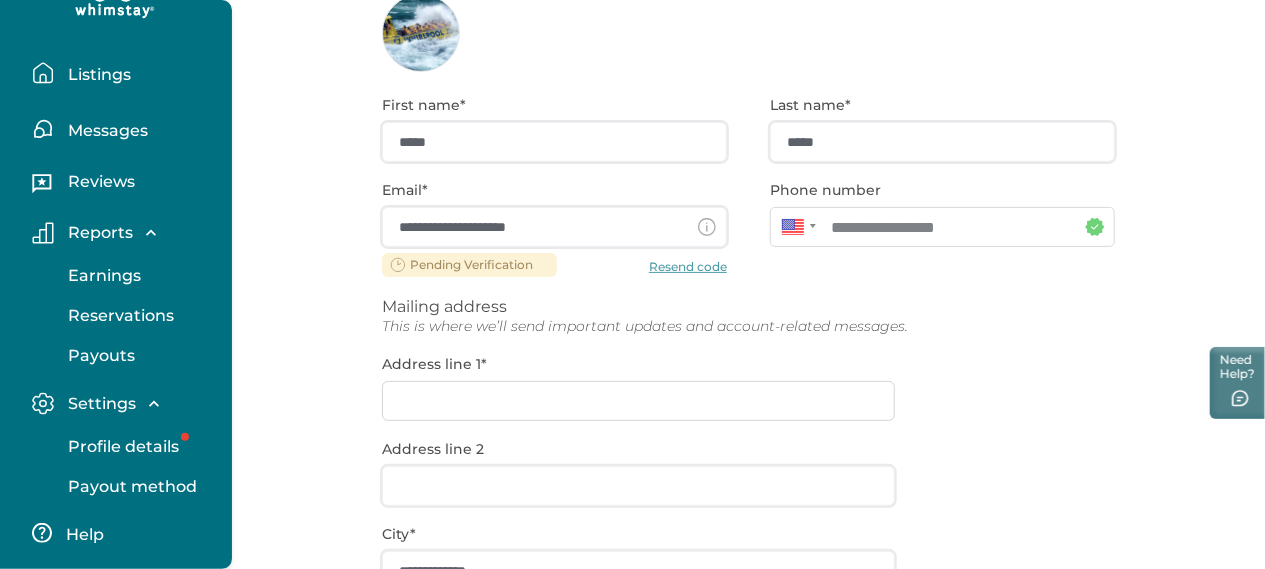 scroll, scrollTop: 300, scrollLeft: 0, axis: vertical 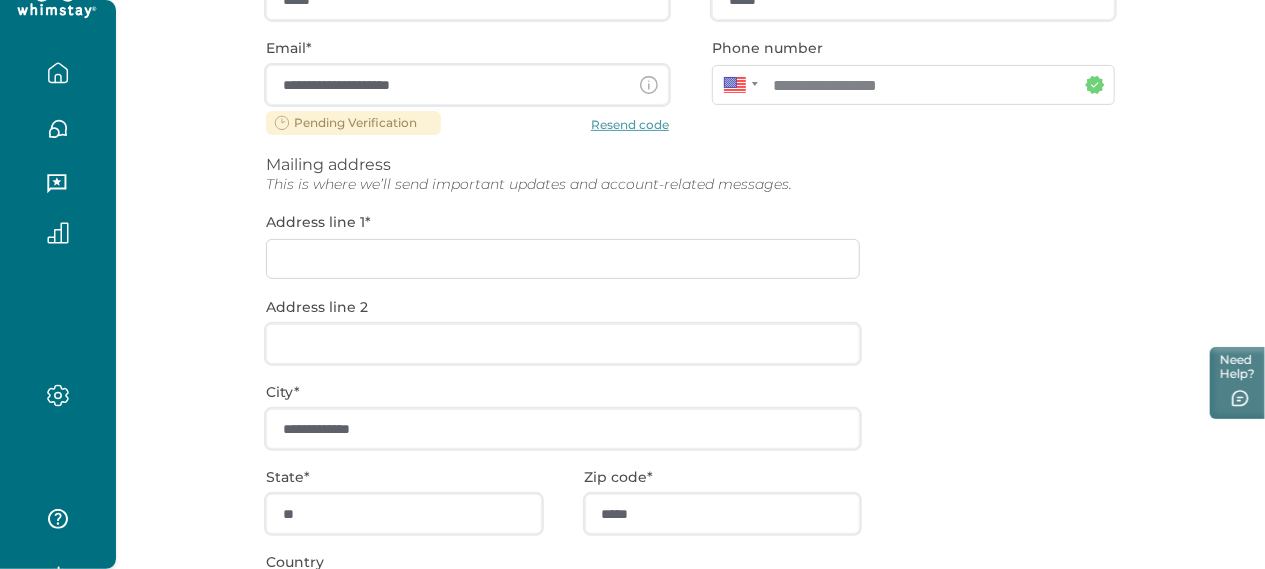 click on "**********" at bounding box center [690, 342] 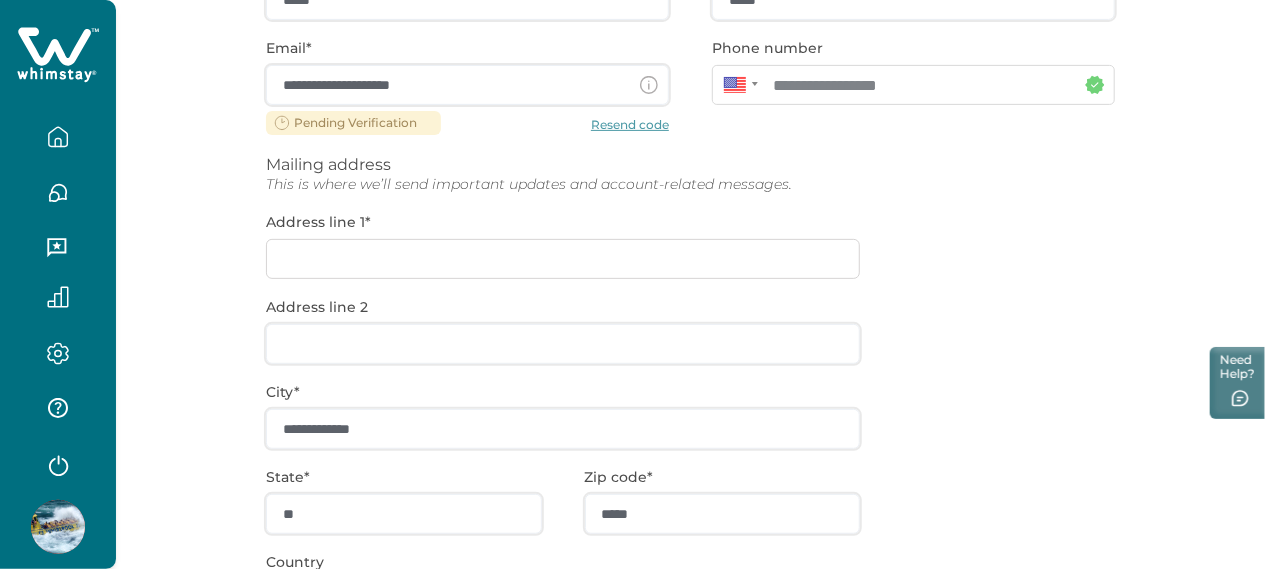 click on "**********" at bounding box center [690, 342] 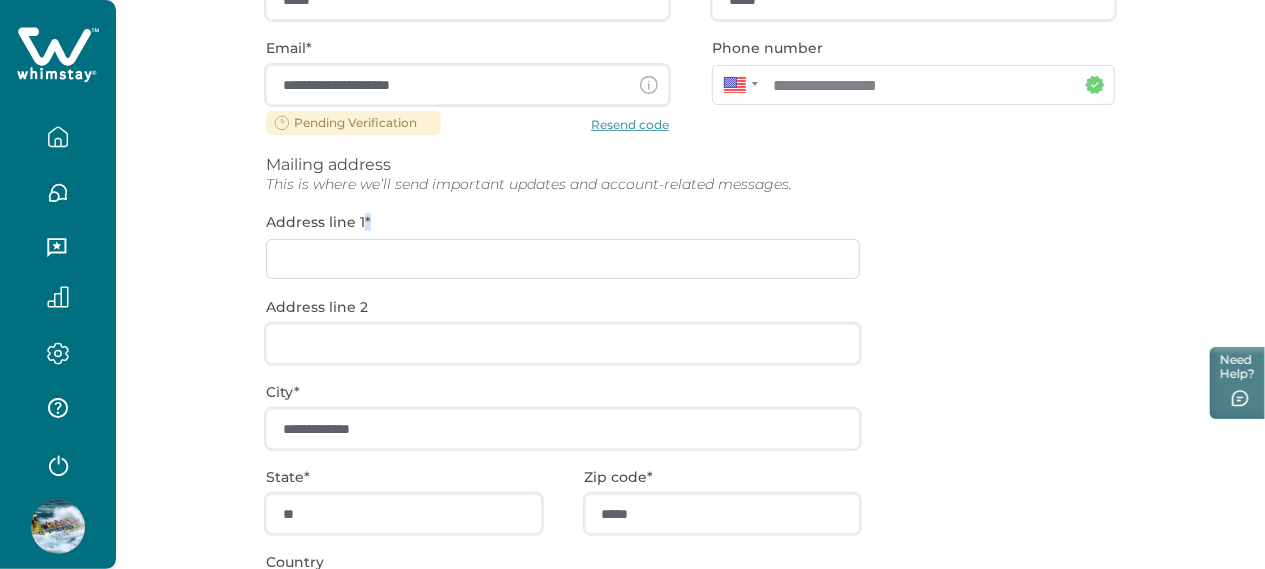 click on "**********" at bounding box center [690, 342] 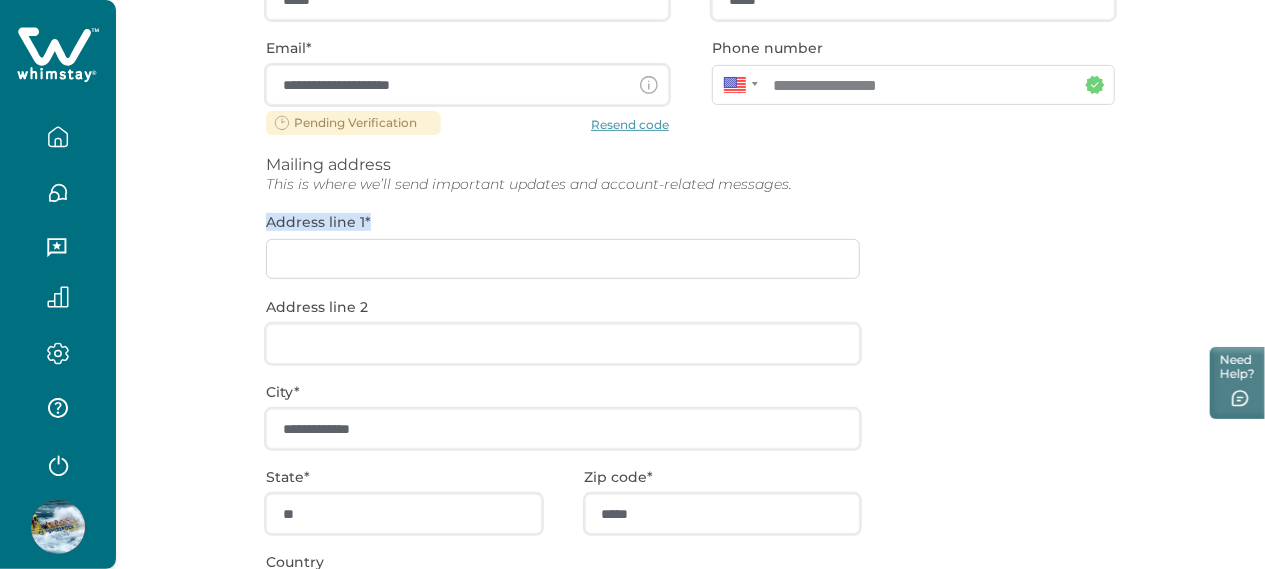 click on "**********" at bounding box center [690, 342] 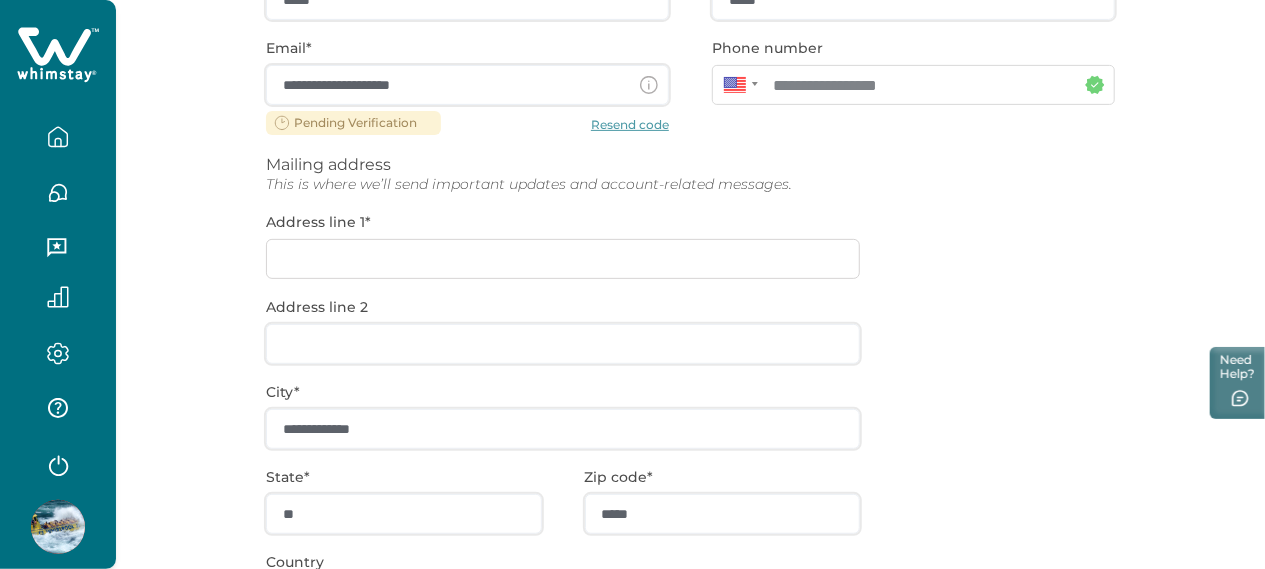 click on "**********" at bounding box center (690, 342) 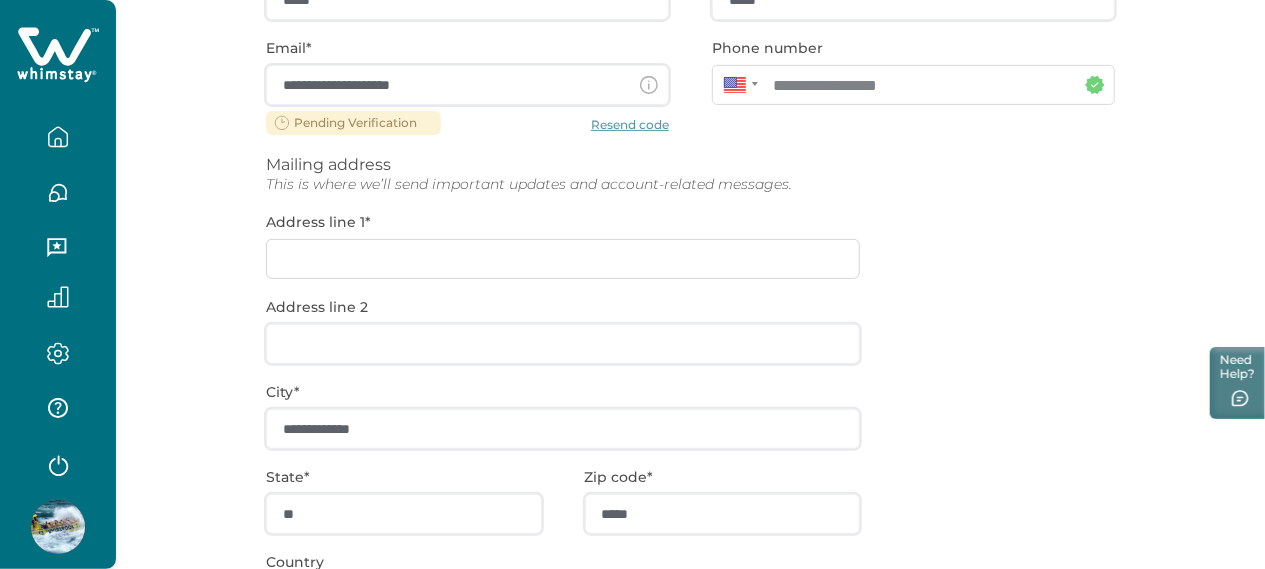 click 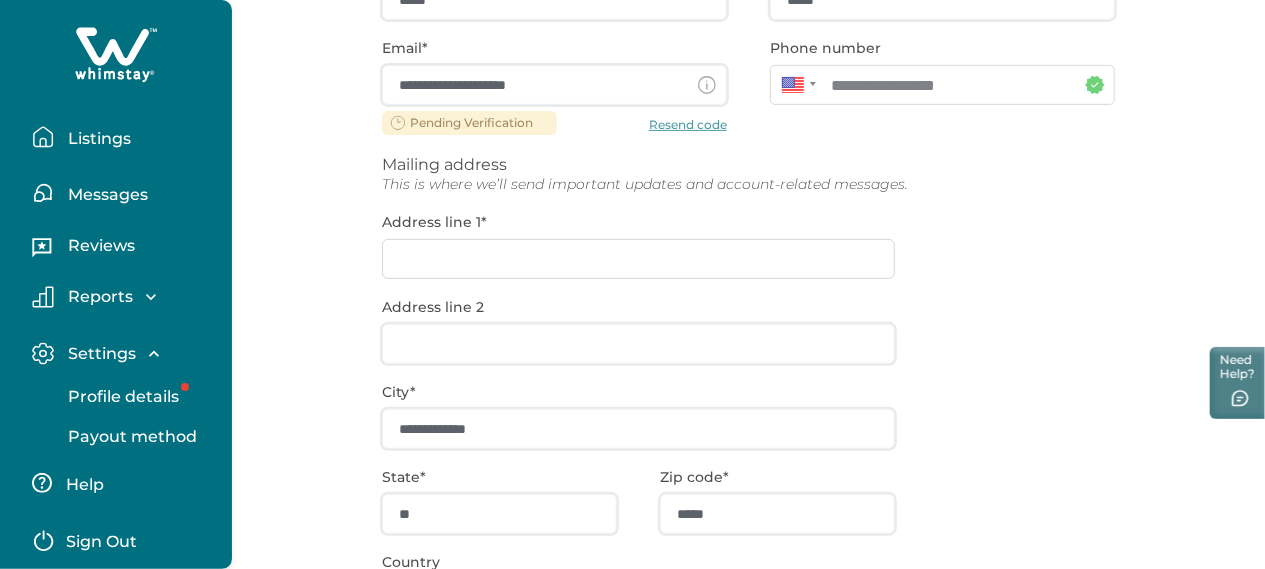 click on "Payout method" at bounding box center (129, 437) 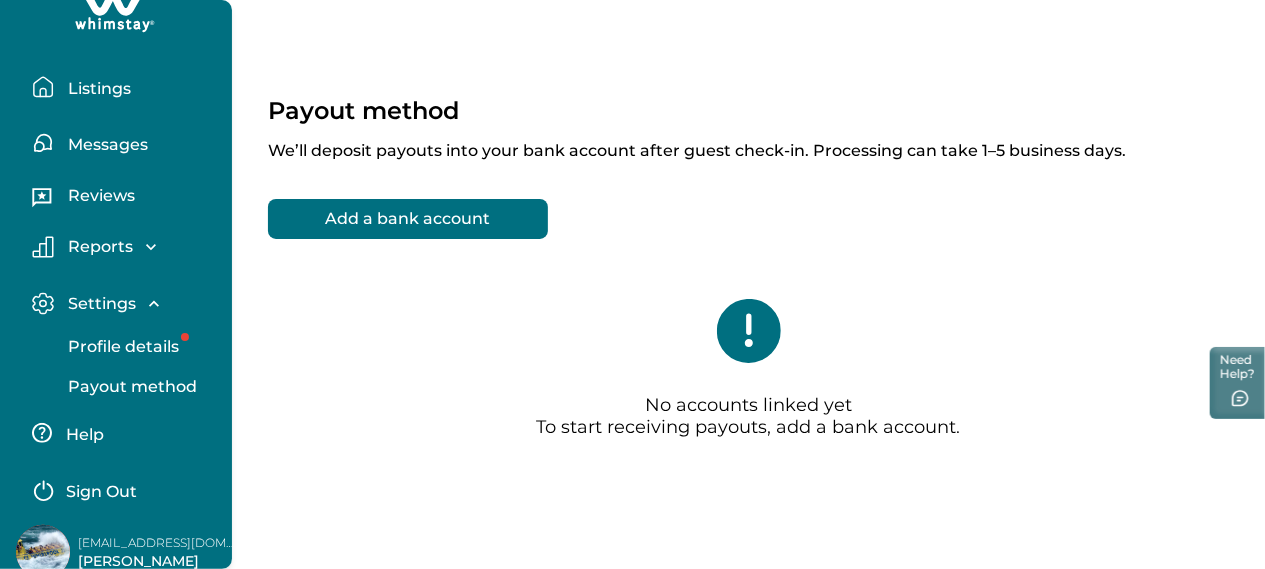 scroll, scrollTop: 112, scrollLeft: 0, axis: vertical 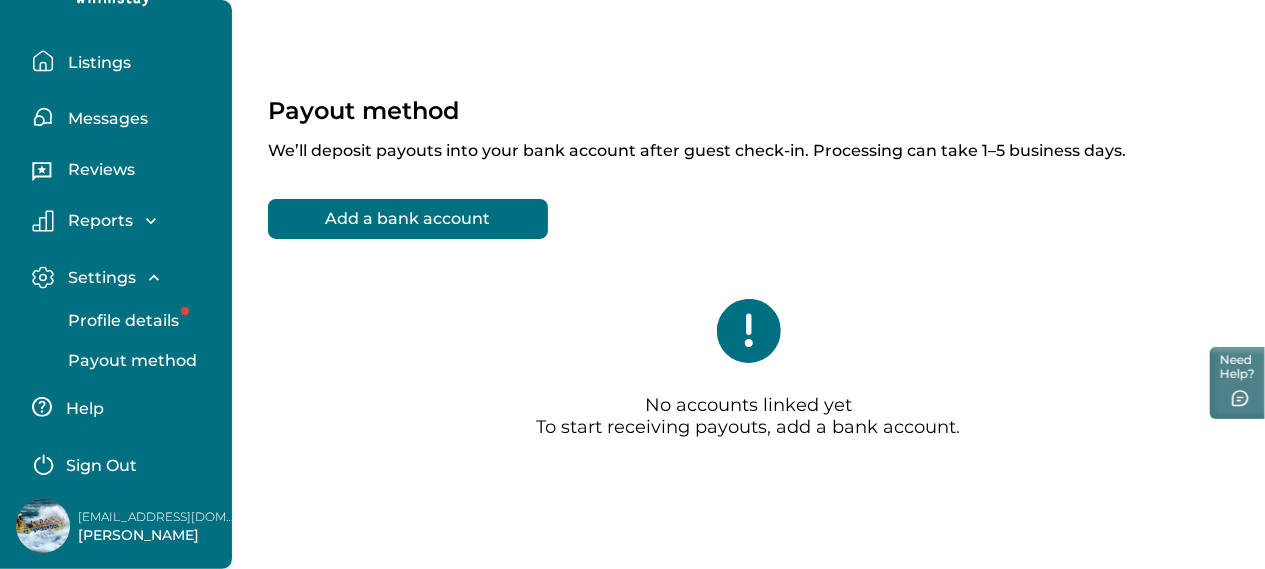 click at bounding box center [43, 526] 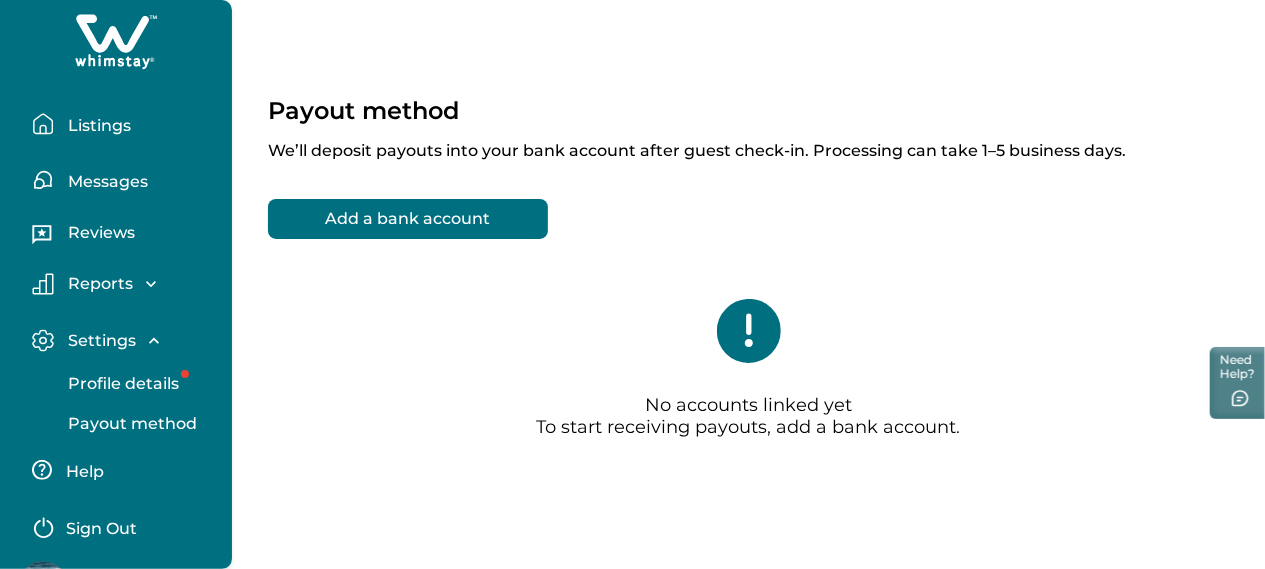 scroll, scrollTop: 0, scrollLeft: 0, axis: both 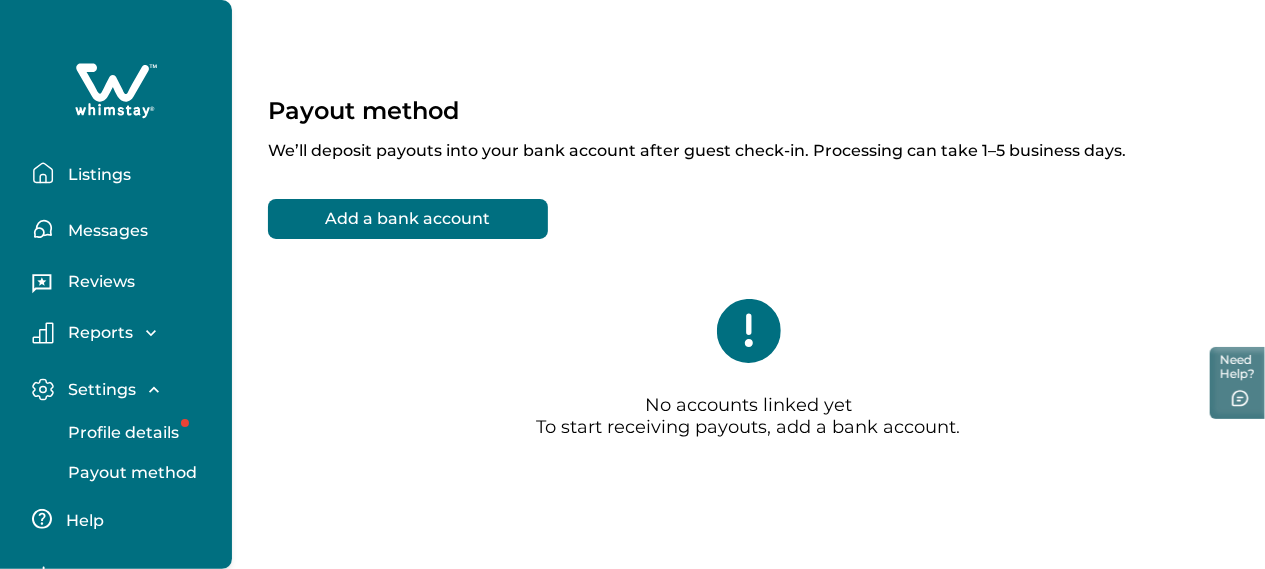 click on "Profile details" at bounding box center (120, 433) 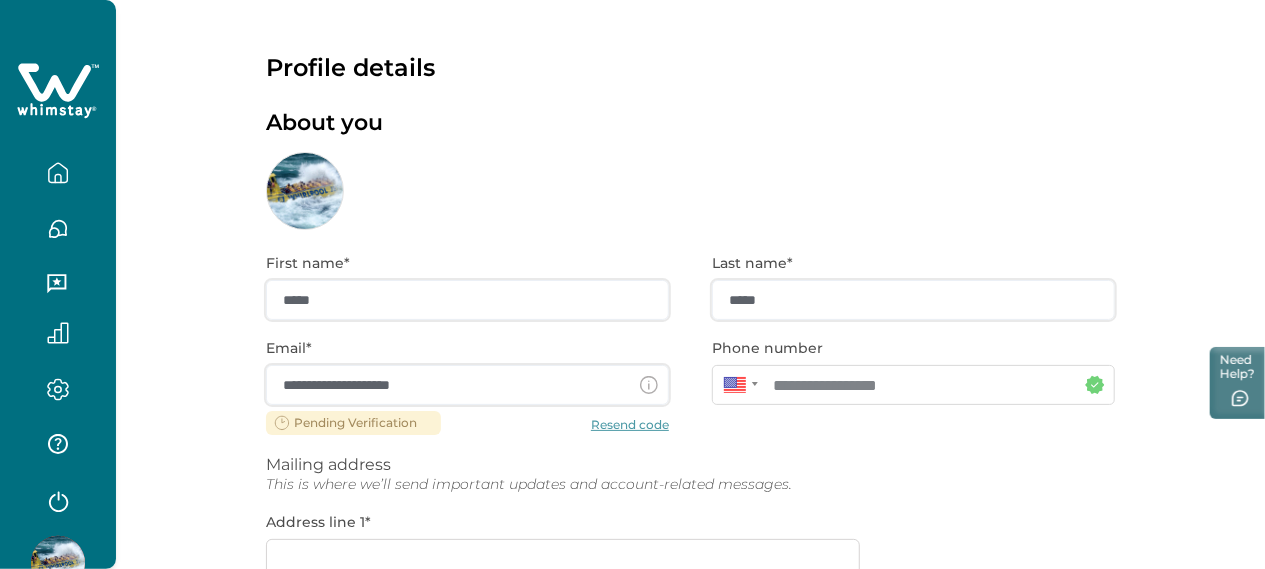 click on "**********" at bounding box center (690, 642) 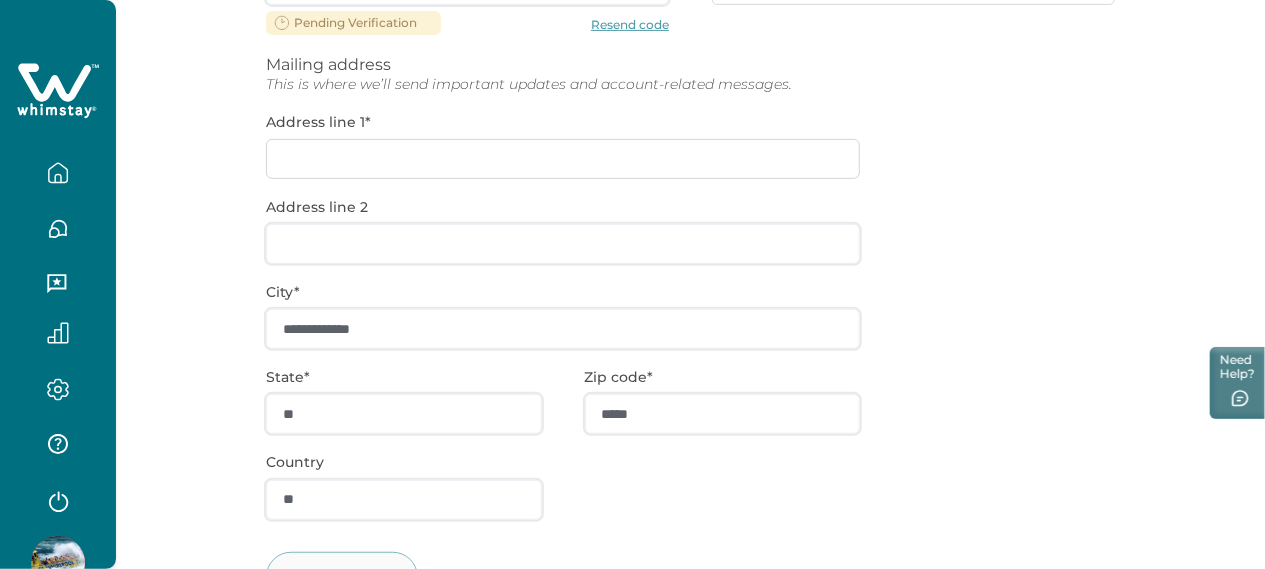 scroll, scrollTop: 485, scrollLeft: 0, axis: vertical 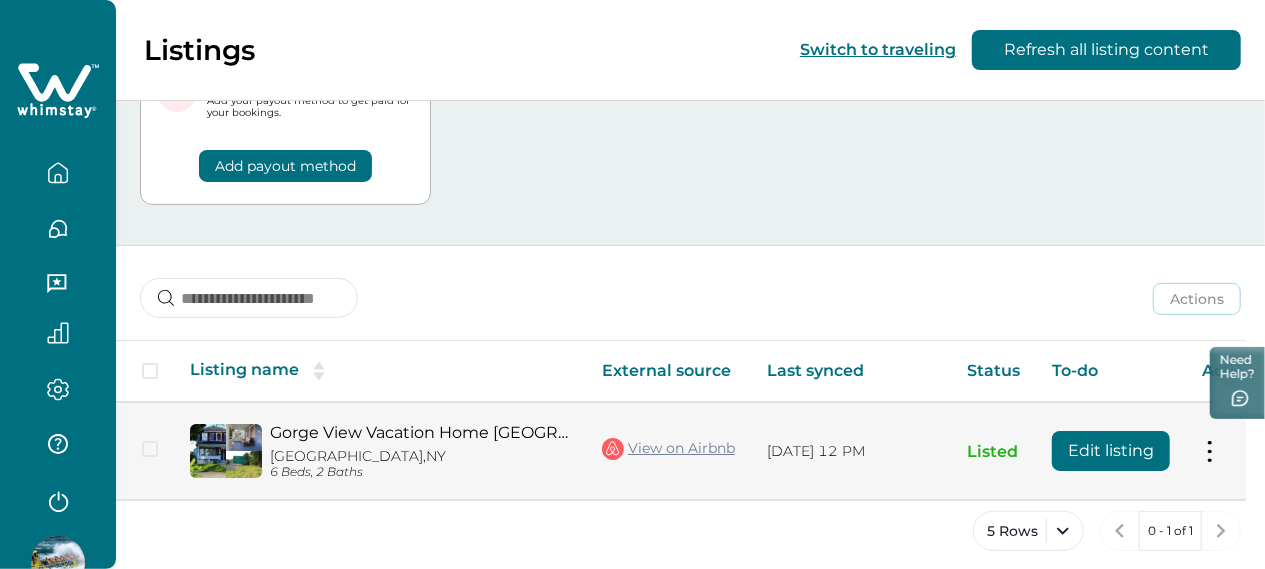 click on "Edit listing" at bounding box center [1111, 451] 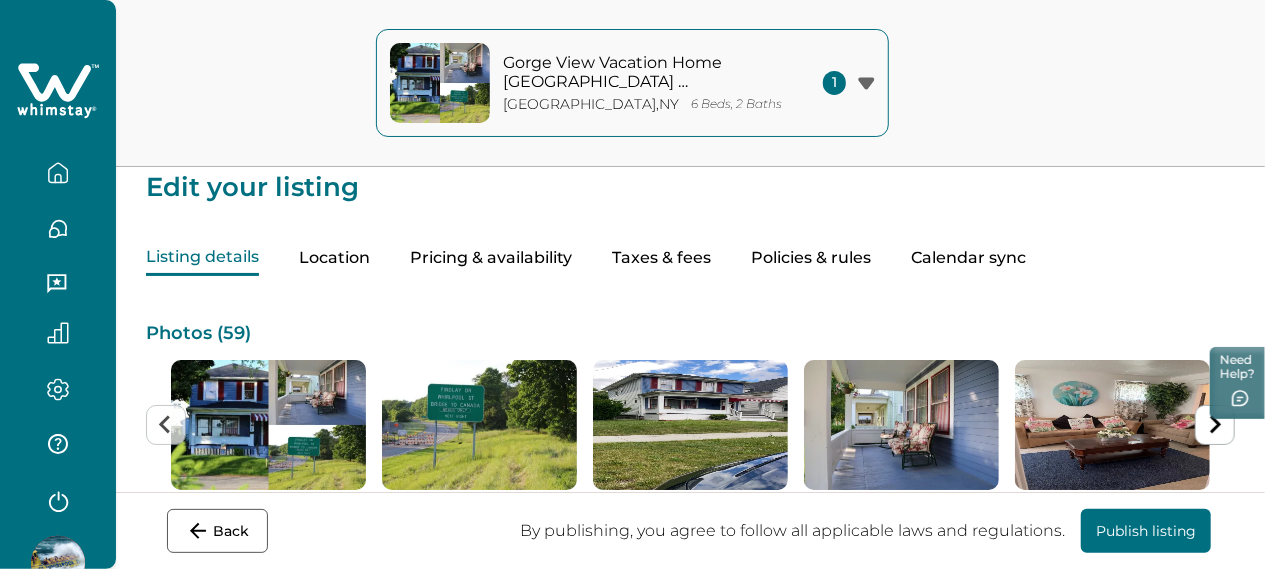 scroll, scrollTop: 0, scrollLeft: 0, axis: both 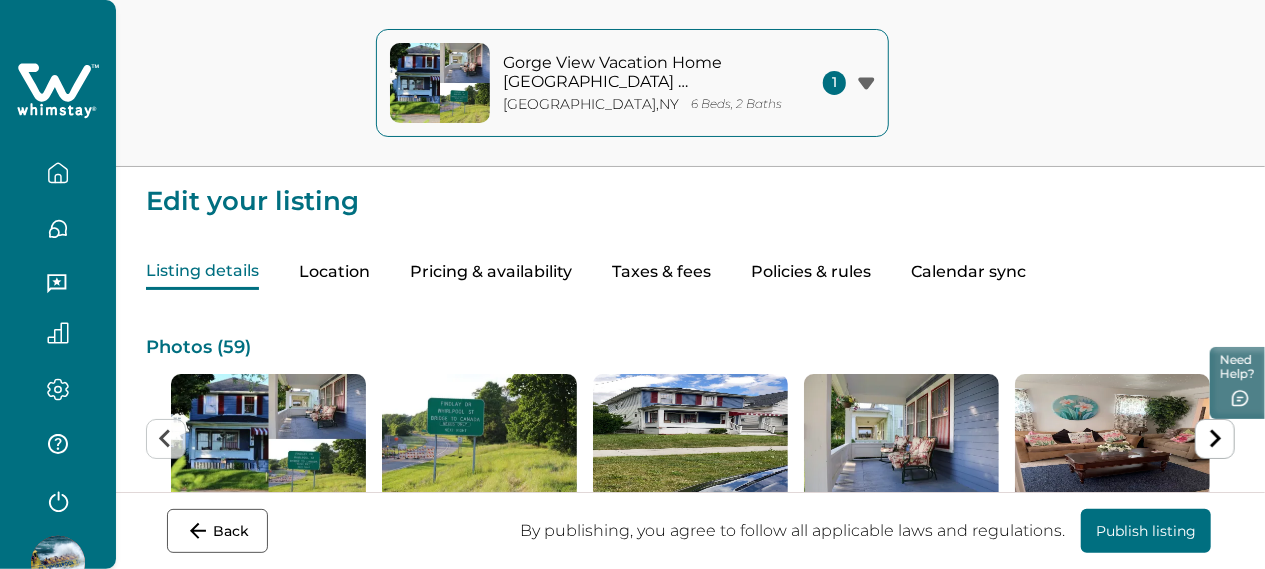 click on "Location" at bounding box center (334, 272) 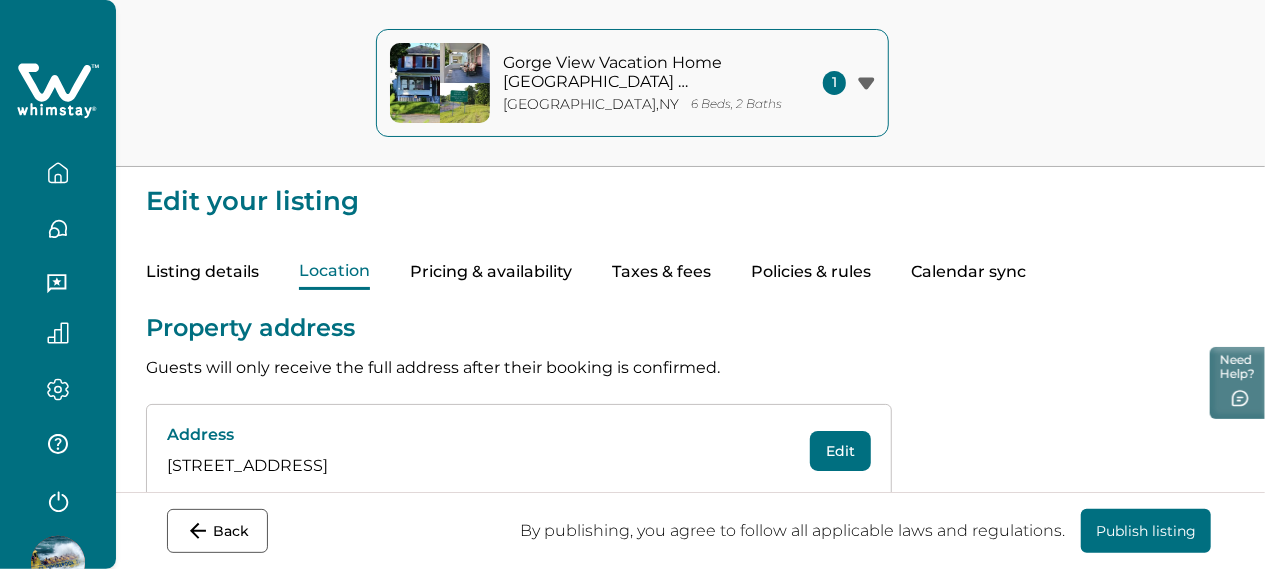 click on "Pricing & availability" at bounding box center (491, 272) 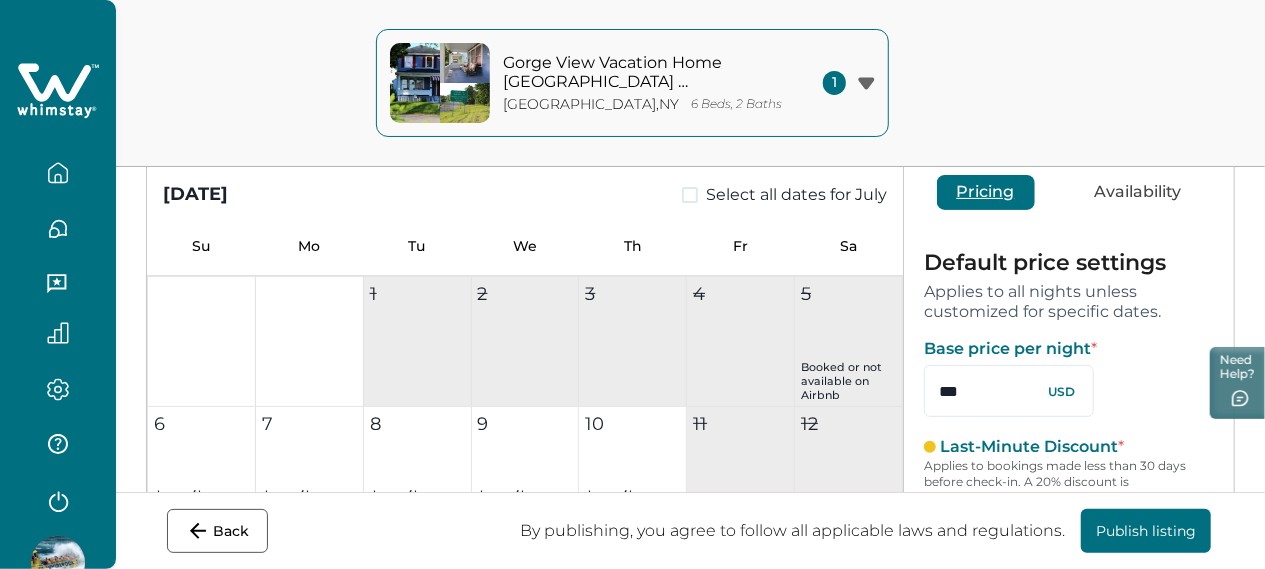 scroll, scrollTop: 200, scrollLeft: 0, axis: vertical 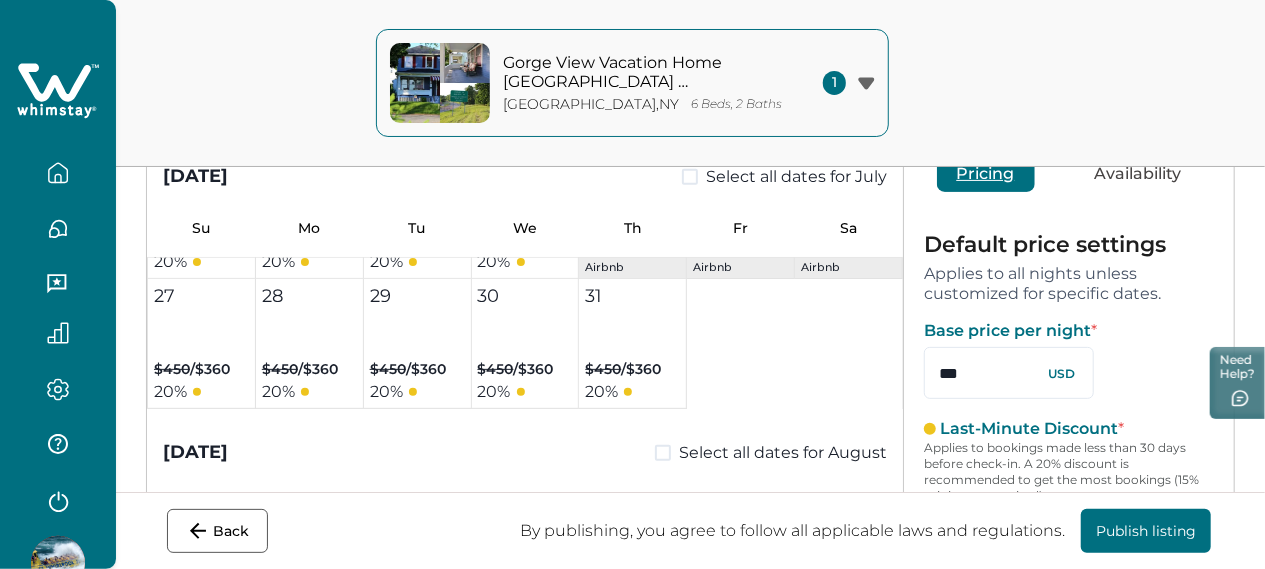 click on "Availability" at bounding box center (1138, 174) 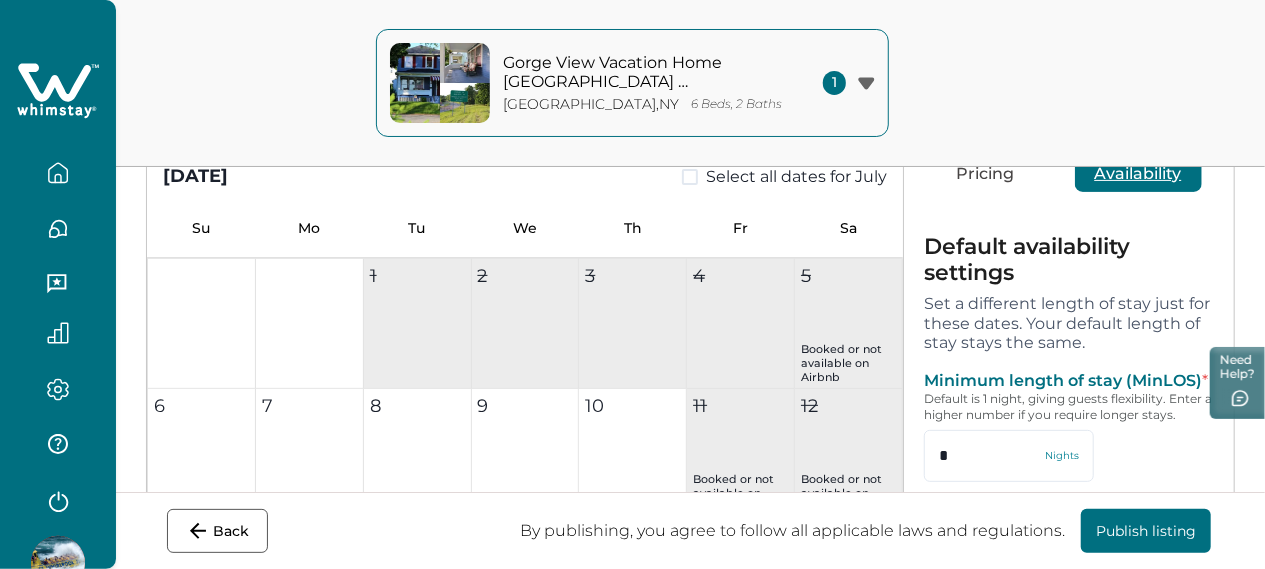 scroll, scrollTop: 0, scrollLeft: 0, axis: both 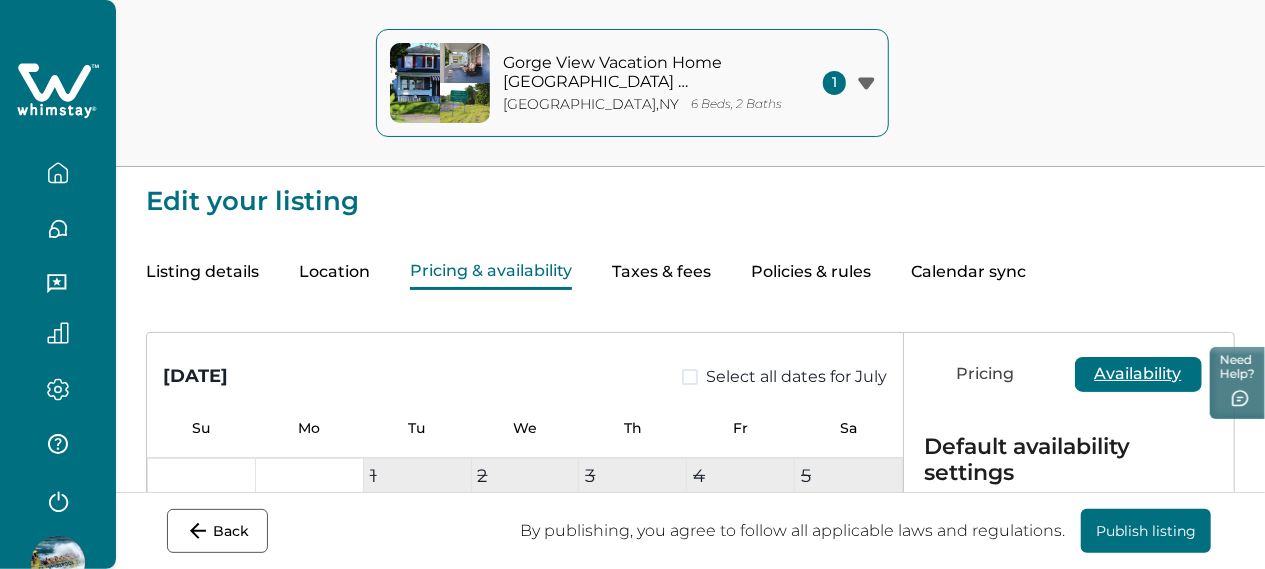 click on "Taxes & fees" at bounding box center [661, 272] 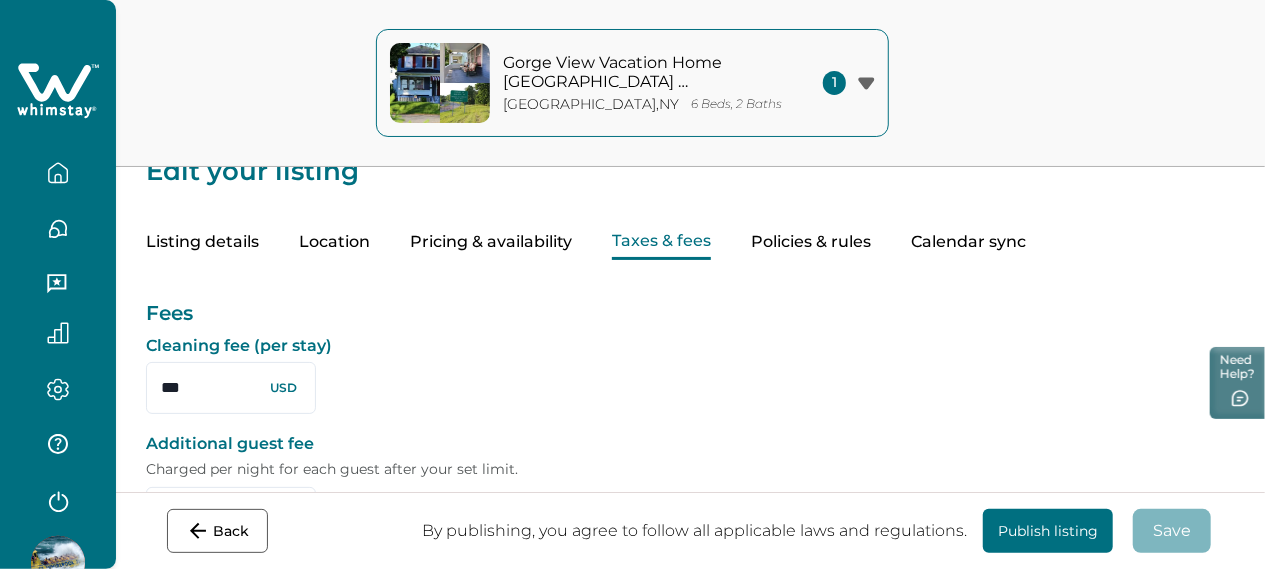 scroll, scrollTop: 0, scrollLeft: 0, axis: both 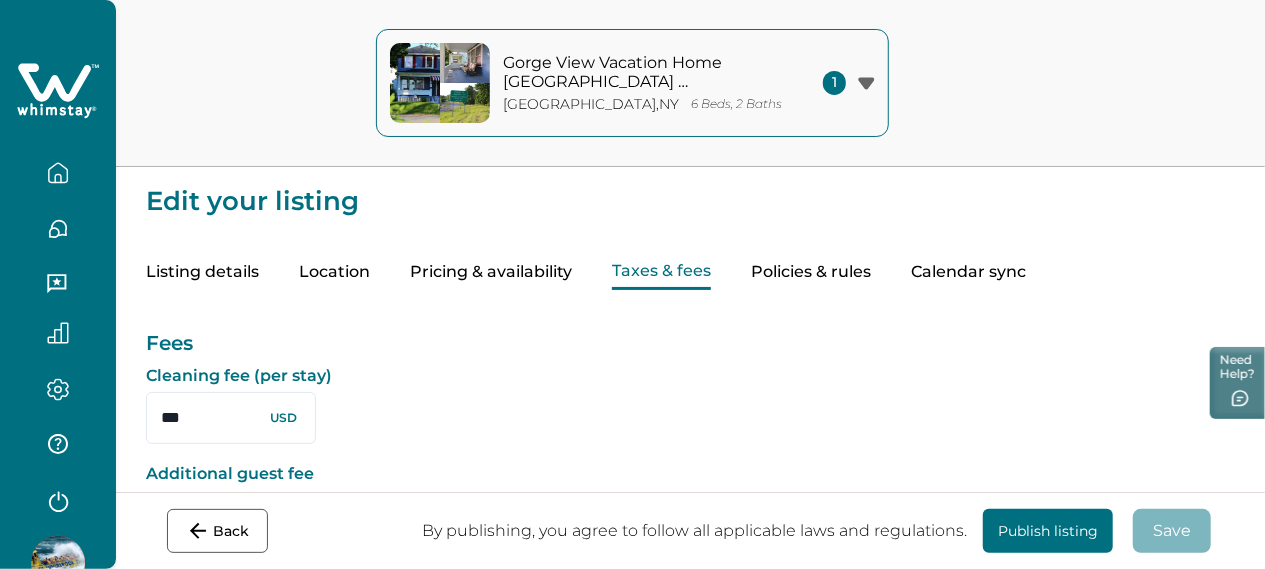 click on "Policies & rules" at bounding box center (811, 272) 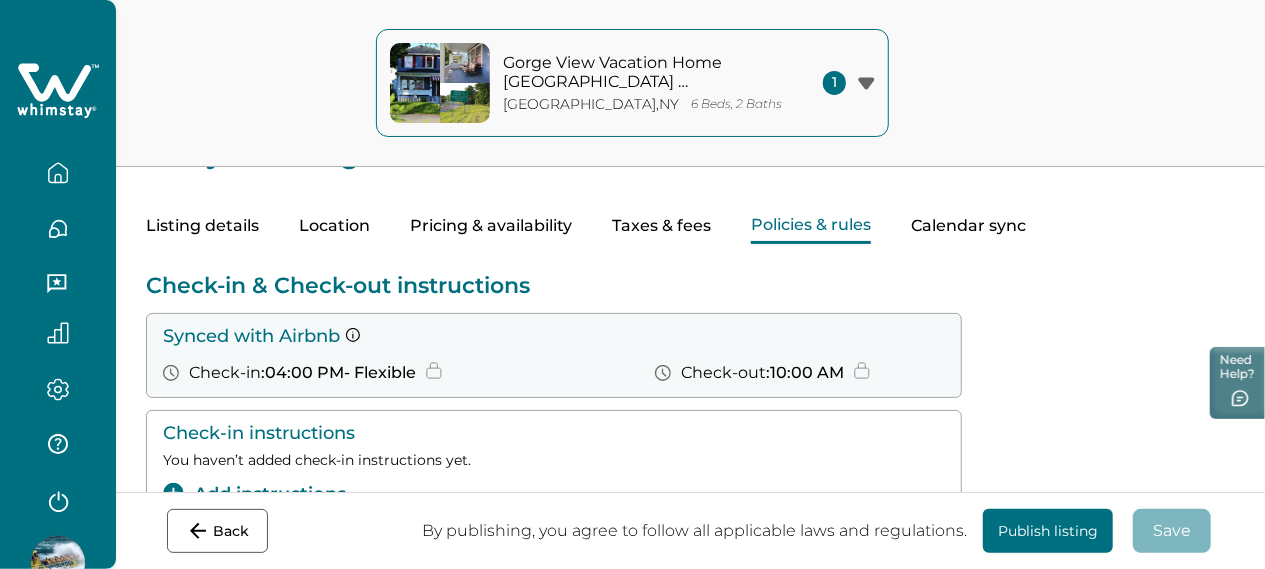 scroll, scrollTop: 0, scrollLeft: 0, axis: both 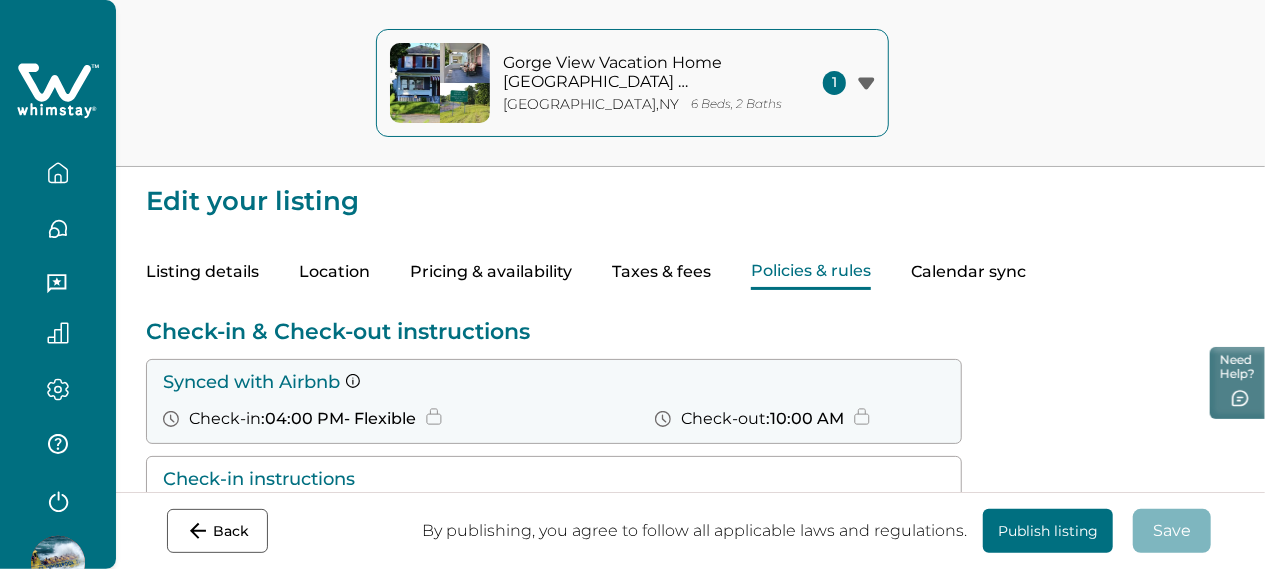 click on "Calendar sync" at bounding box center [968, 272] 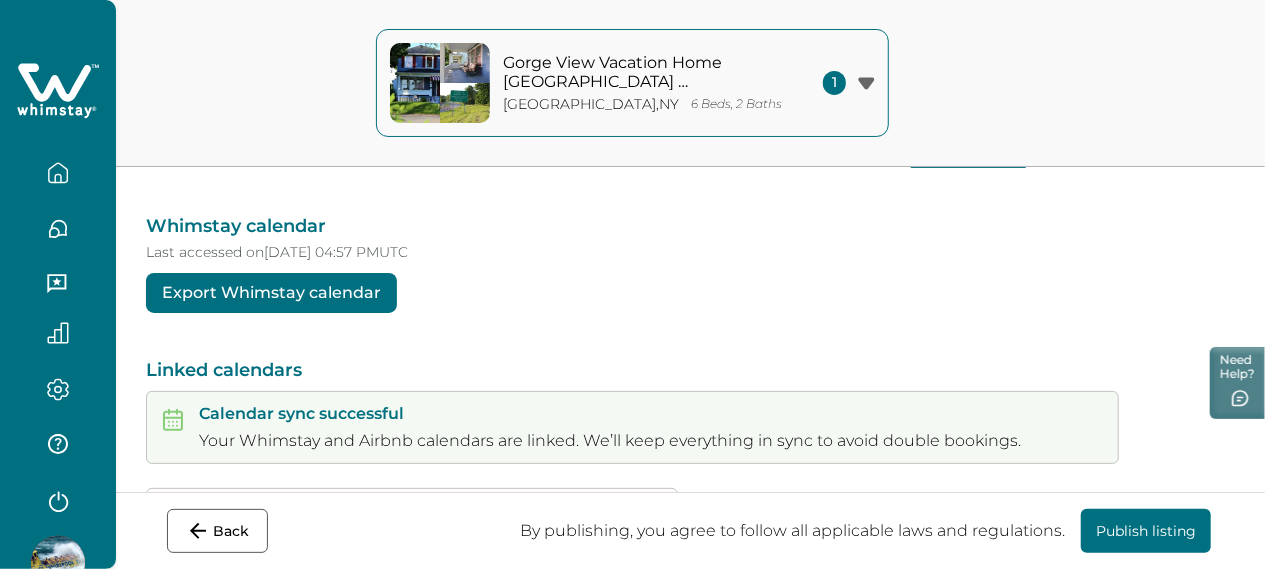 scroll, scrollTop: 0, scrollLeft: 0, axis: both 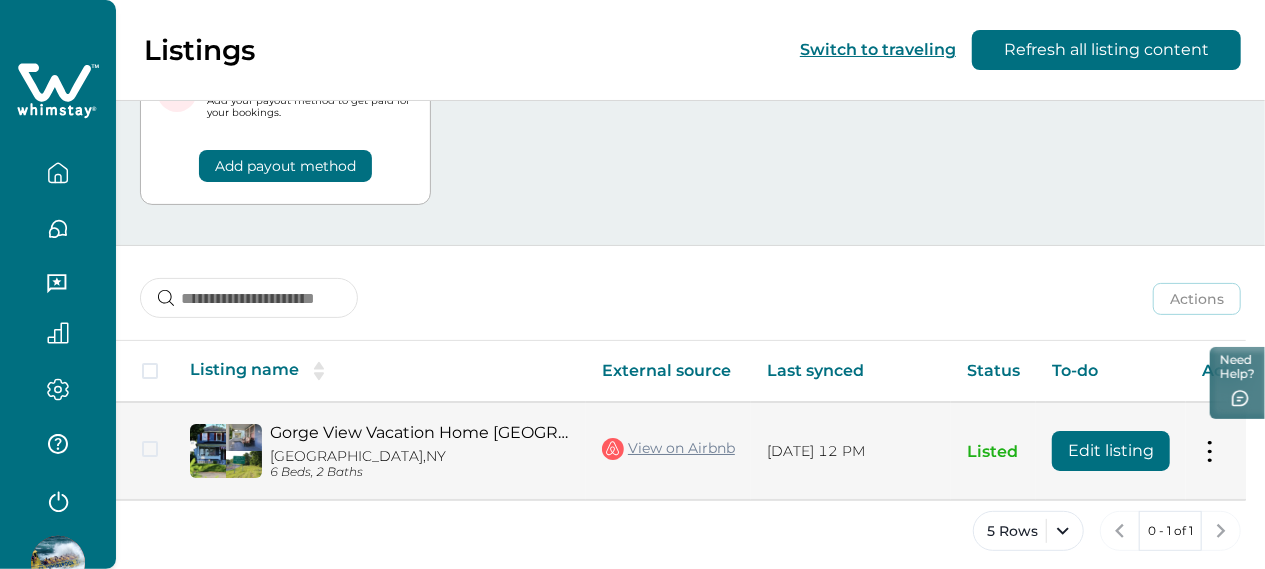 click on "Edit listing" at bounding box center (1111, 451) 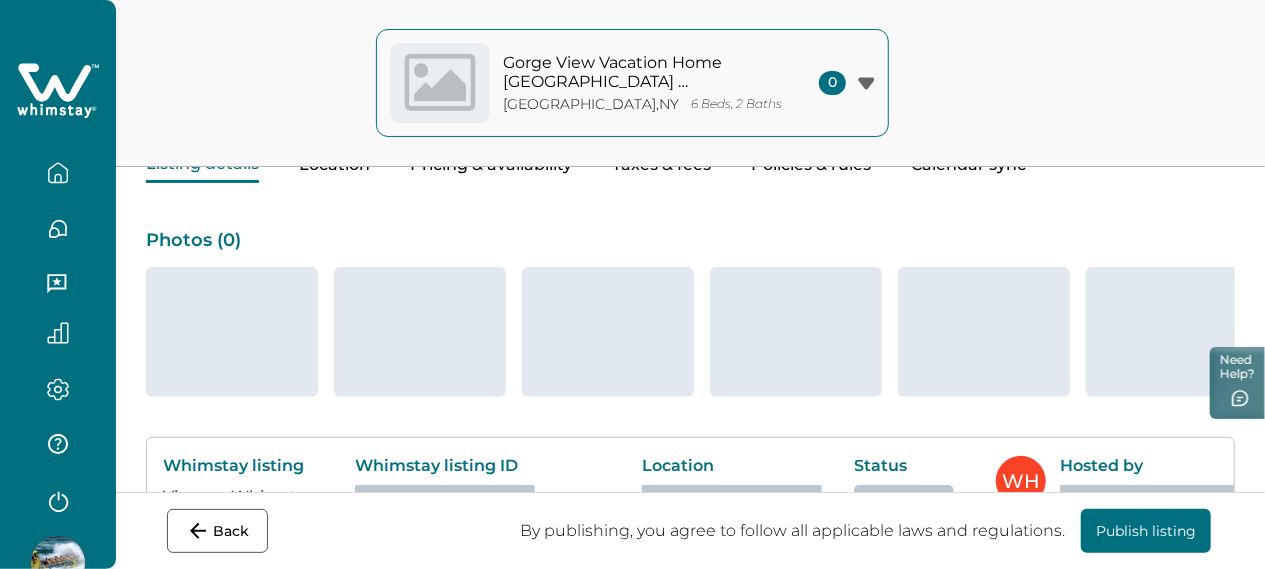 scroll, scrollTop: 0, scrollLeft: 0, axis: both 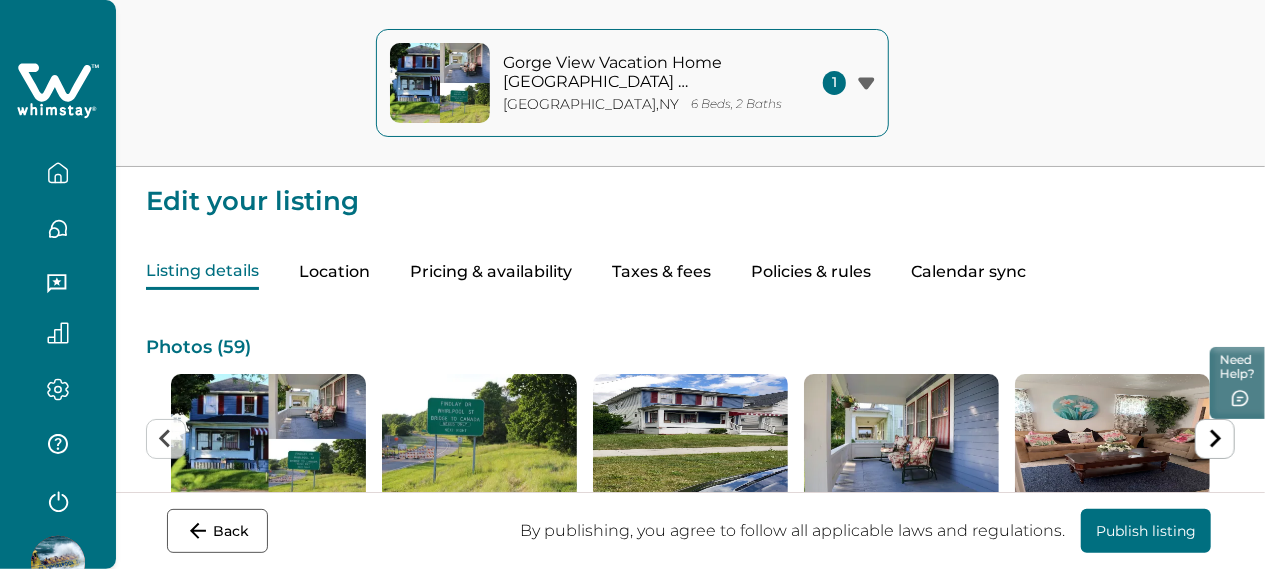 click on "Pricing & availability" at bounding box center (491, 272) 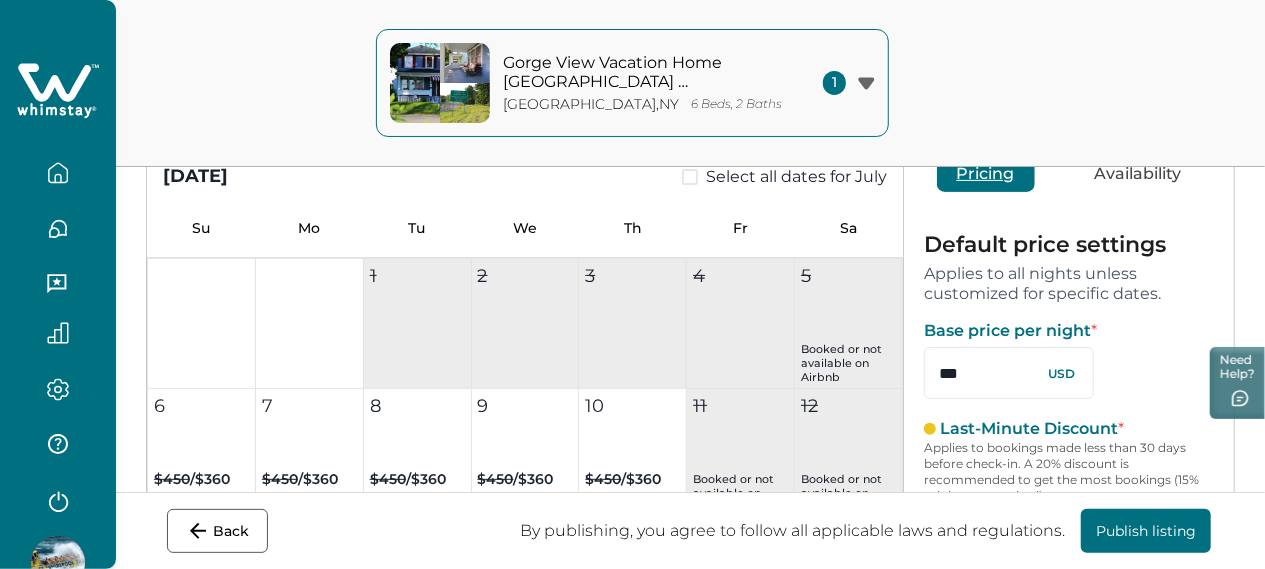 scroll, scrollTop: 300, scrollLeft: 0, axis: vertical 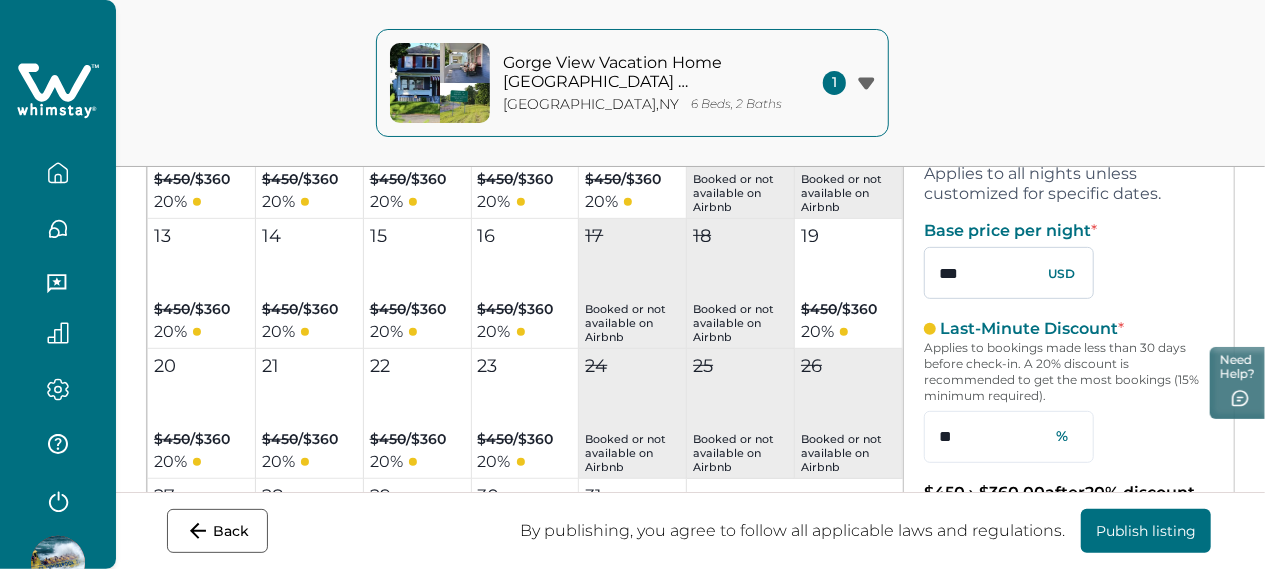 drag, startPoint x: 923, startPoint y: 275, endPoint x: 965, endPoint y: 280, distance: 42.296574 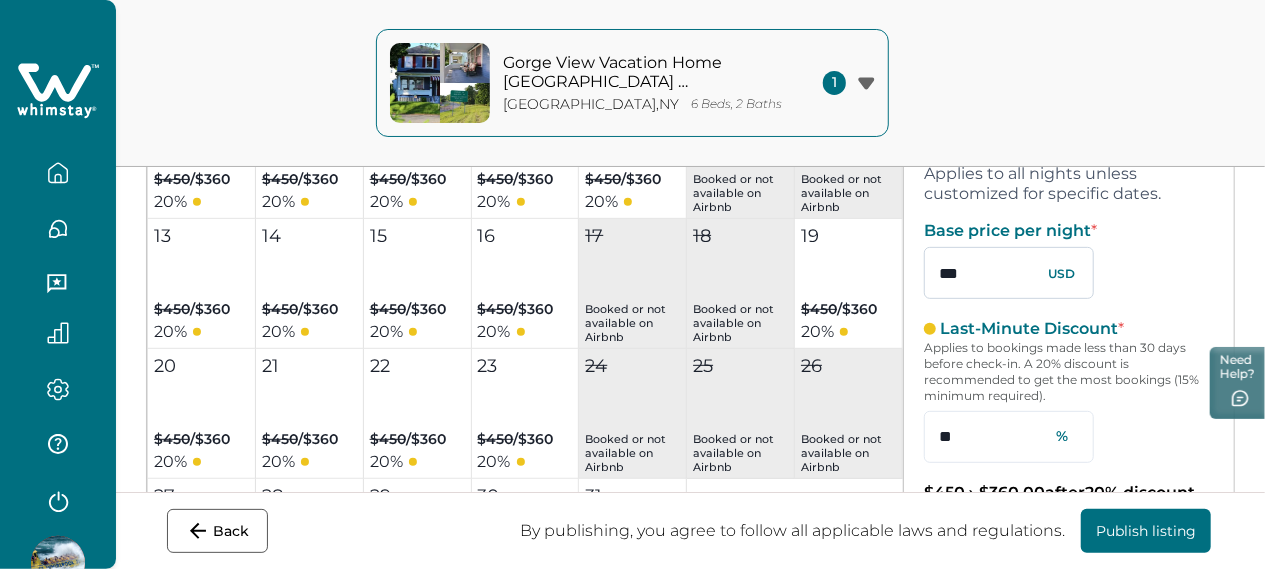 click on "***" at bounding box center [1009, 273] 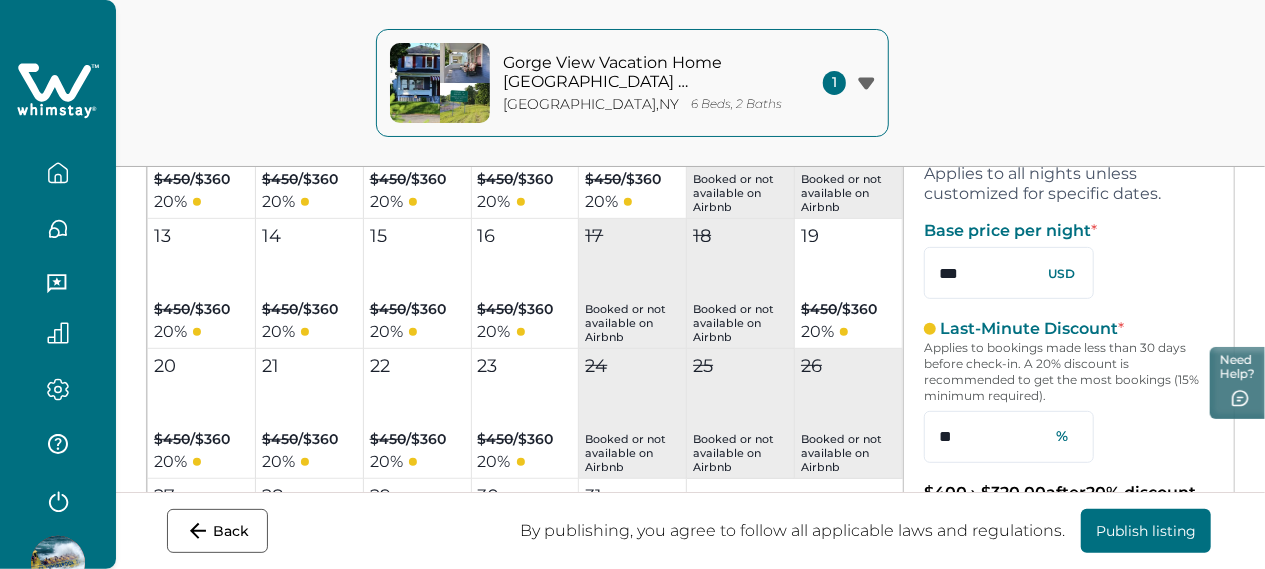 type on "***" 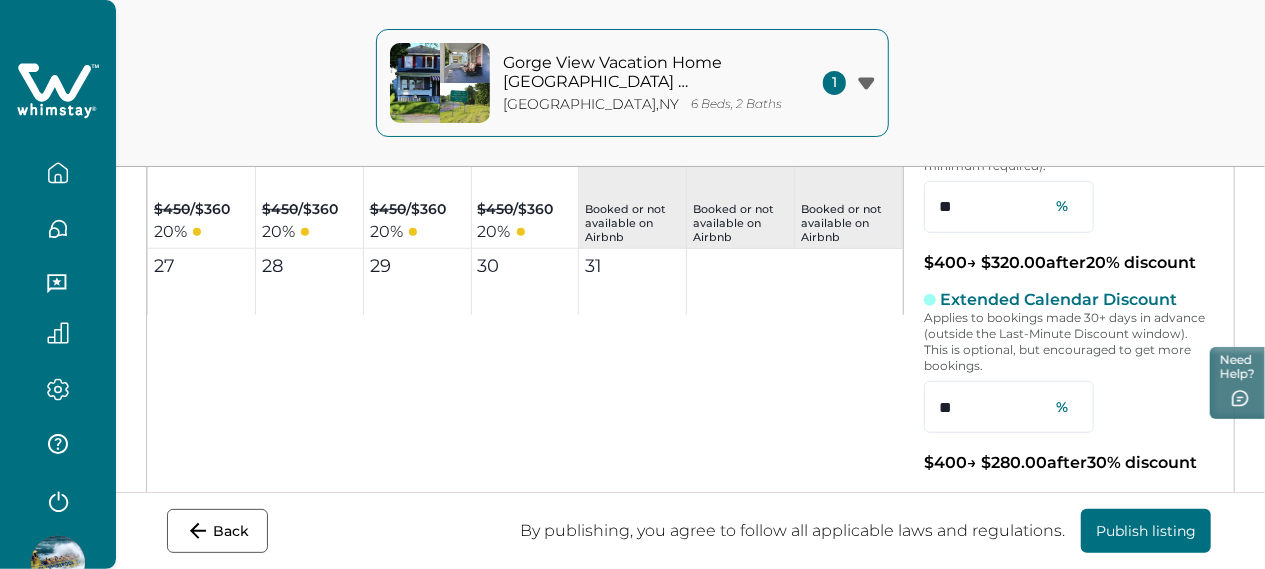 scroll, scrollTop: 500, scrollLeft: 0, axis: vertical 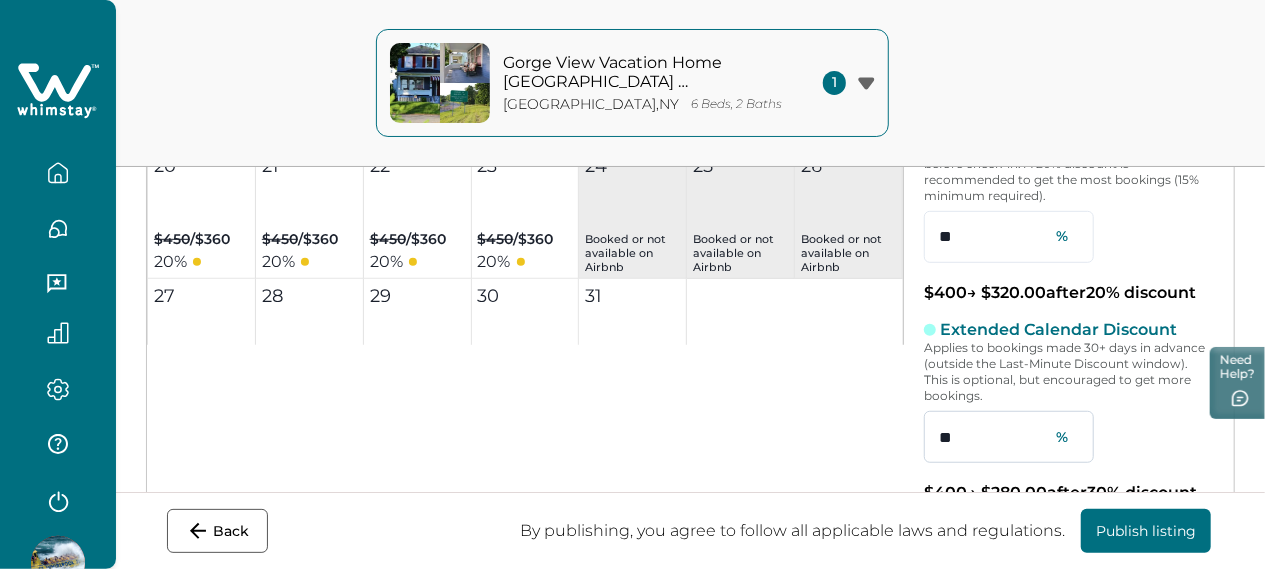 drag, startPoint x: 940, startPoint y: 407, endPoint x: 917, endPoint y: 410, distance: 23.194826 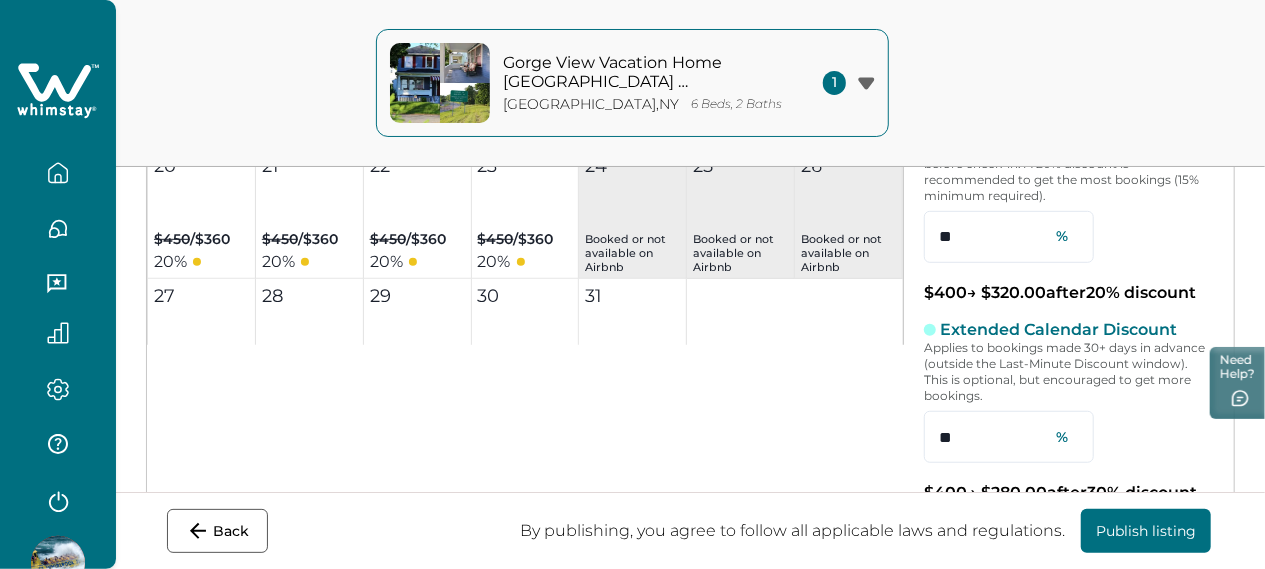 click on "Extended Calendar Discount Applies to bookings made 30+ days in advance (outside the Last-Minute Discount window). This is optional, but encouraged to get more bookings. ** %" at bounding box center (1069, 391) 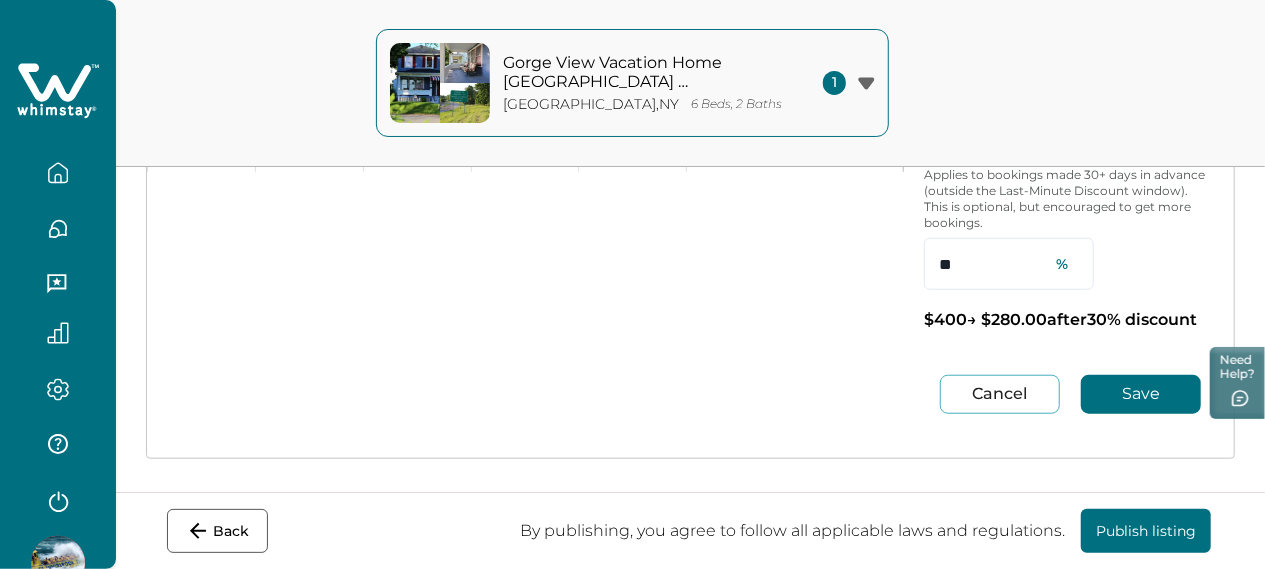 scroll, scrollTop: 674, scrollLeft: 0, axis: vertical 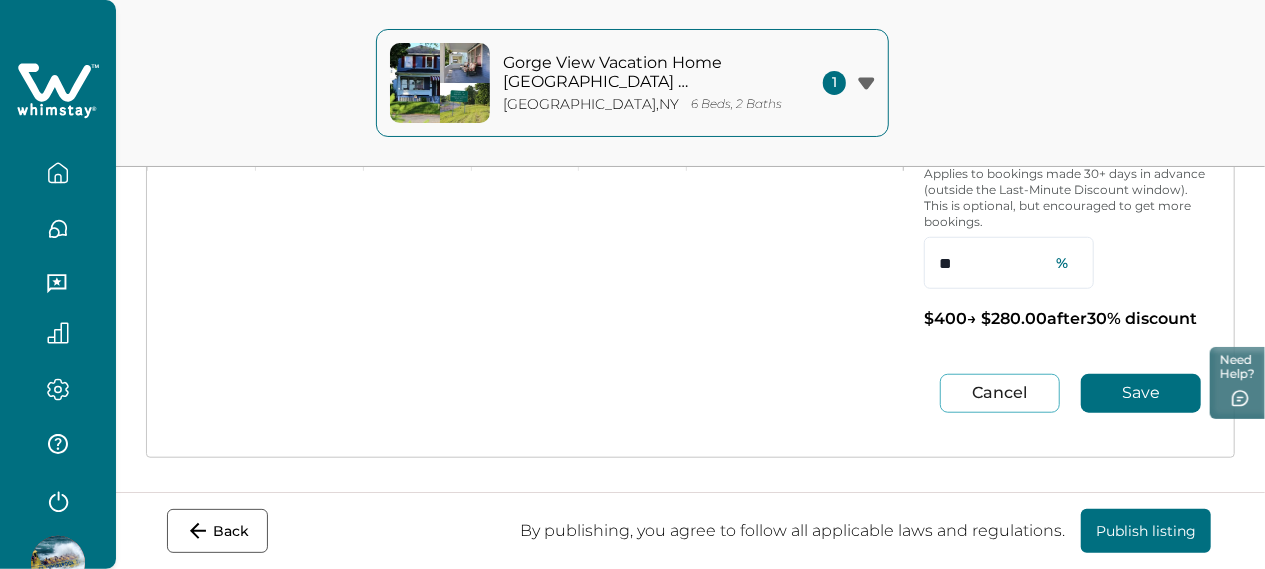 click on "Save" at bounding box center [1141, 393] 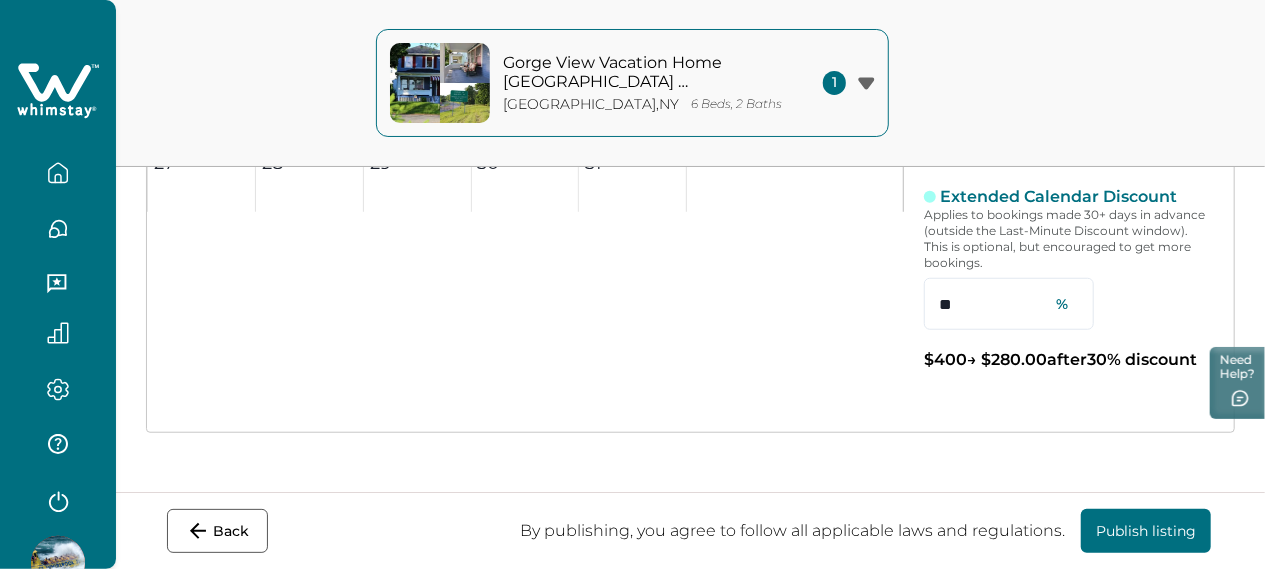 scroll, scrollTop: 608, scrollLeft: 0, axis: vertical 